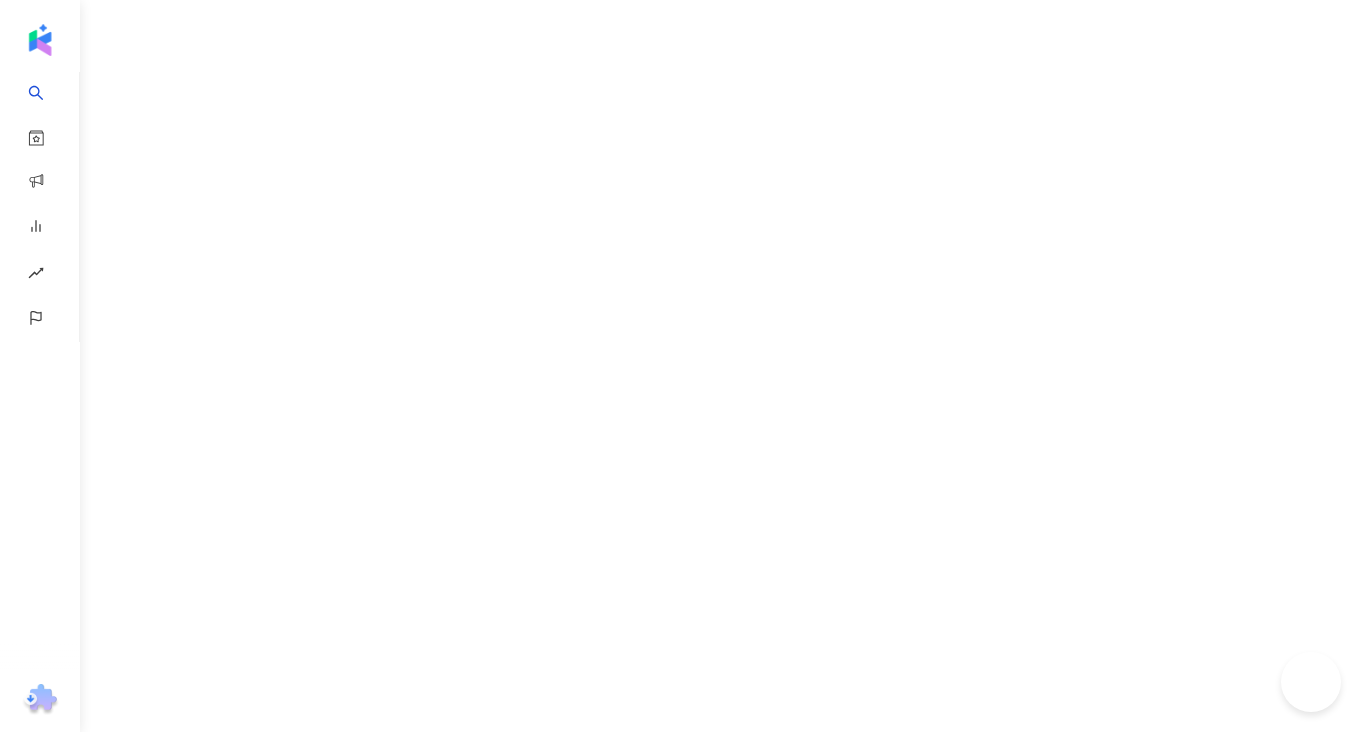 scroll, scrollTop: 0, scrollLeft: 0, axis: both 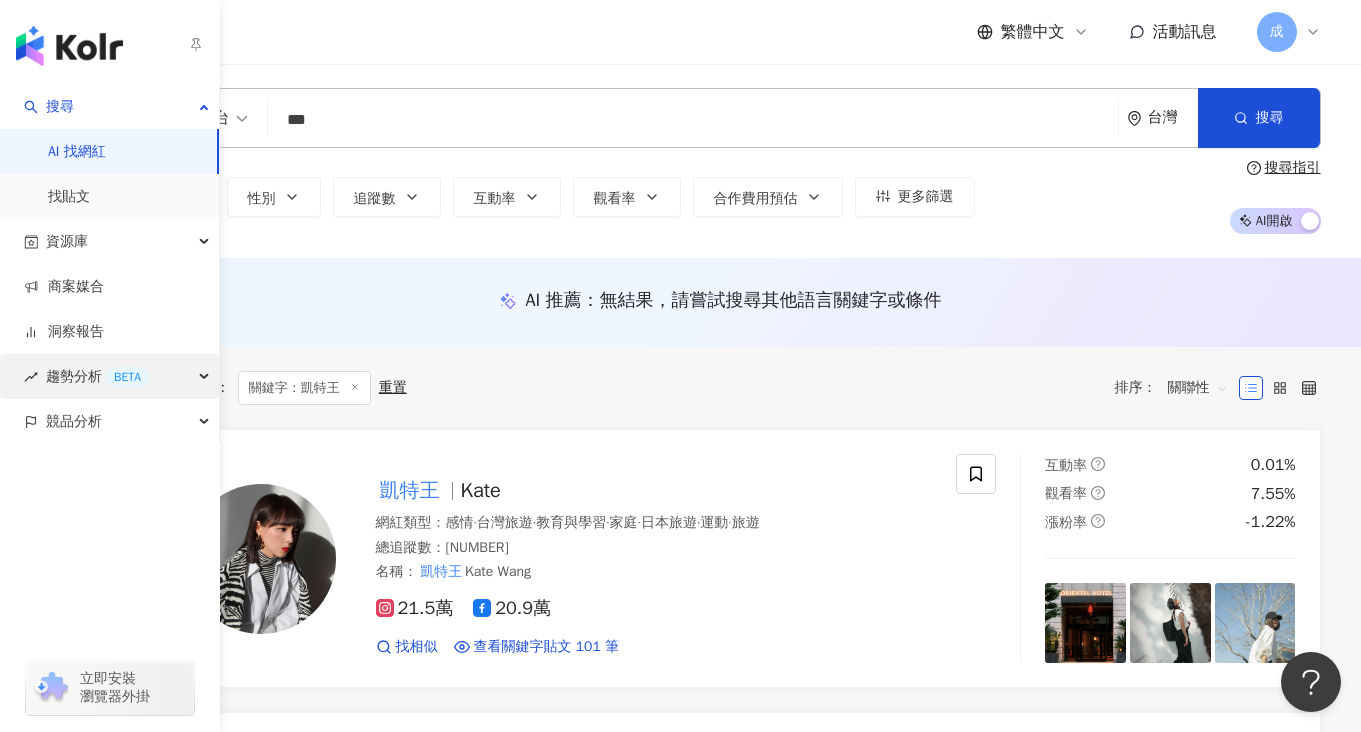 click on "趨勢分析 BETA" at bounding box center [109, 376] 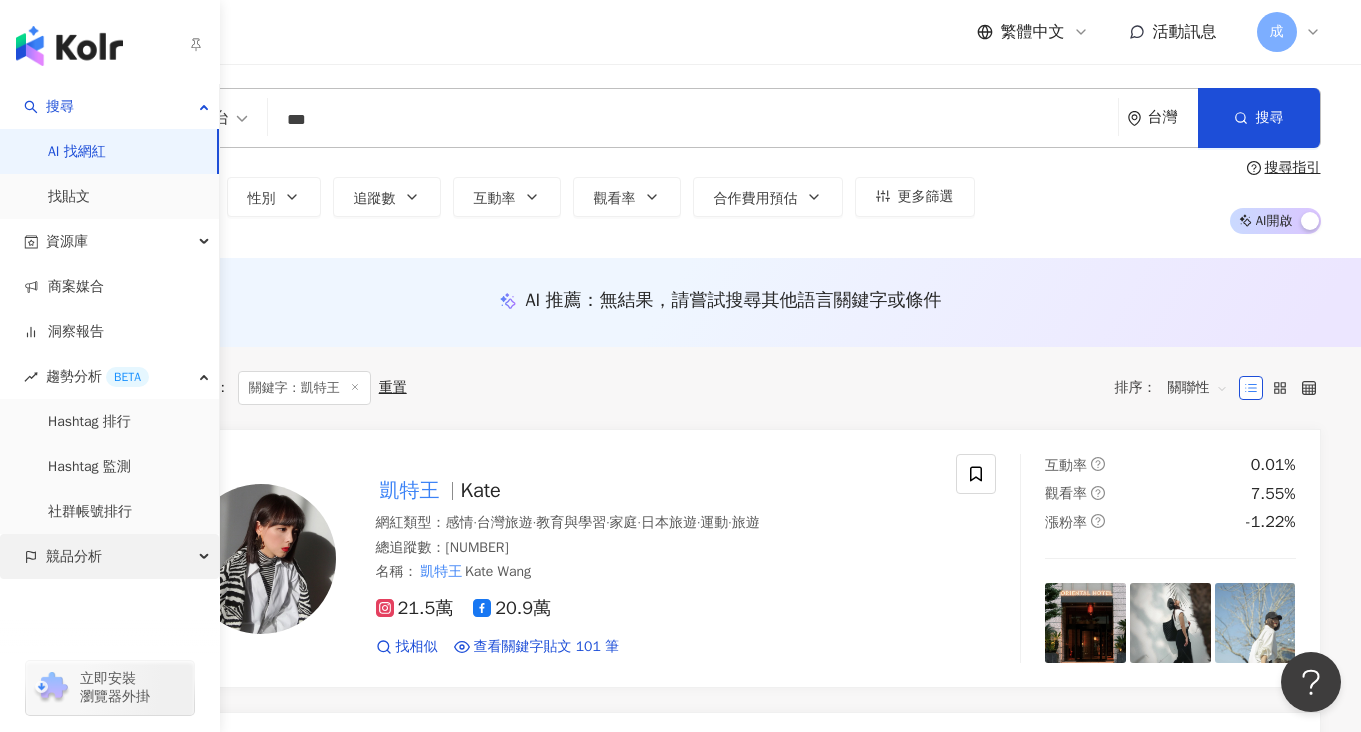 click on "競品分析" at bounding box center [109, 556] 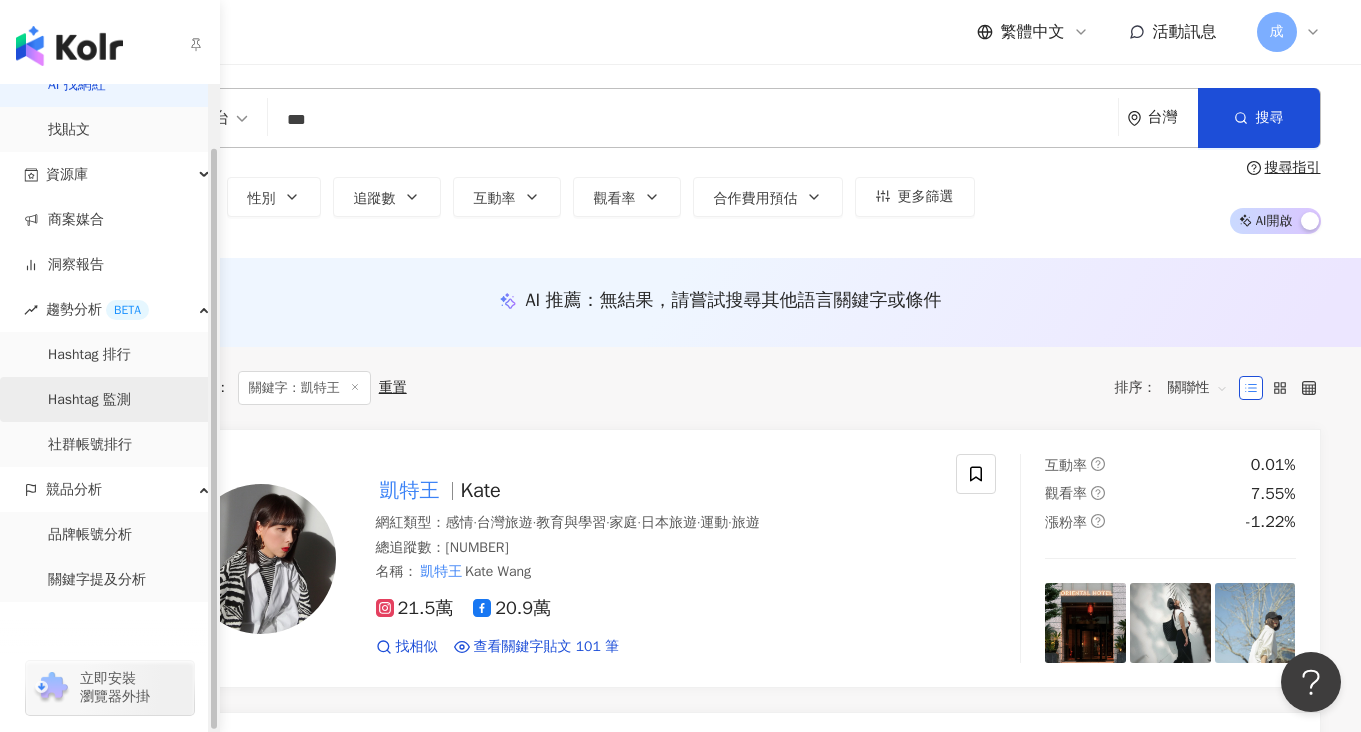scroll, scrollTop: 69, scrollLeft: 0, axis: vertical 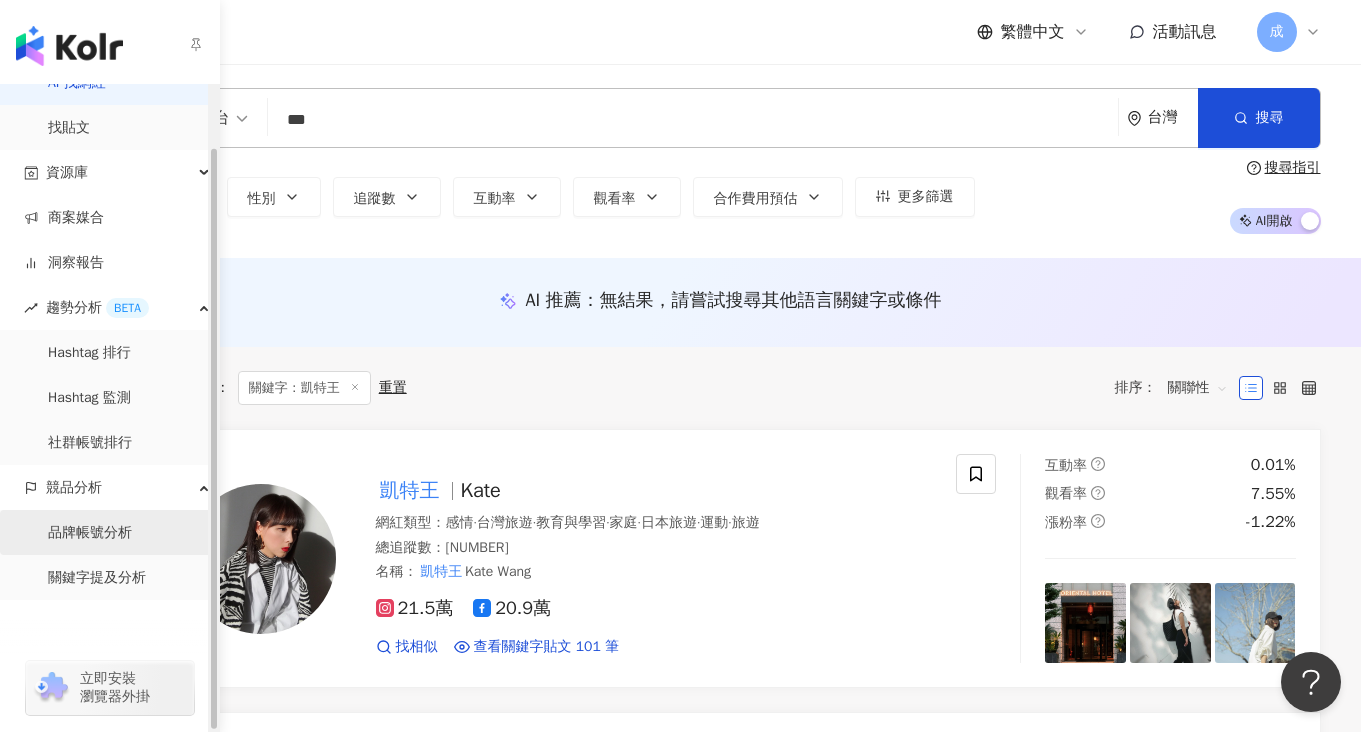 click on "品牌帳號分析" at bounding box center [90, 533] 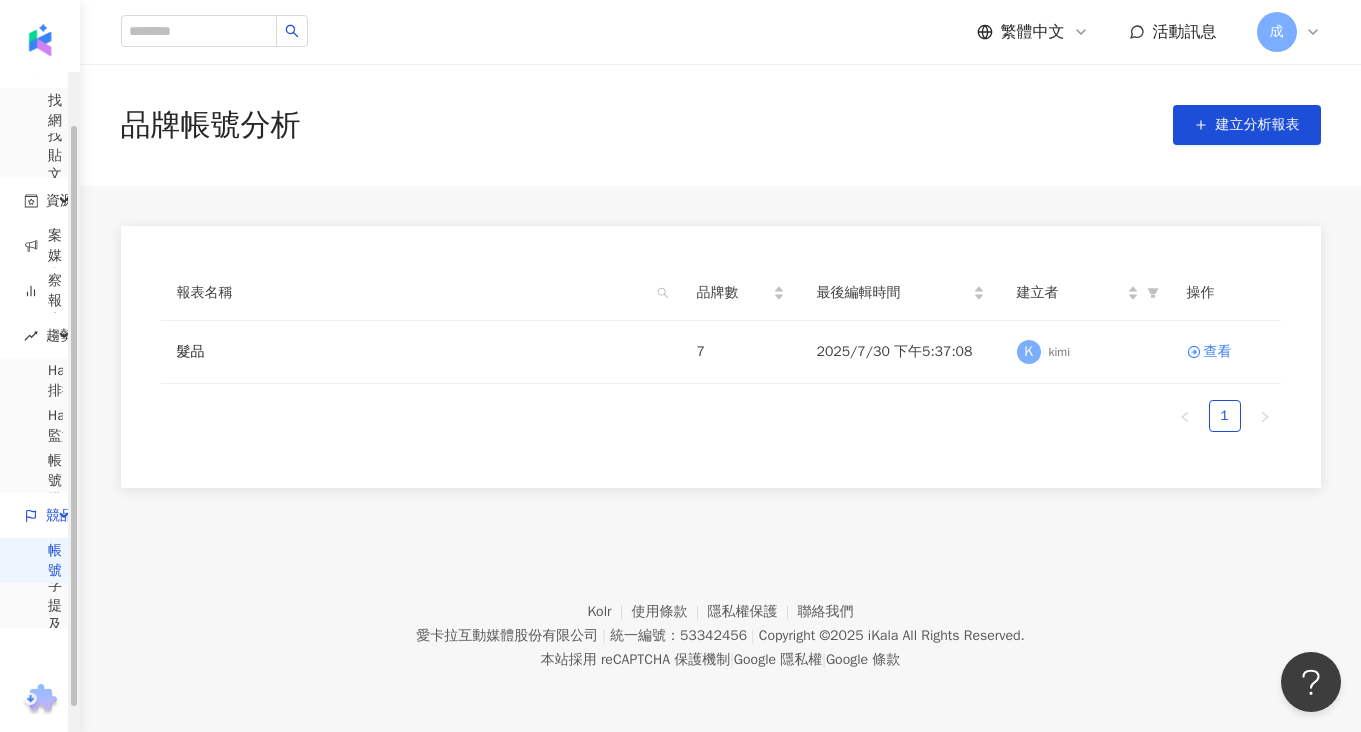 scroll, scrollTop: 0, scrollLeft: 0, axis: both 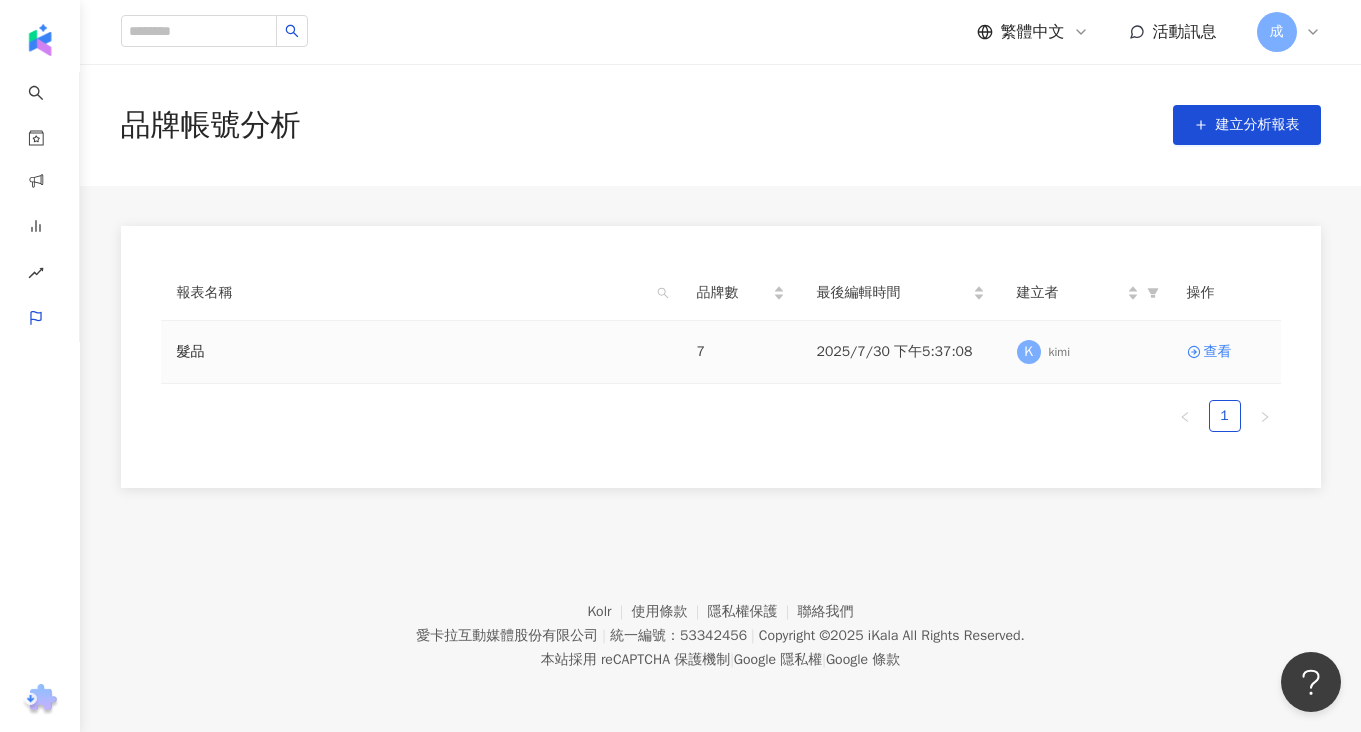 click on "髮品" at bounding box center [421, 352] 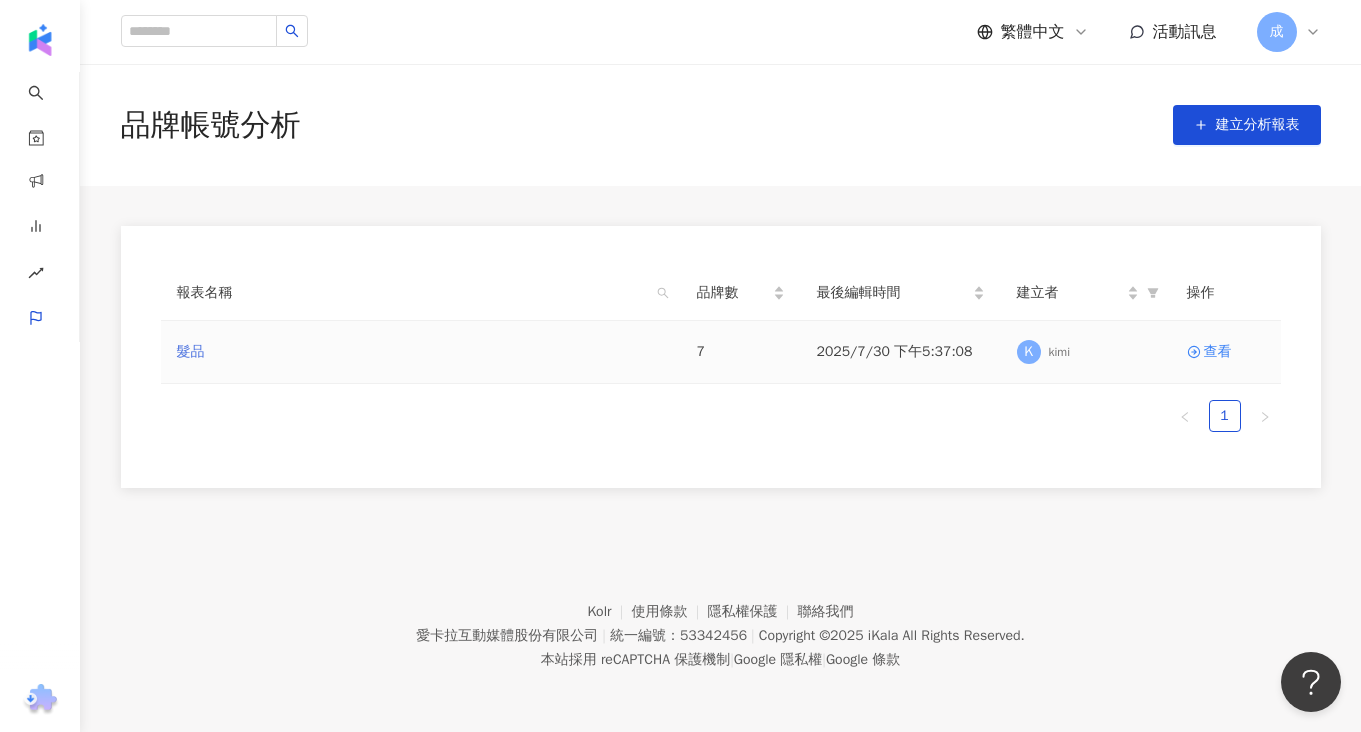 click on "髮品" at bounding box center (191, 352) 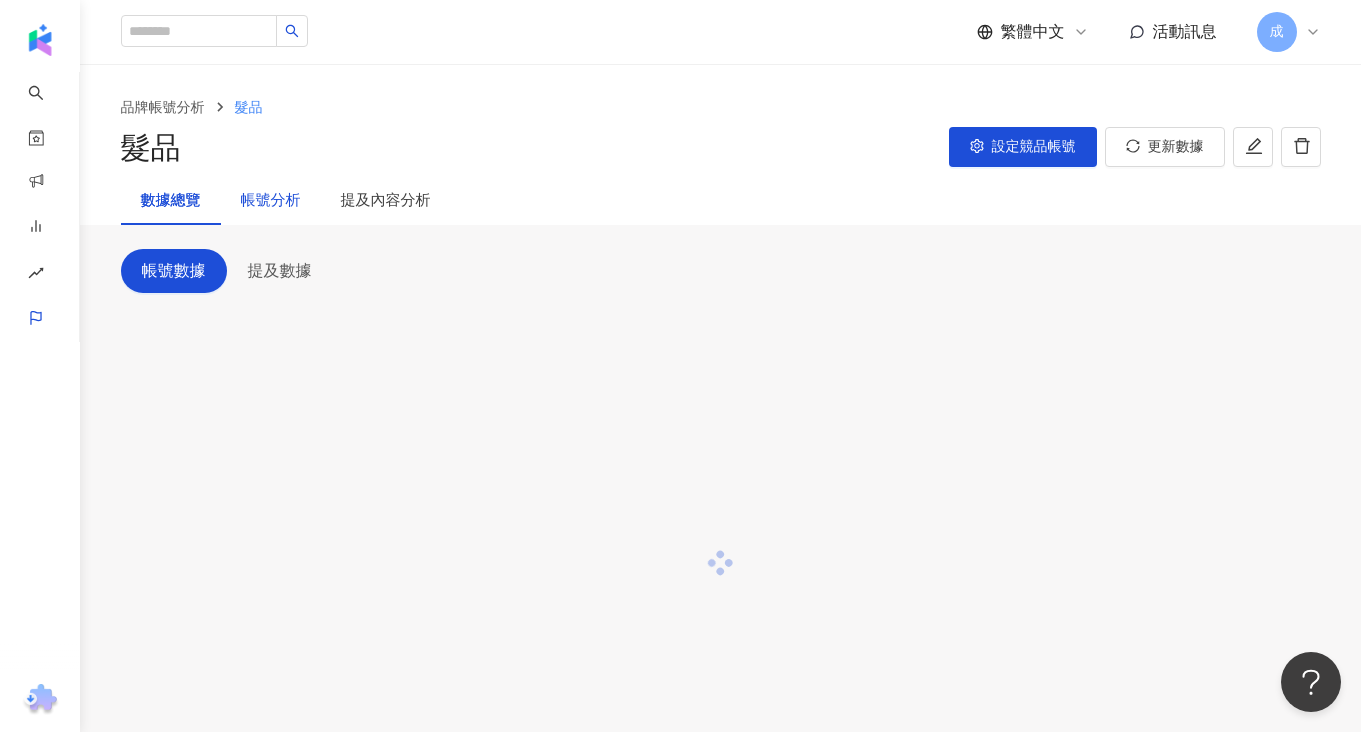 click on "帳號分析" at bounding box center [271, 201] 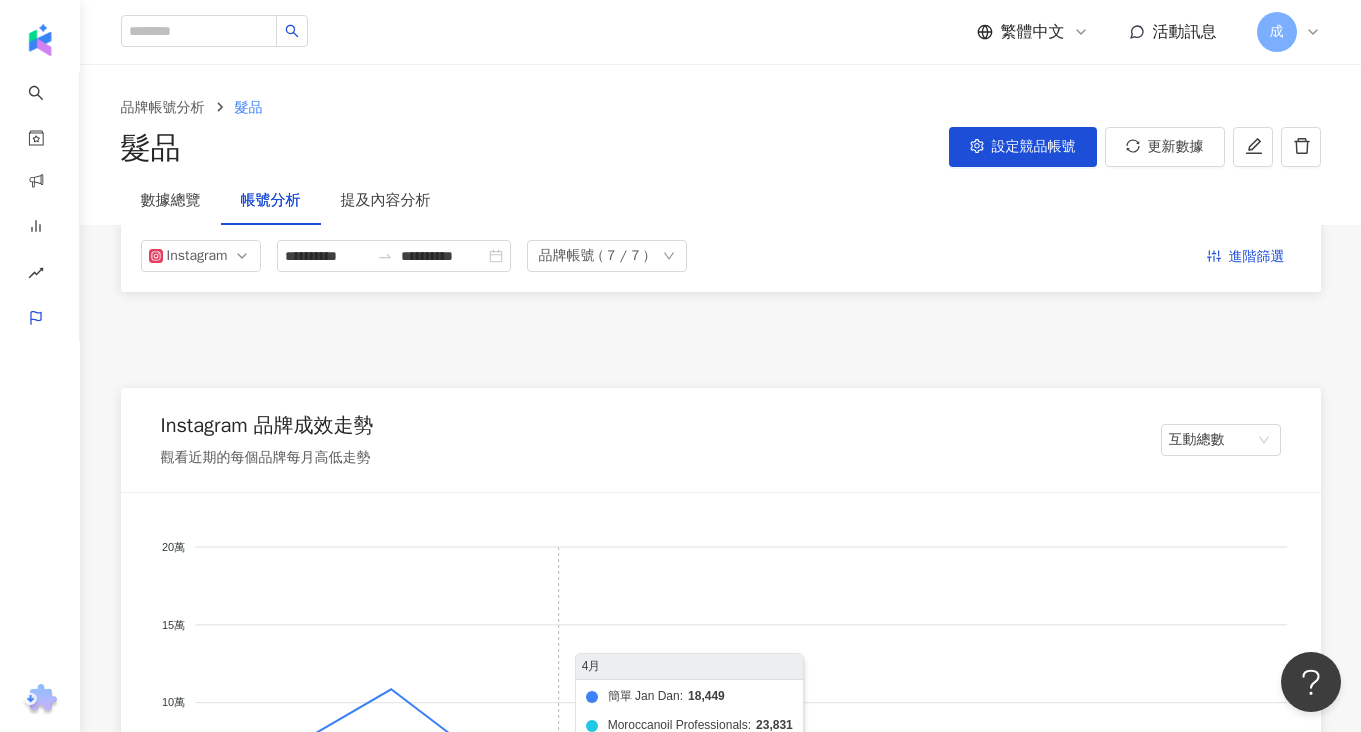scroll, scrollTop: 335, scrollLeft: 0, axis: vertical 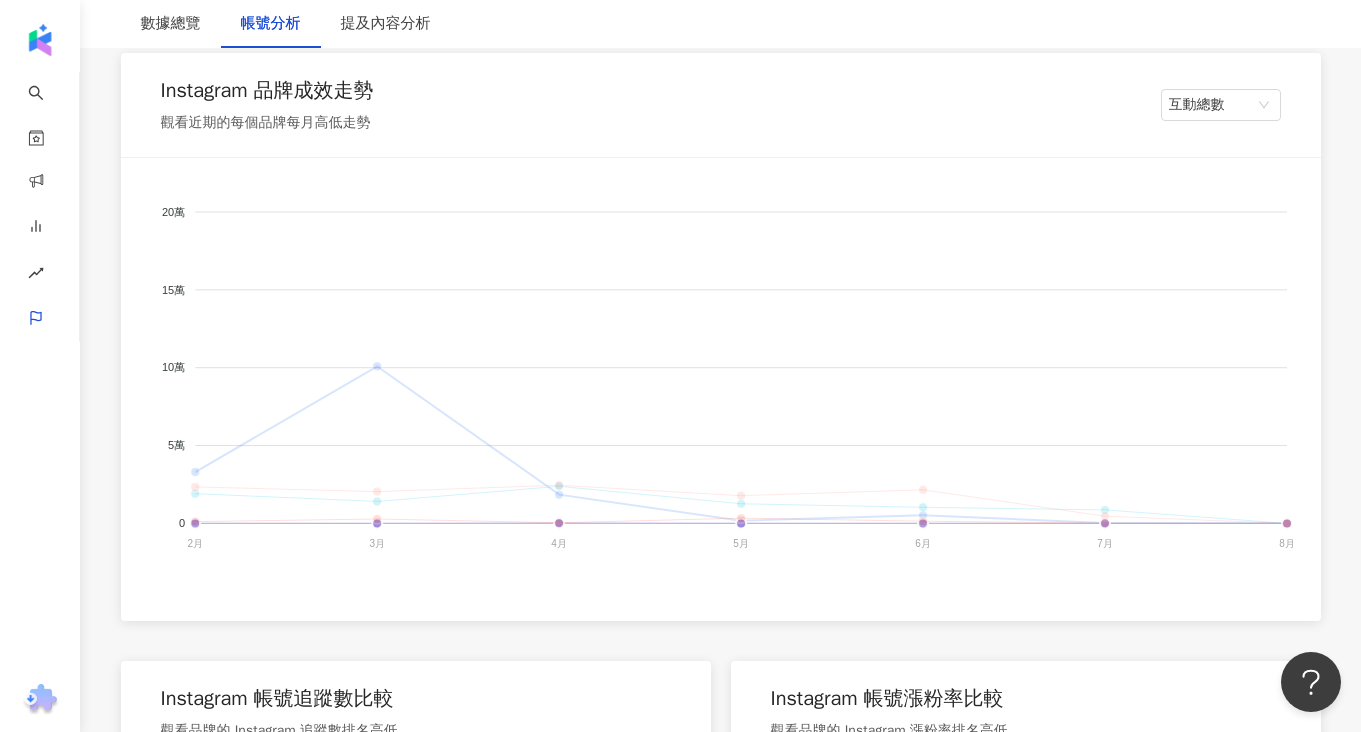 click on "SAWAA" 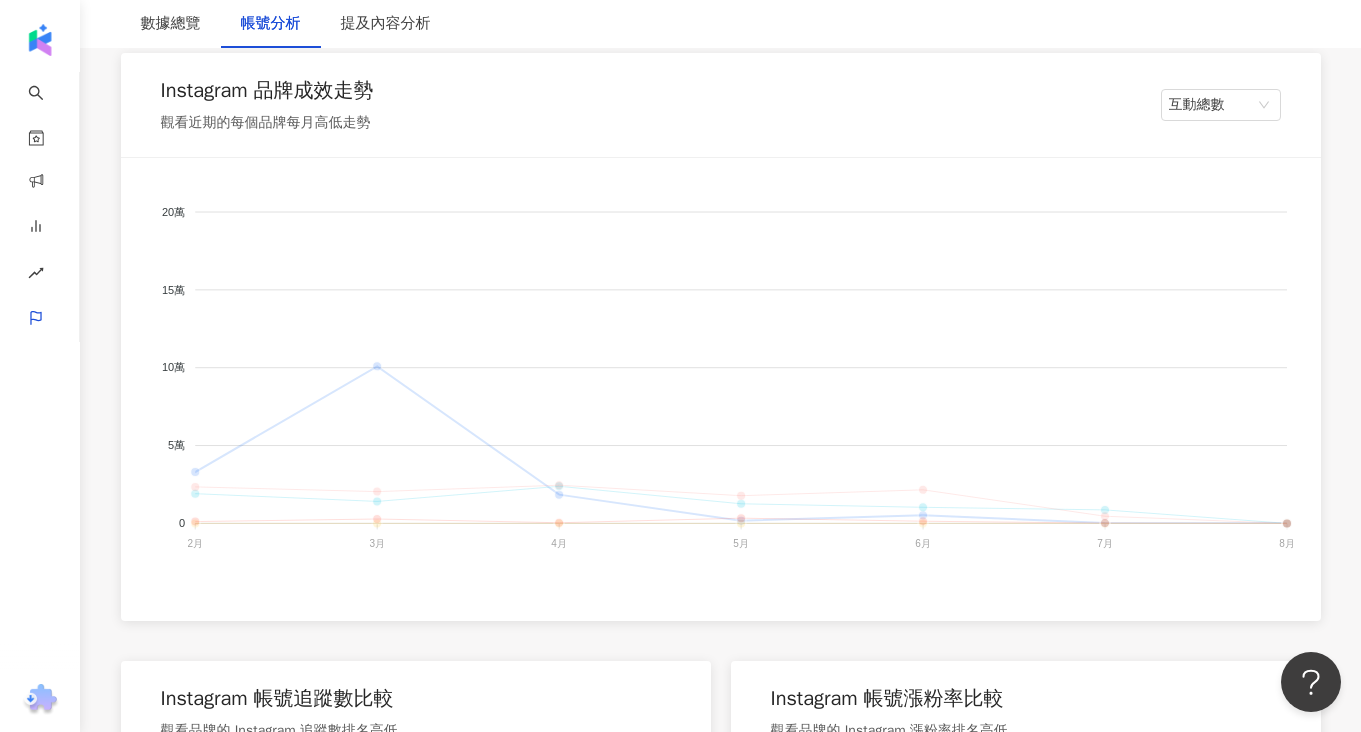 click on "SAWAA" 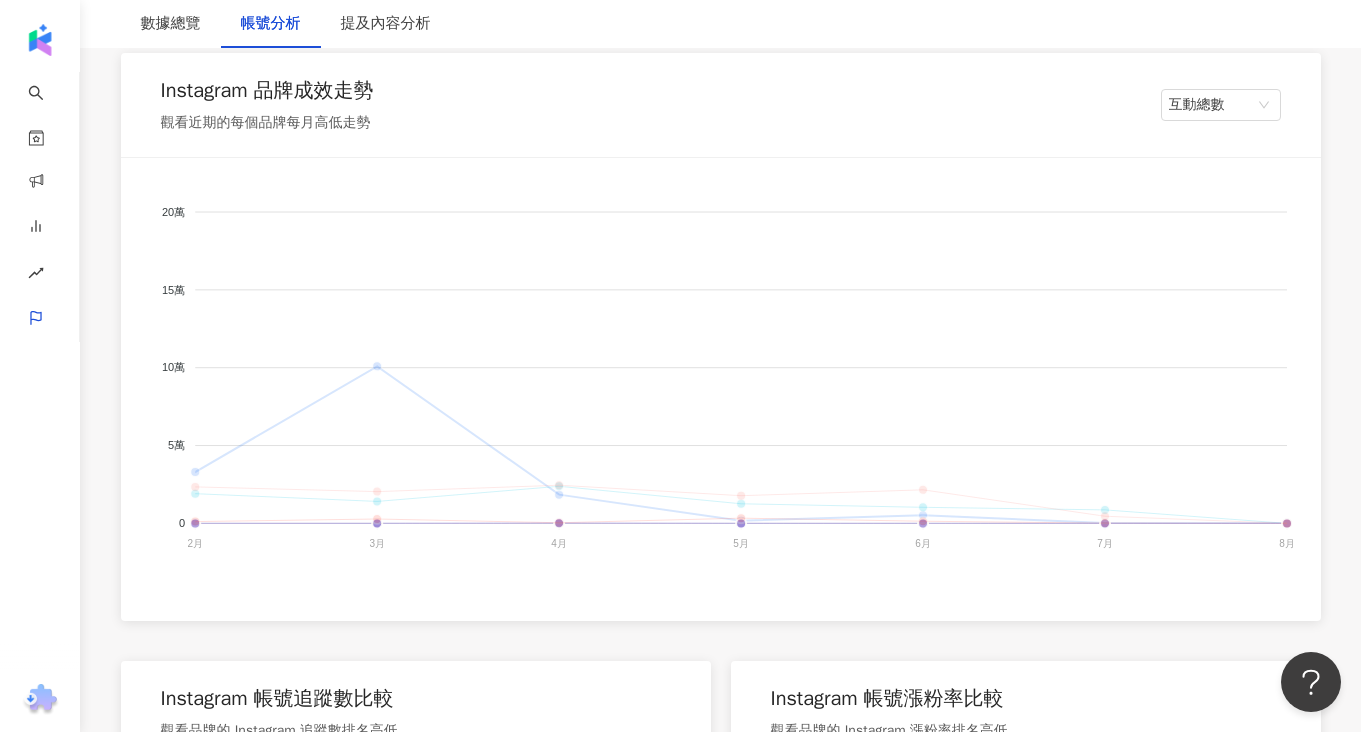 click on "SAWAA" 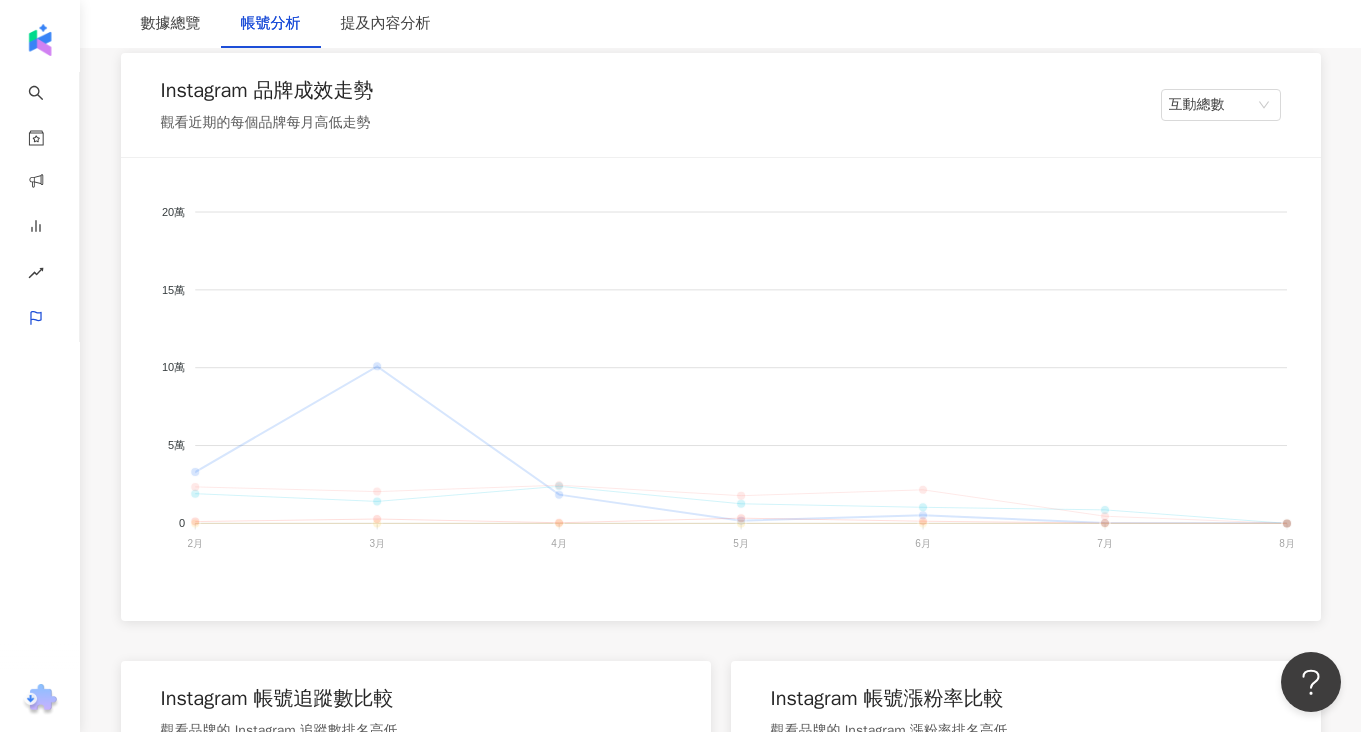 click on "SAWAA" 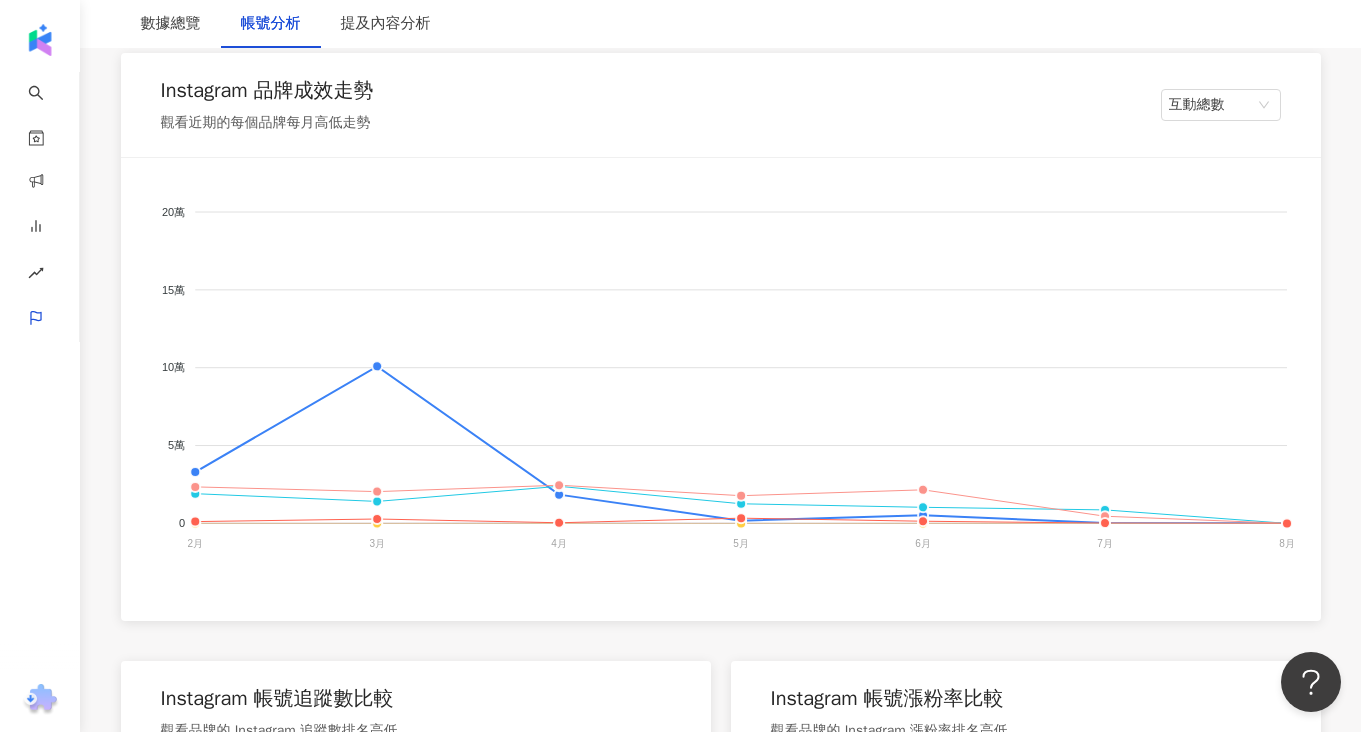 click on "SAWAA" 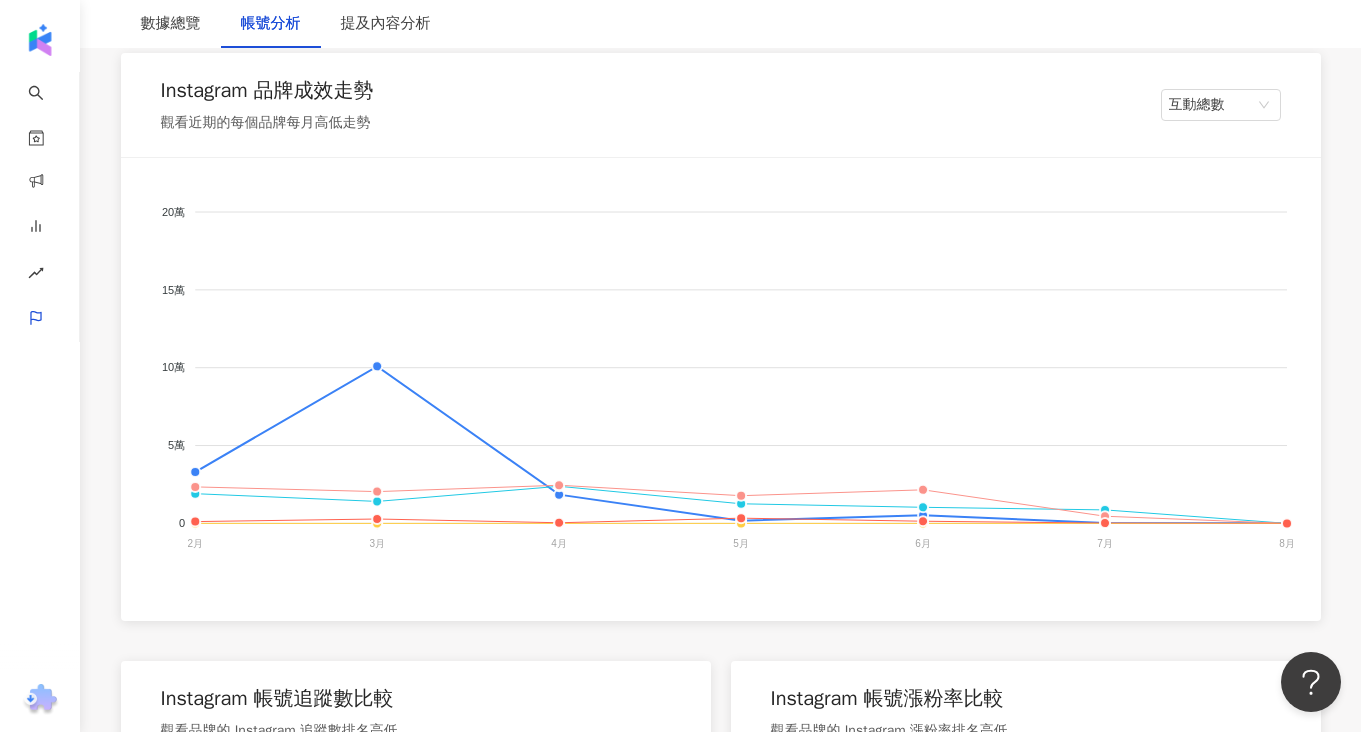 click on "SAWAA" 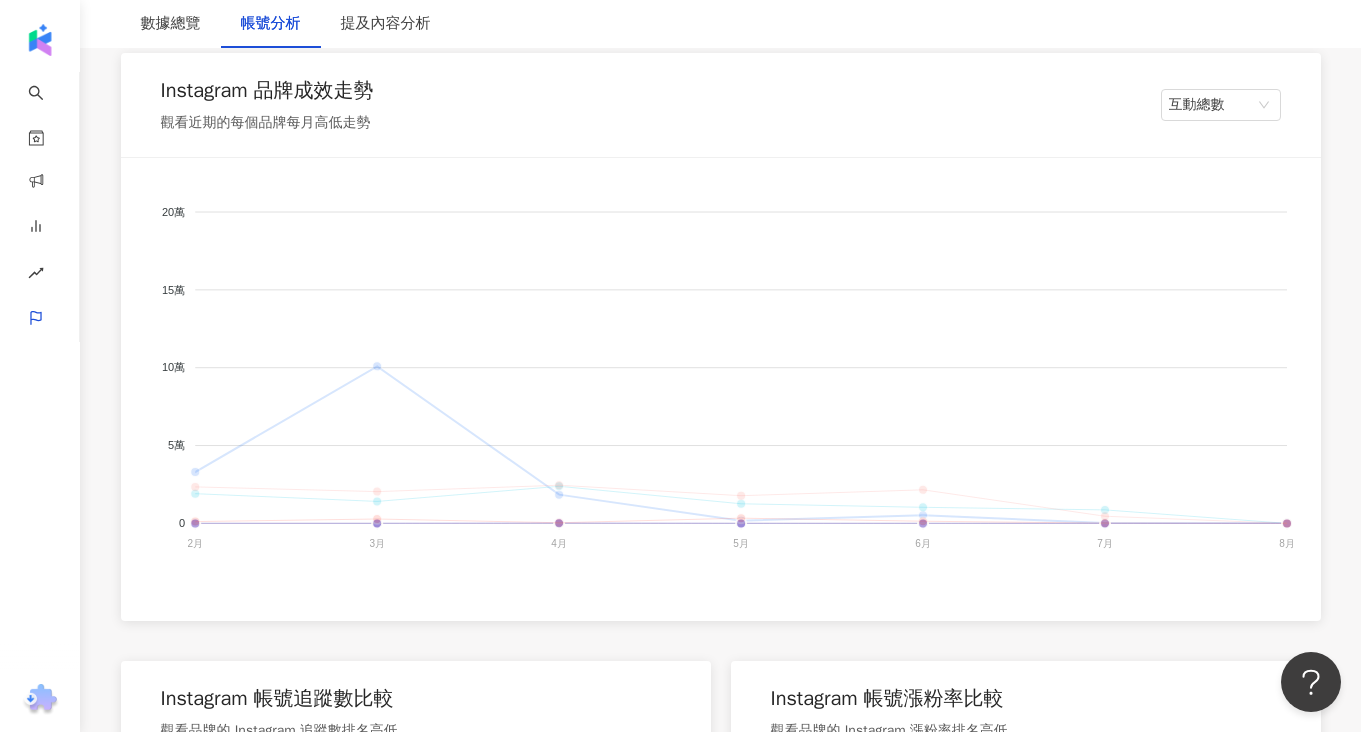 drag, startPoint x: 737, startPoint y: 566, endPoint x: 689, endPoint y: 563, distance: 48.09366 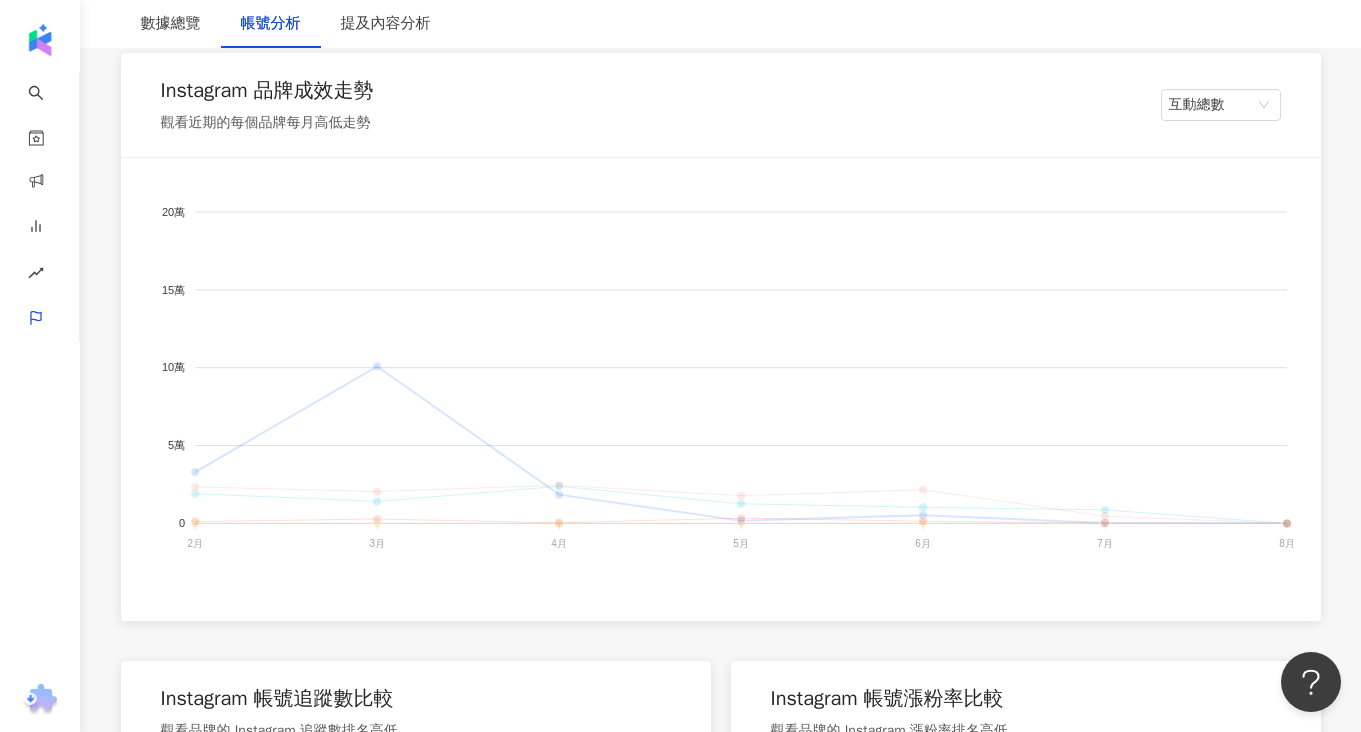 click on "SAWAA" 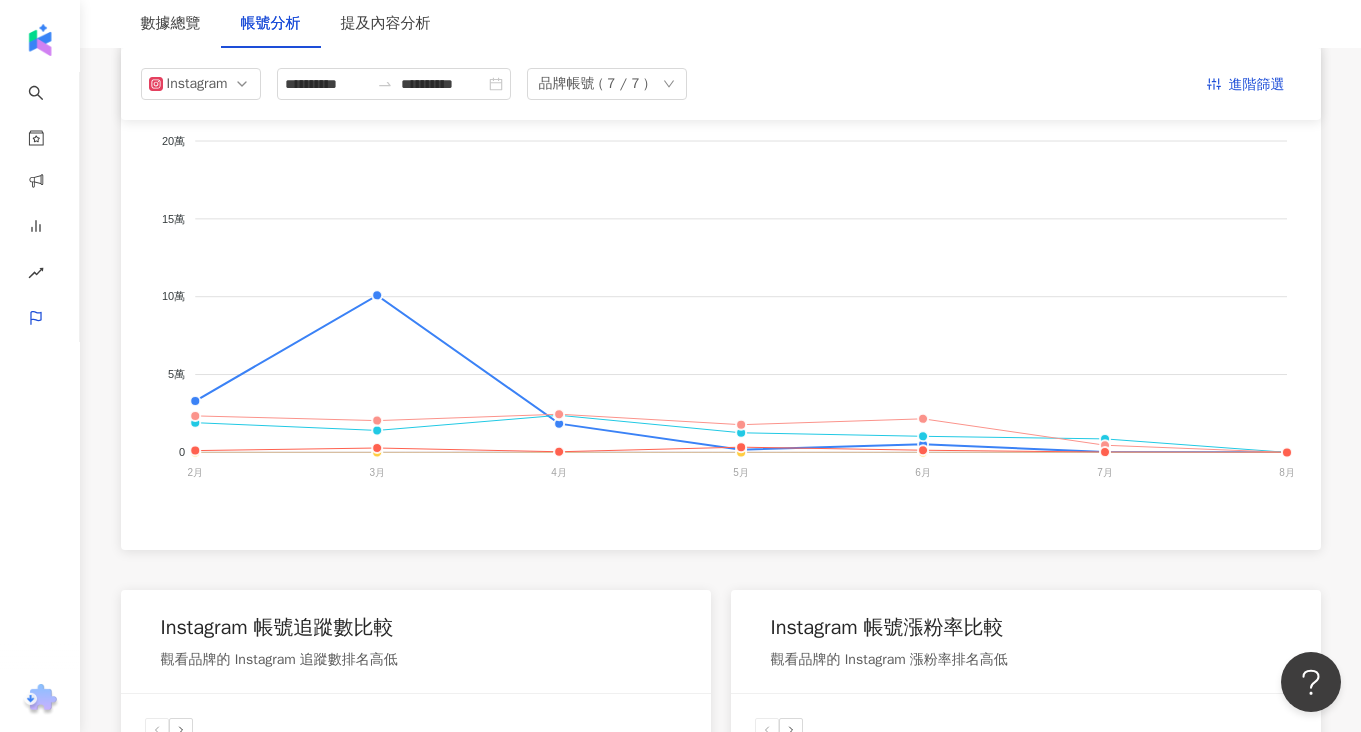 scroll, scrollTop: 38, scrollLeft: 0, axis: vertical 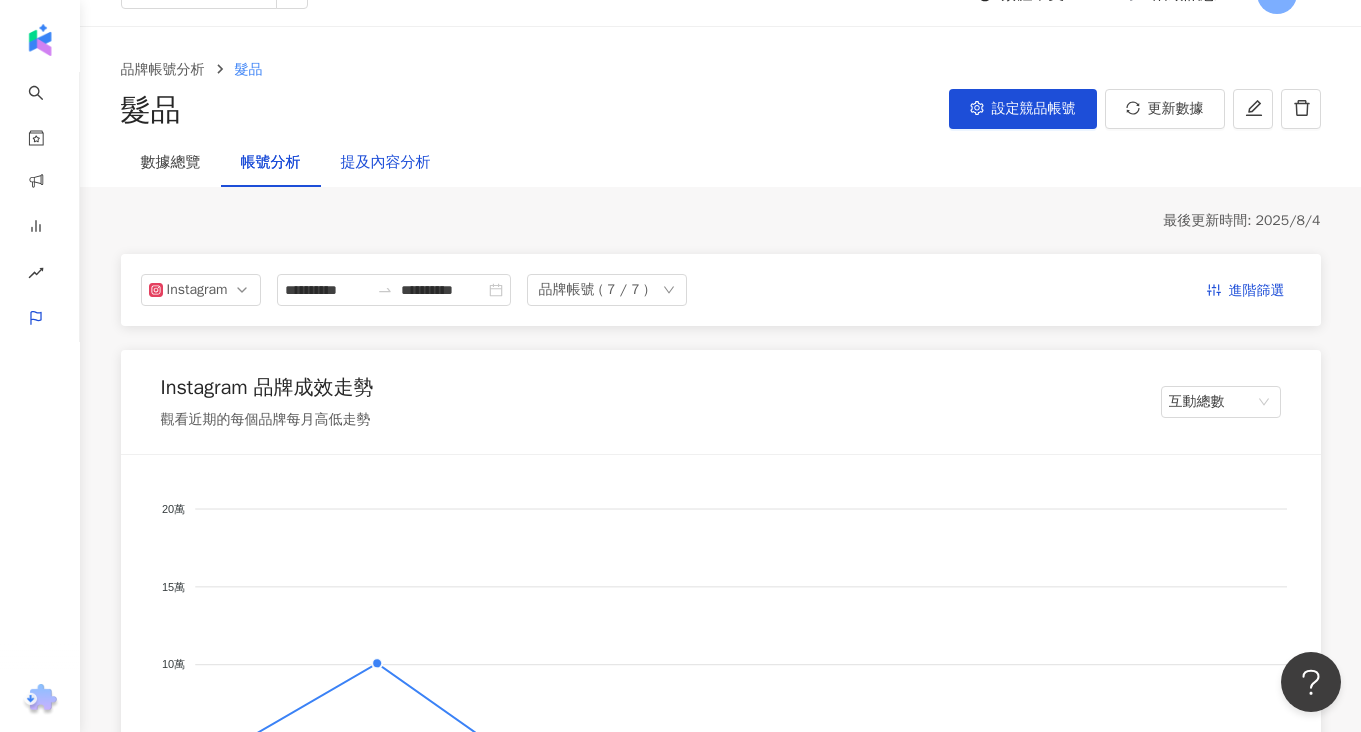 click on "提及內容分析" at bounding box center (386, 163) 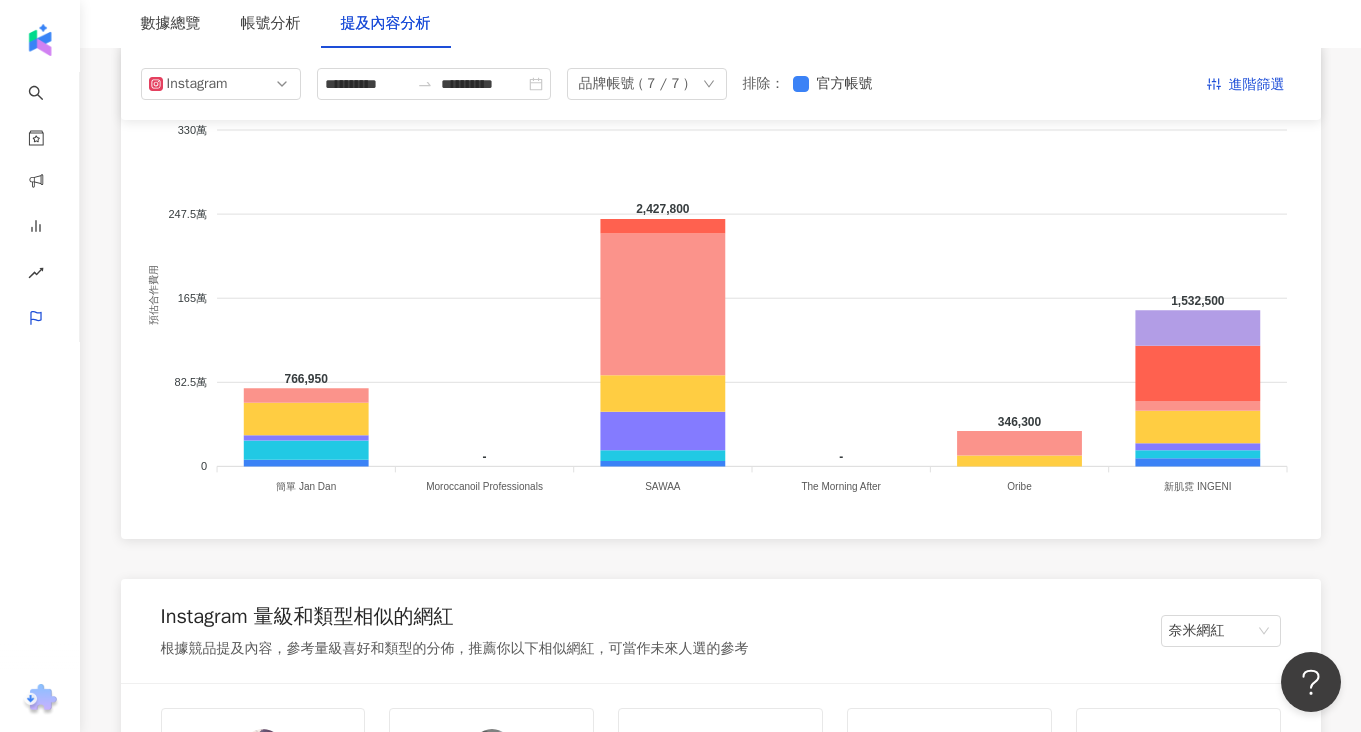 scroll, scrollTop: 1836, scrollLeft: 0, axis: vertical 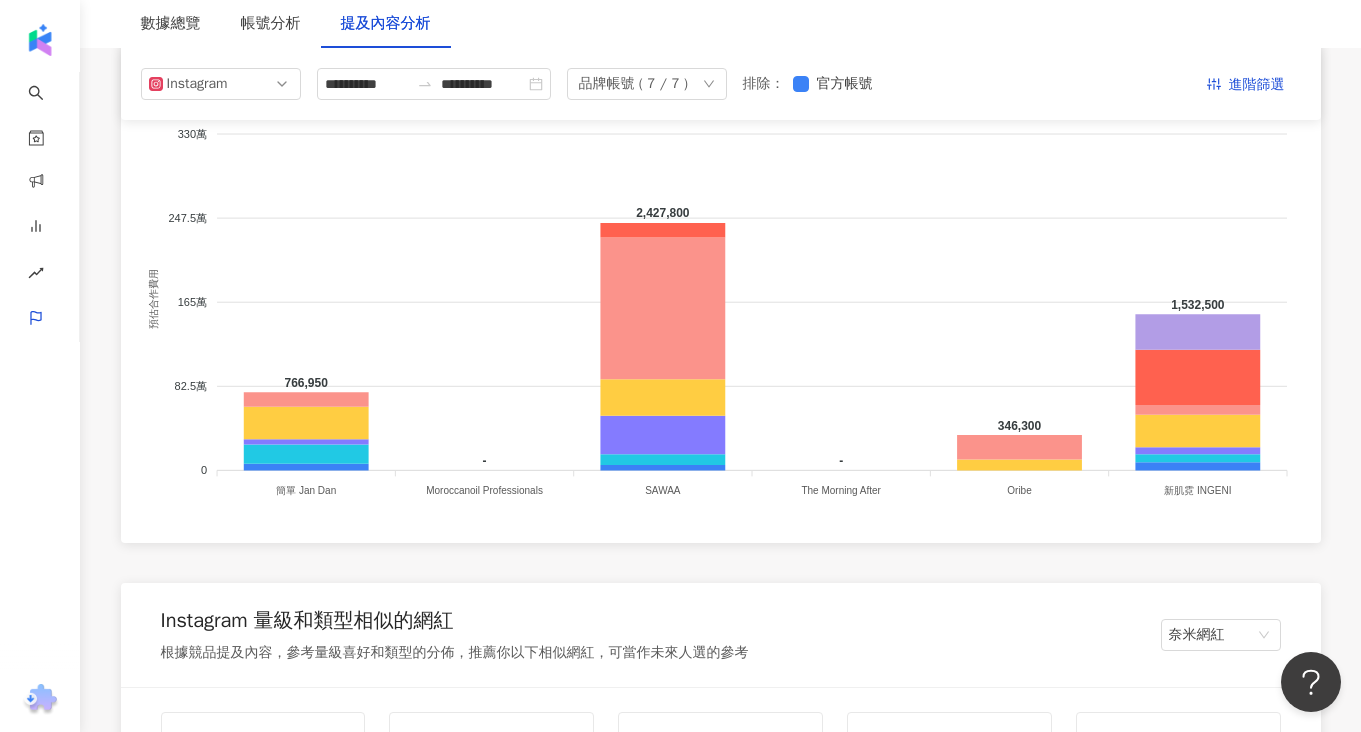click on "SAWAA" 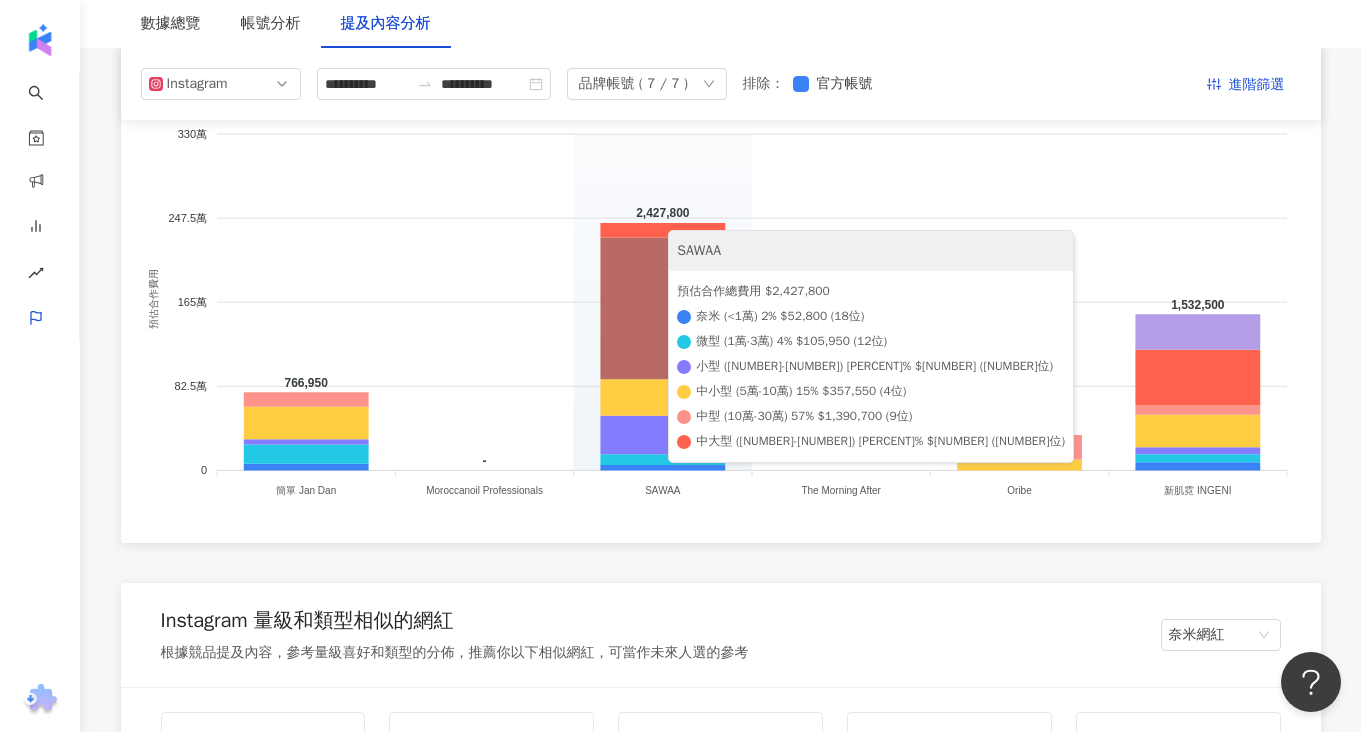 click 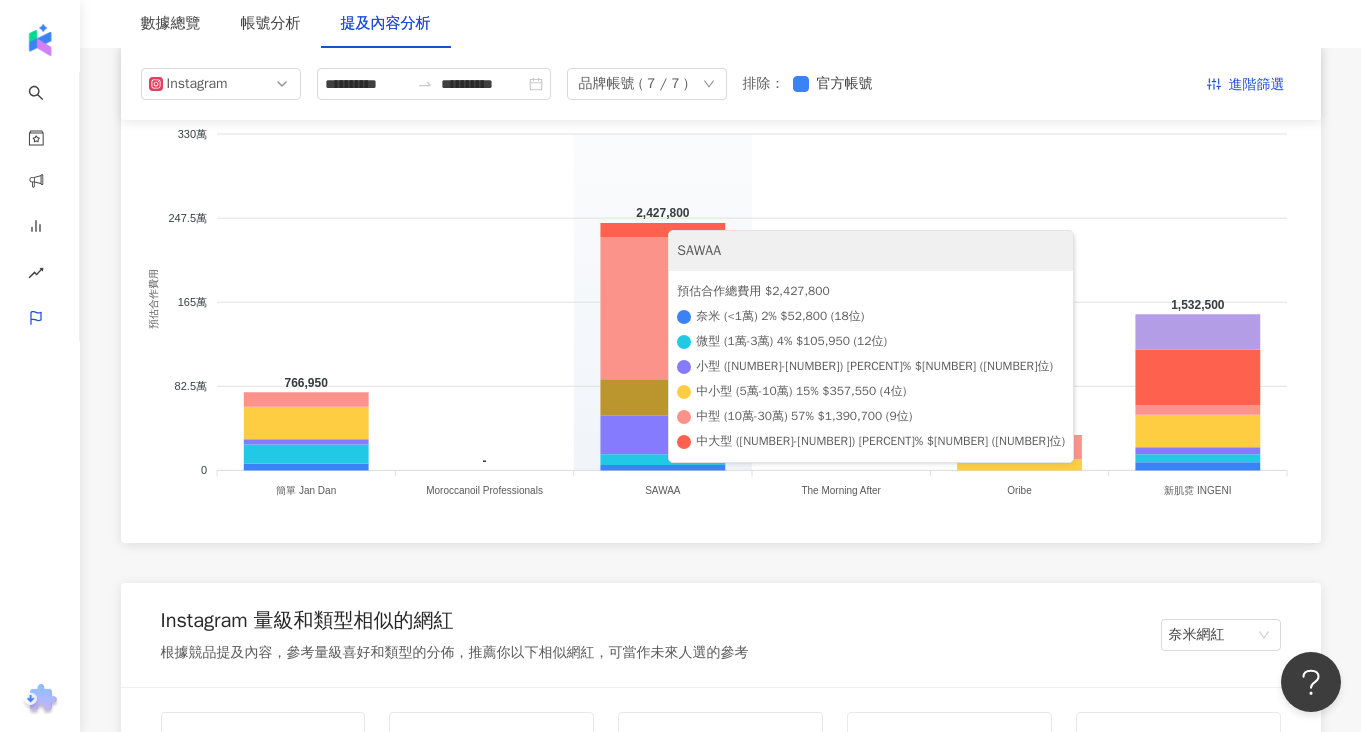 click 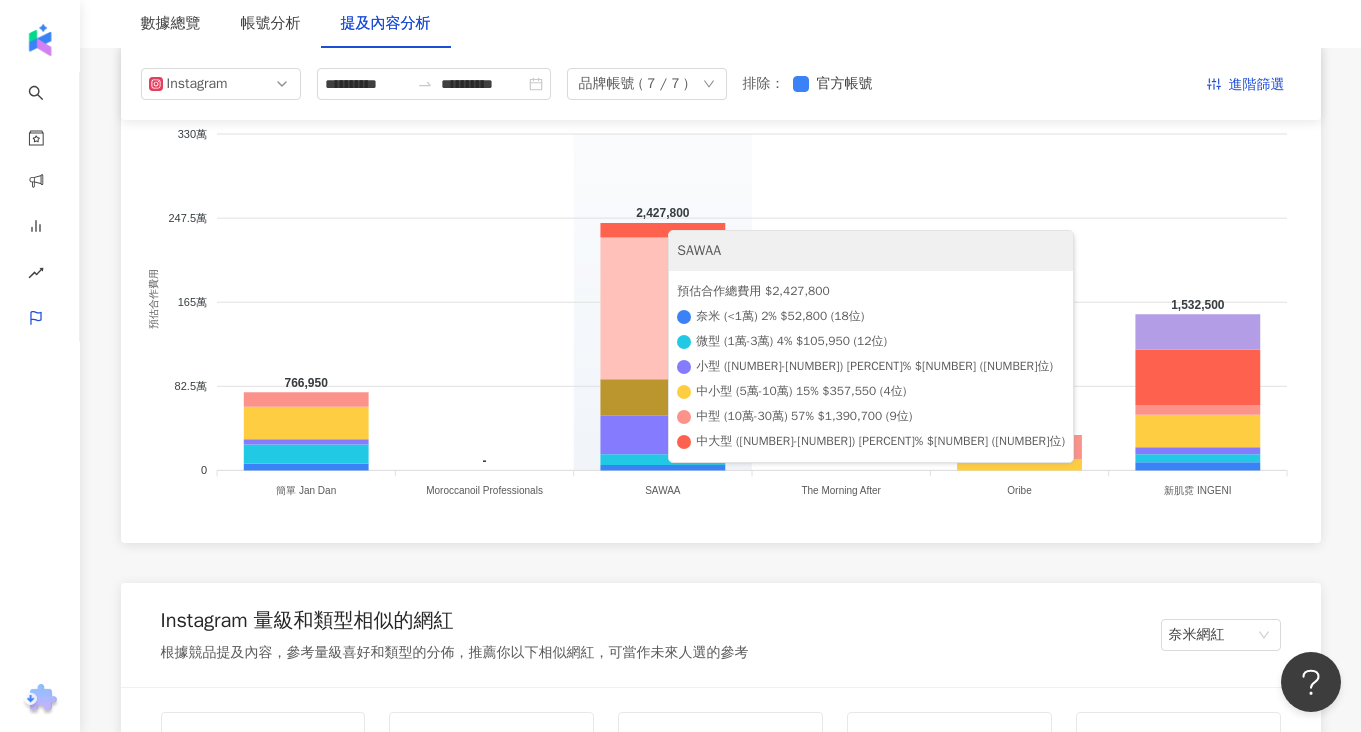 click 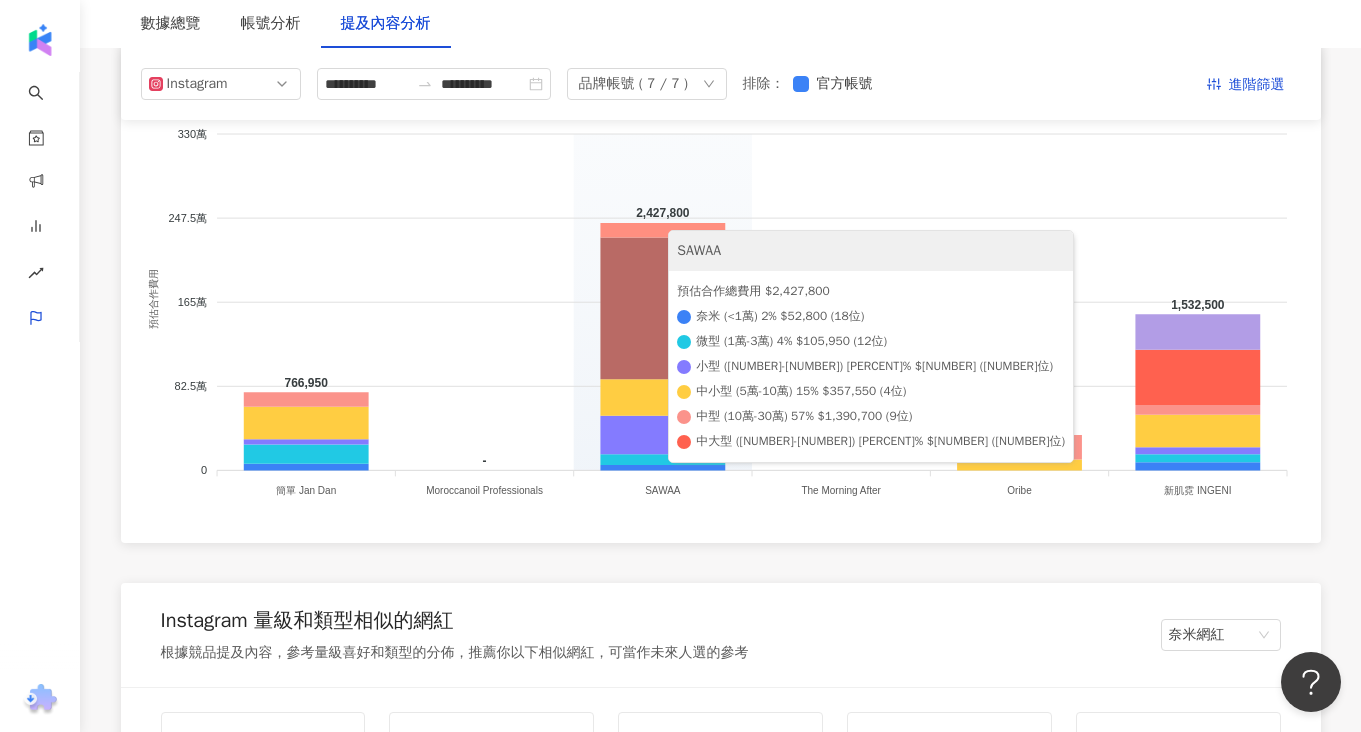click 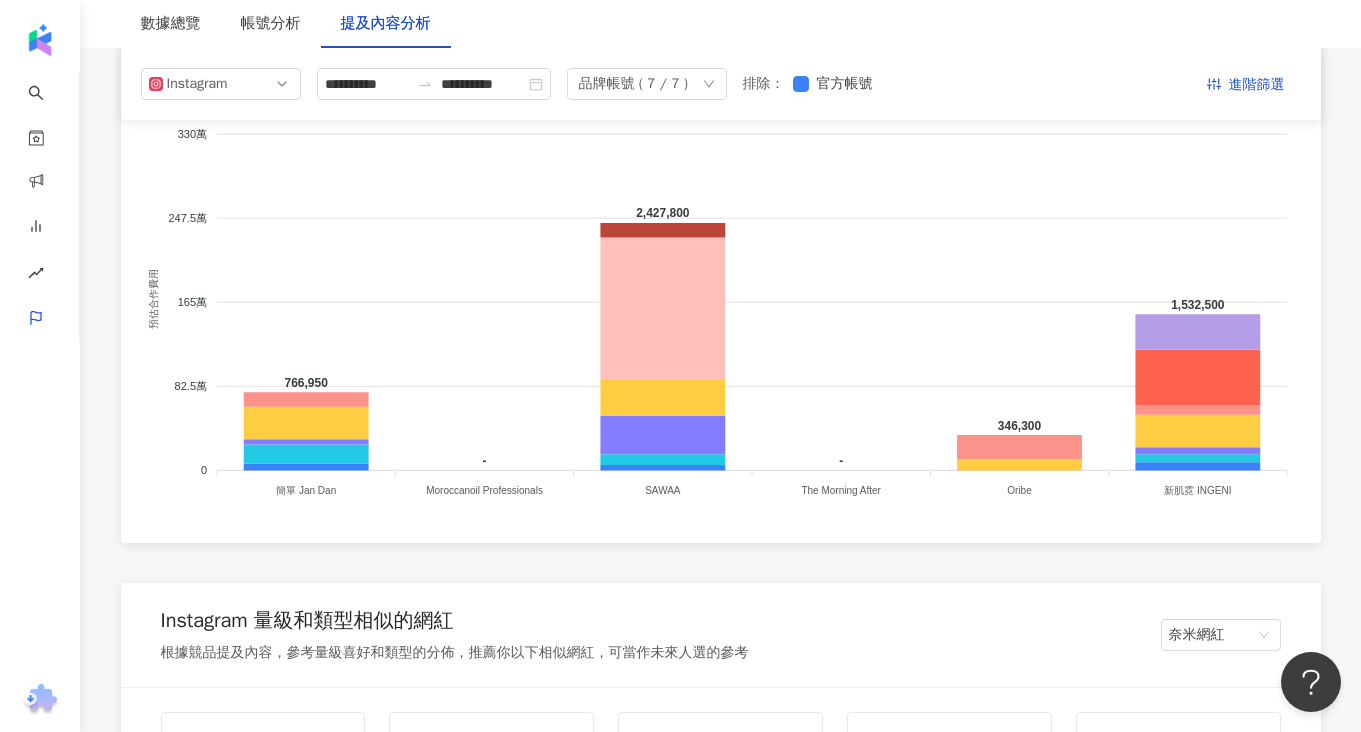 click 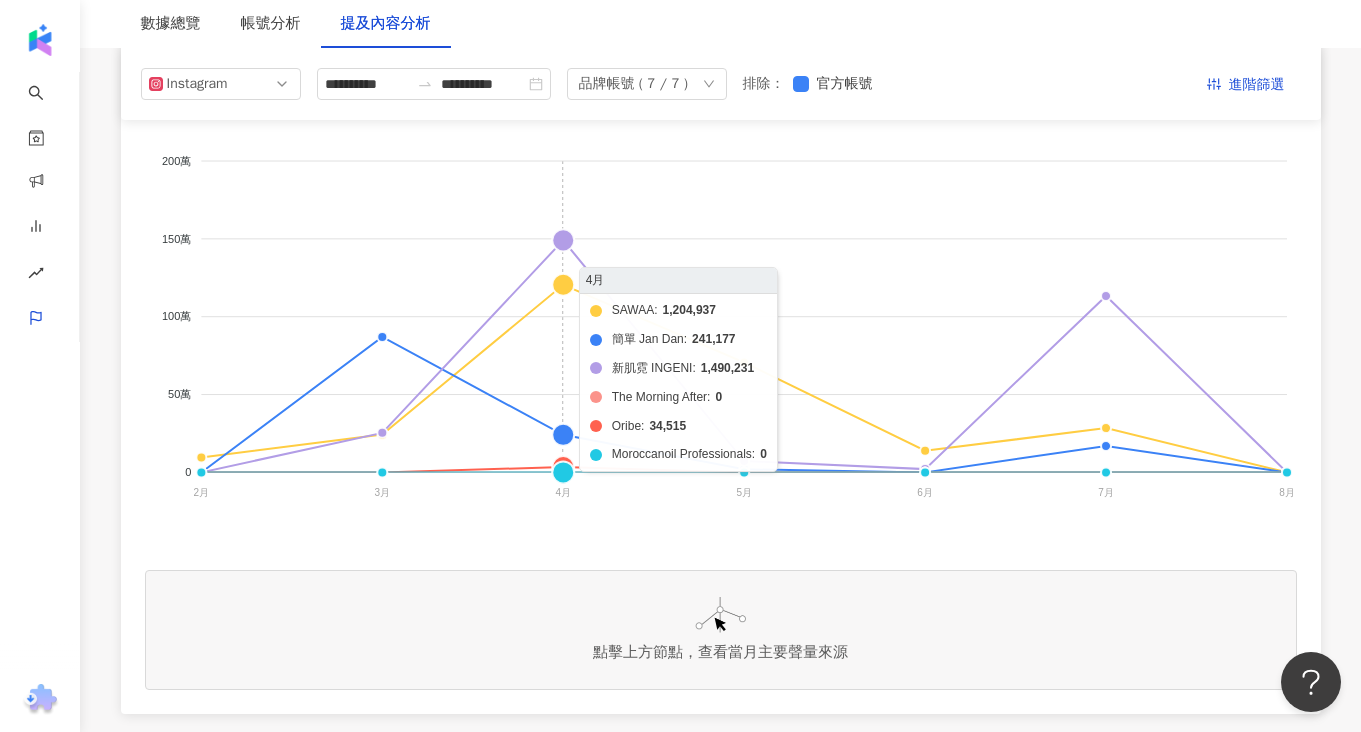 scroll, scrollTop: 385, scrollLeft: 0, axis: vertical 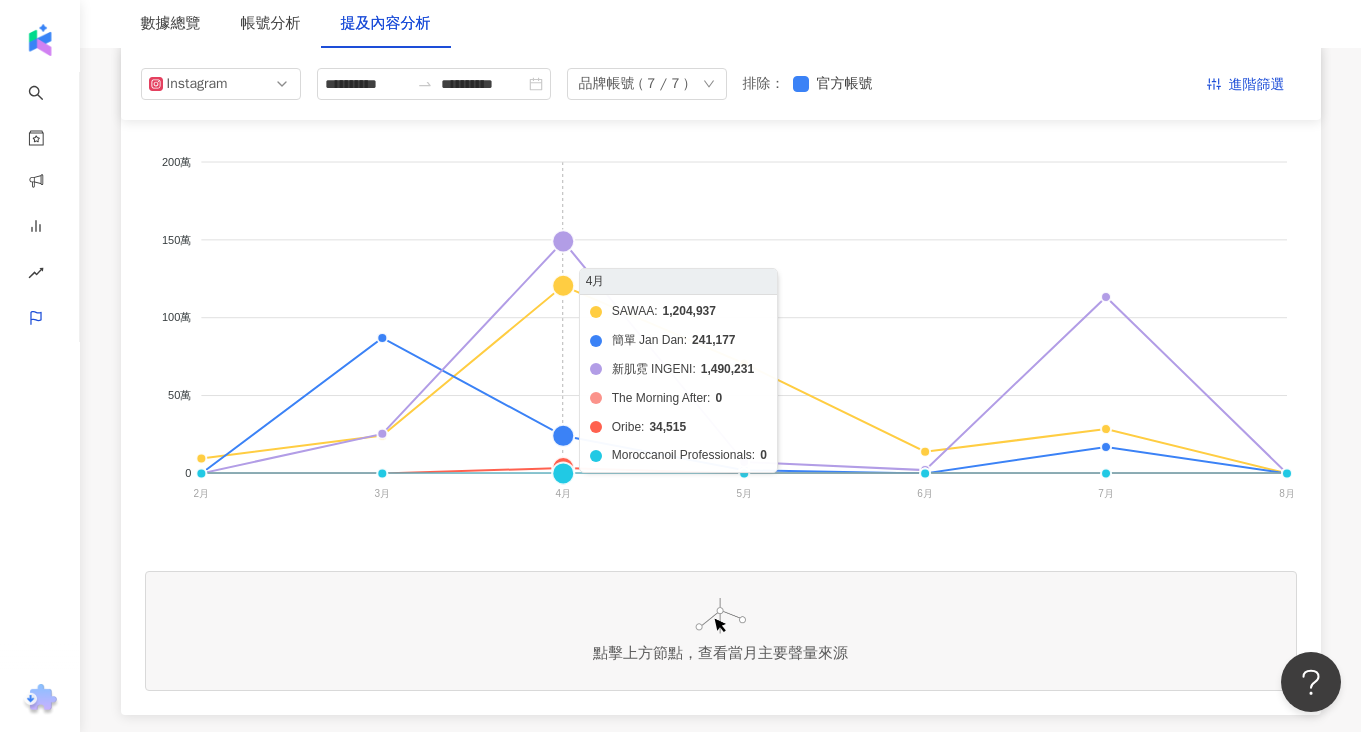 click on "SAWAA 簡單 Jan Dan 新肌霓 INGENI The Morning After Oribe Moroccanoil Professionals" 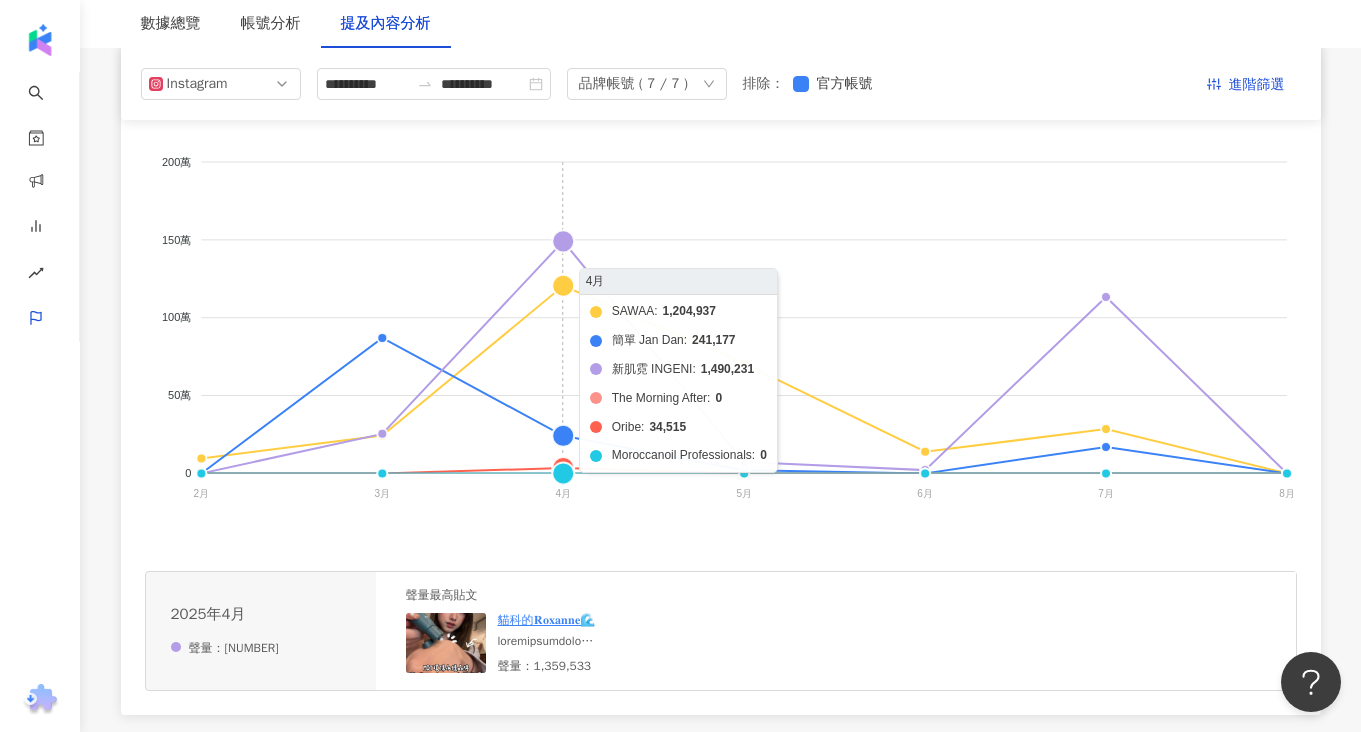click on "SAWAA 簡單 Jan Dan 新肌霓 INGENI The Morning After Oribe Moroccanoil Professionals" 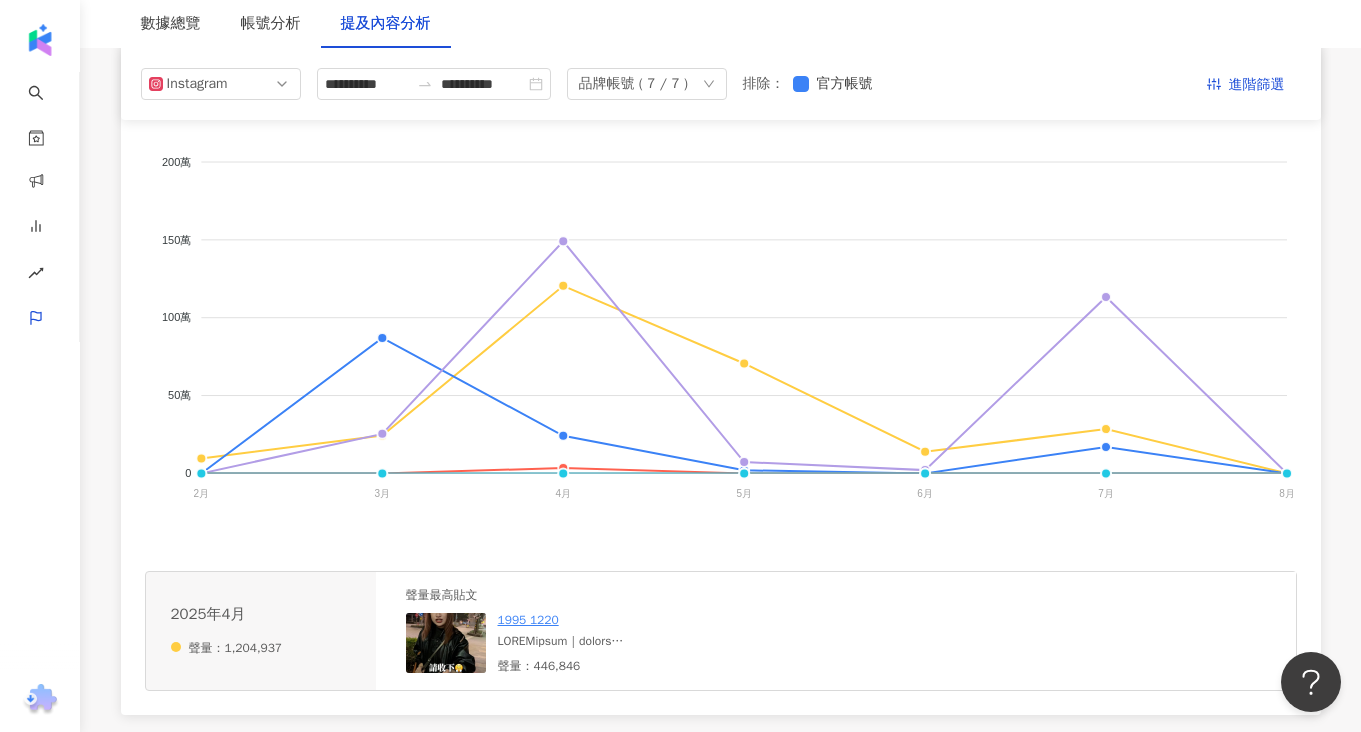 click on "1995 1220" at bounding box center [648, 620] 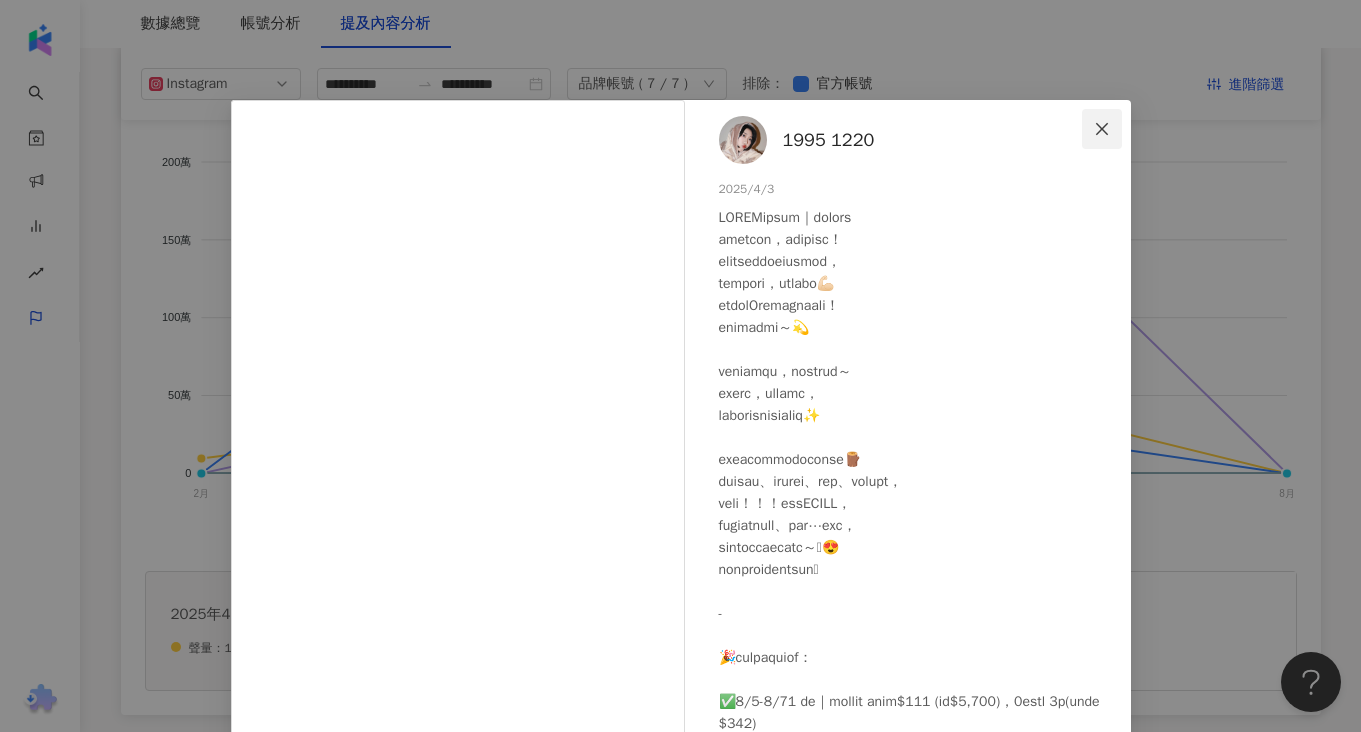 click 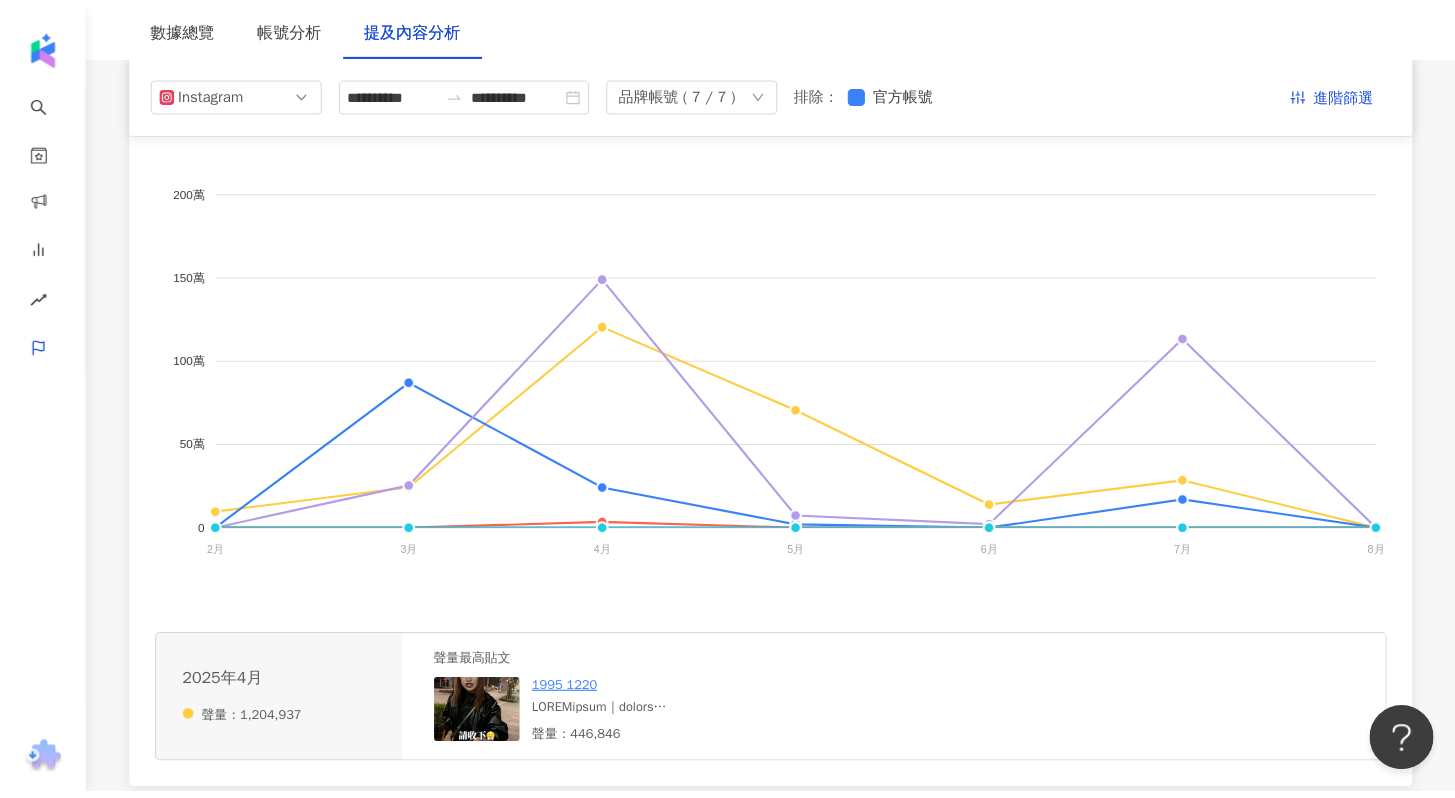 scroll, scrollTop: 352, scrollLeft: 0, axis: vertical 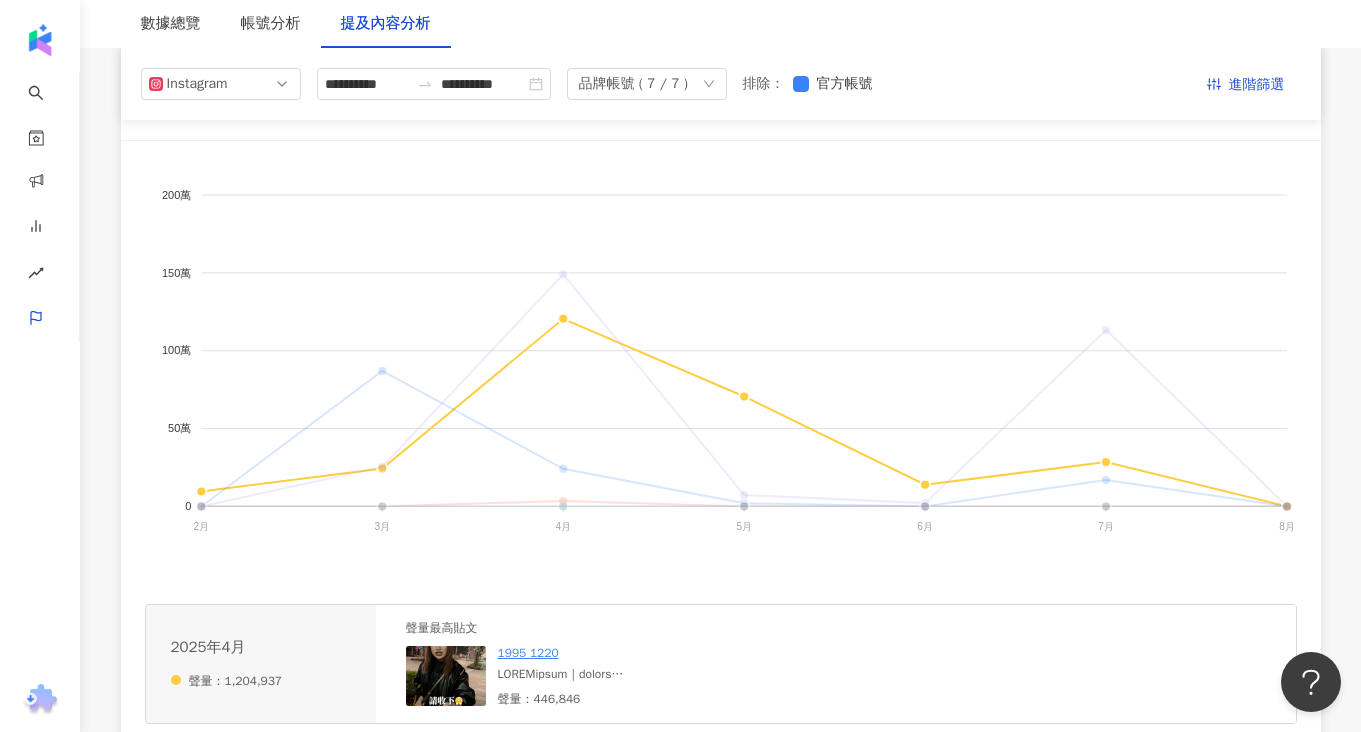 click on "SAWAA" 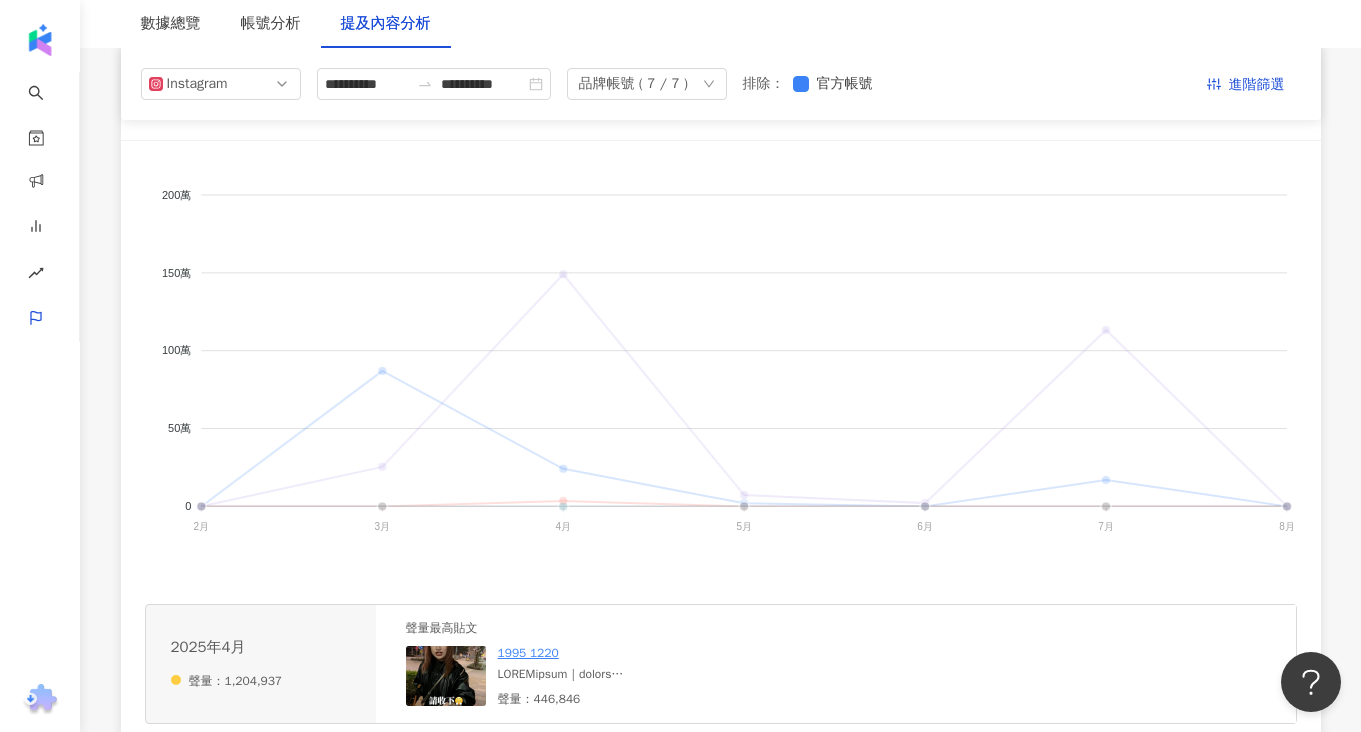 click on "SAWAA" 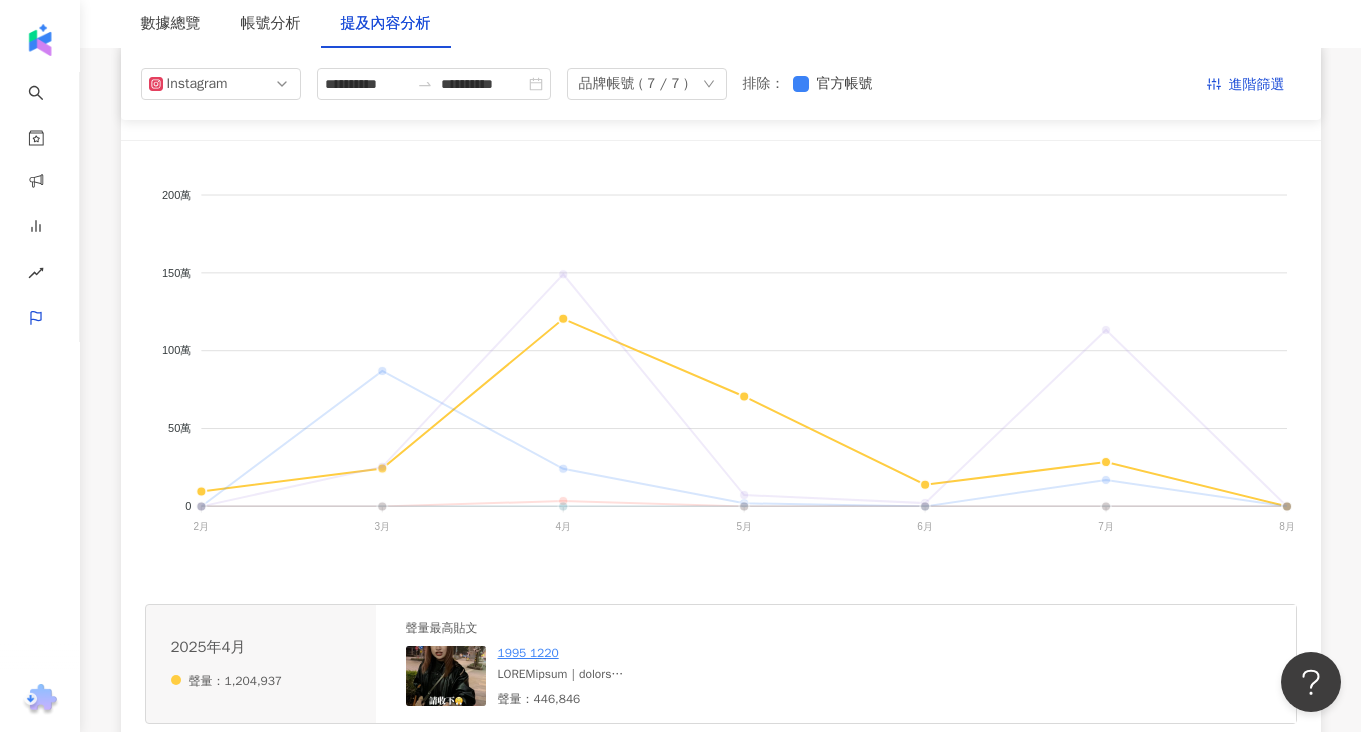click on "SAWAA" 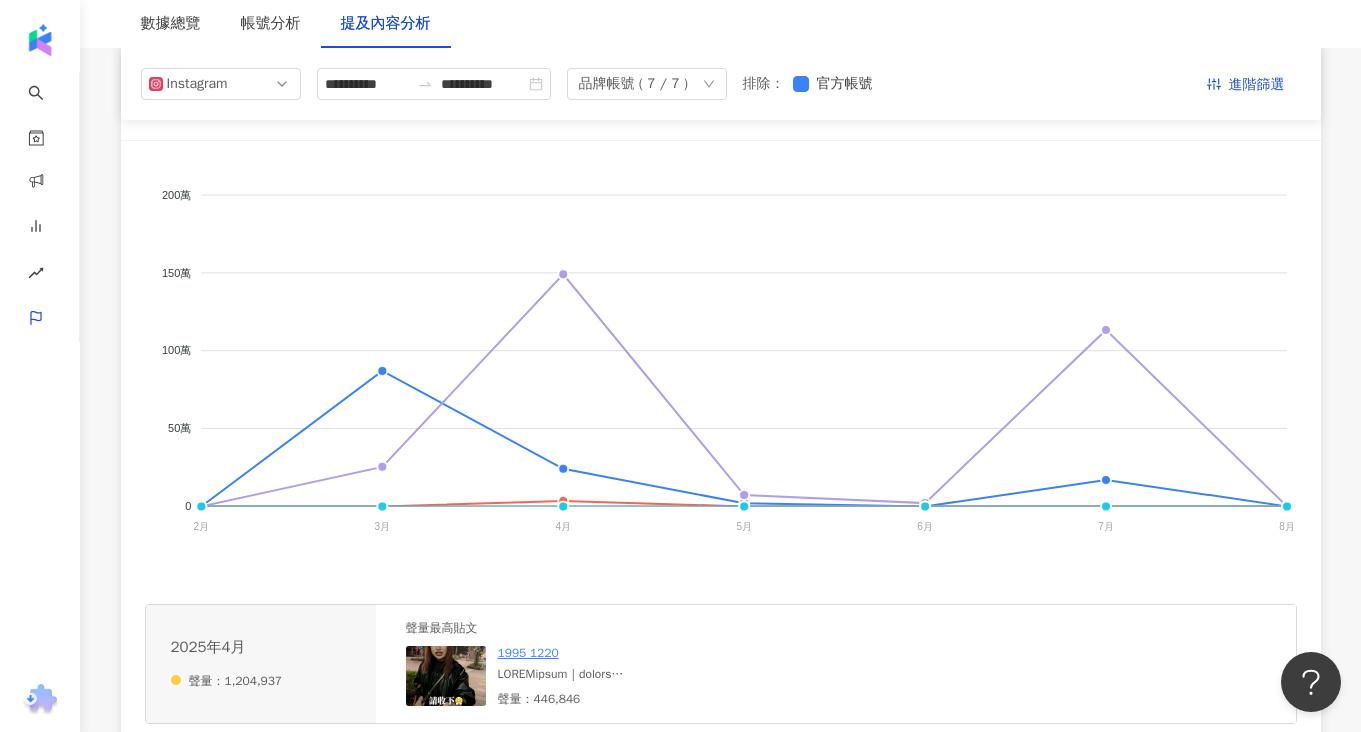 click on "SAWAA" 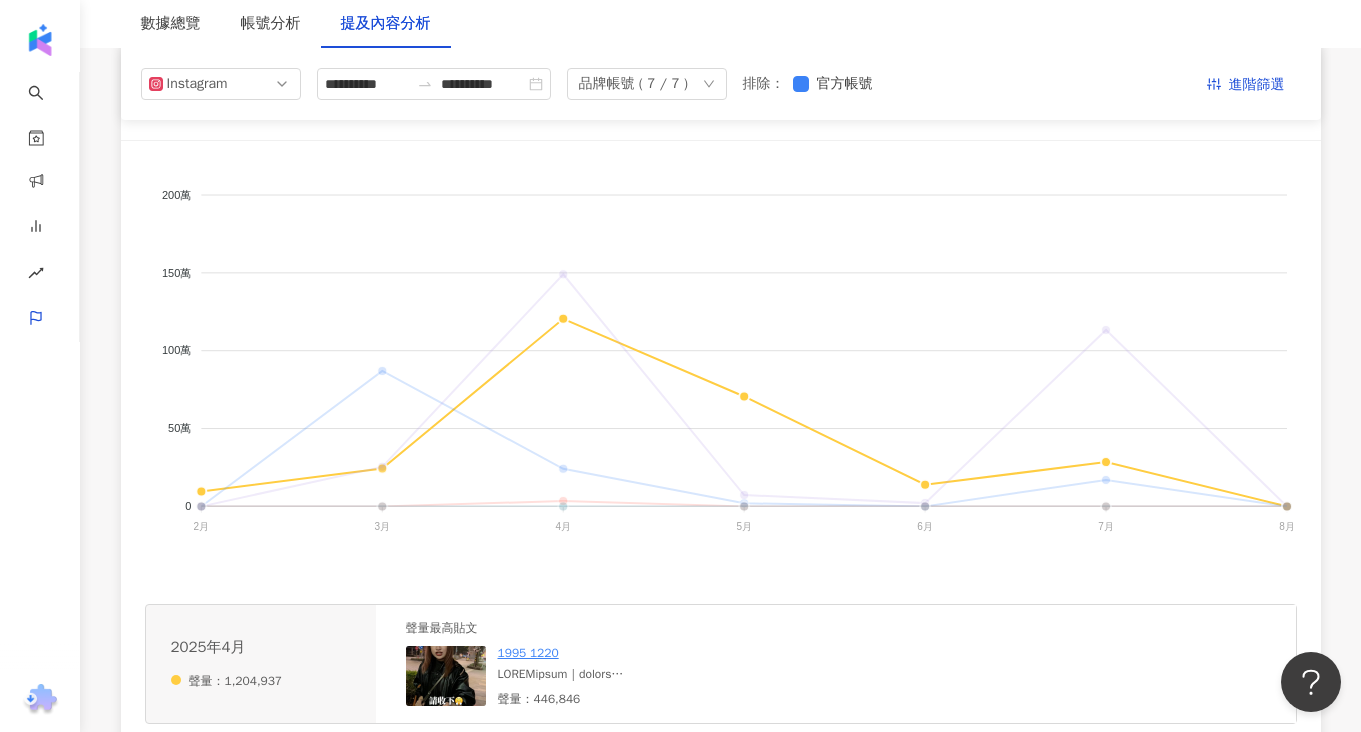 click on "SAWAA" 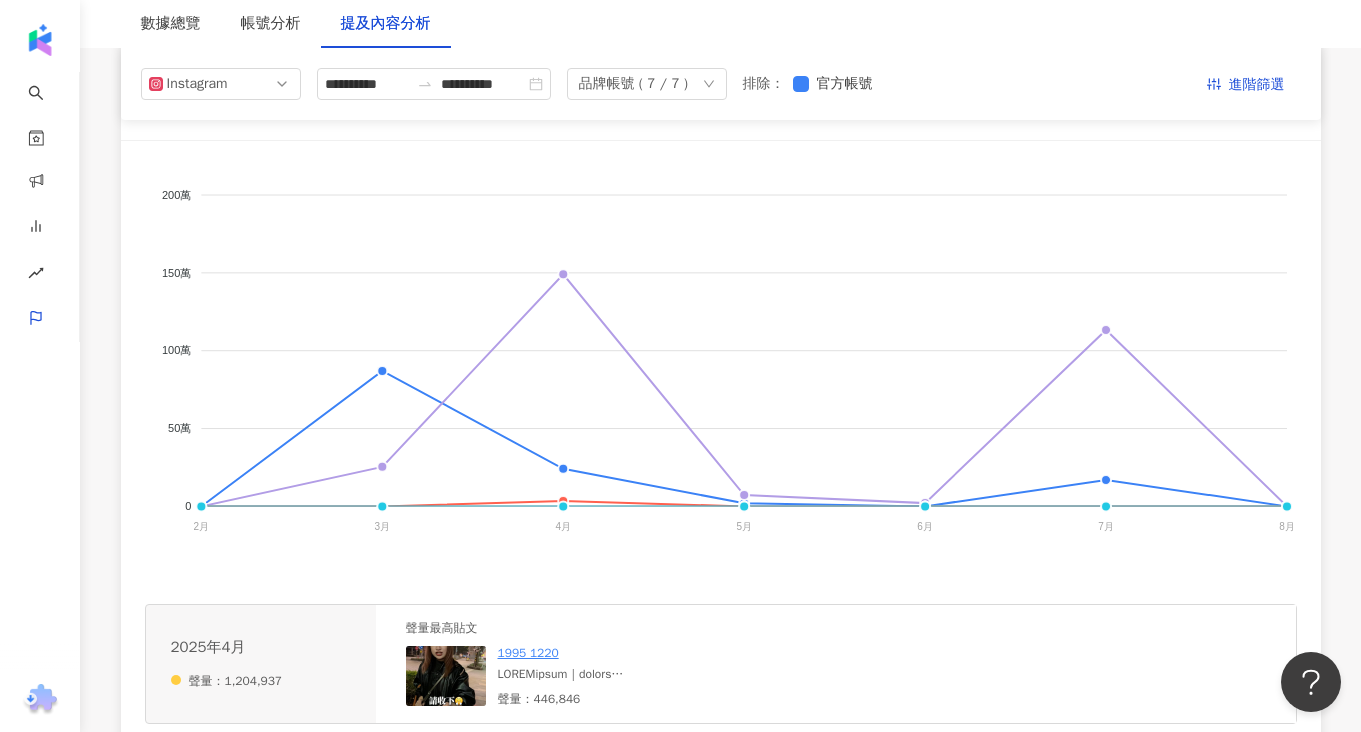 click at bounding box center [648, 674] 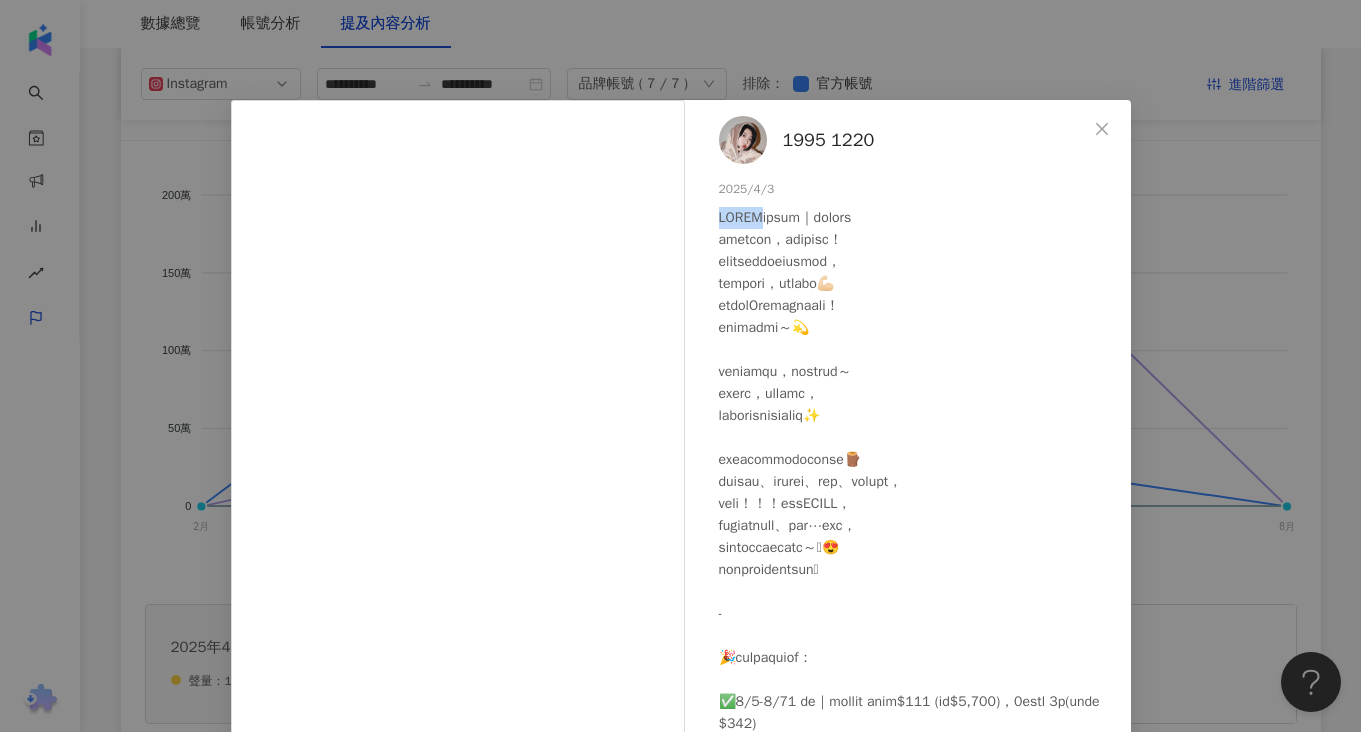drag, startPoint x: 711, startPoint y: 219, endPoint x: 762, endPoint y: 216, distance: 51.088158 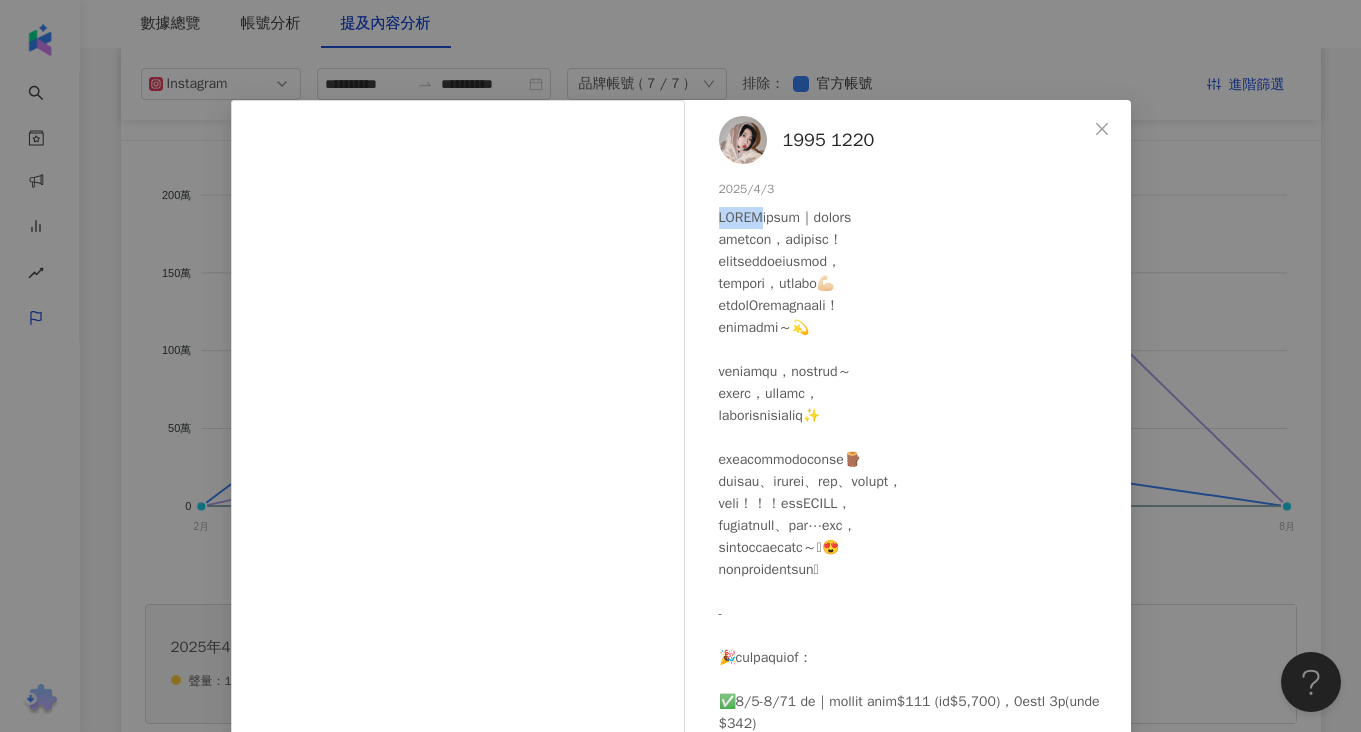 copy on "SAWAA" 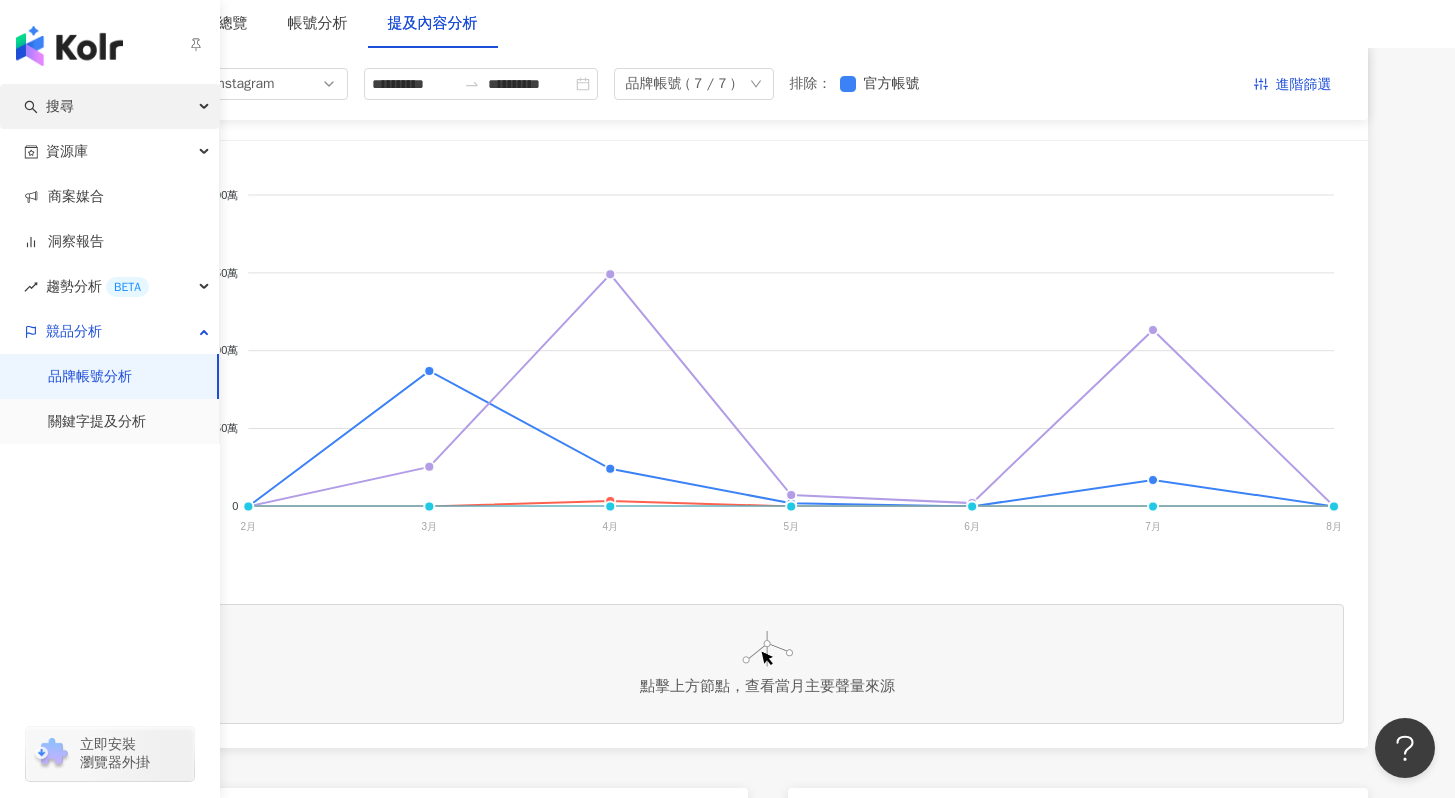 click on "搜尋" at bounding box center [60, 106] 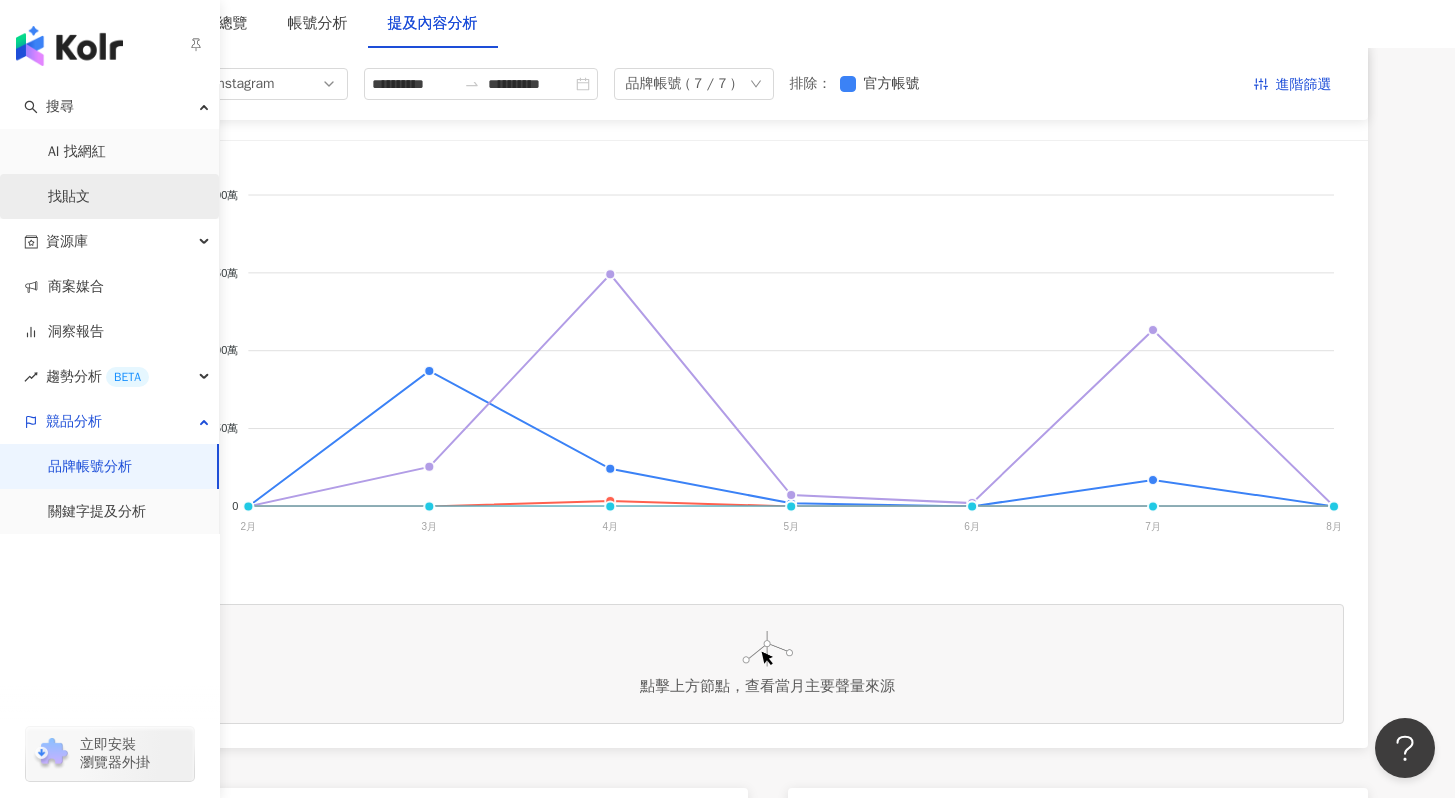 click on "找貼文" at bounding box center [69, 197] 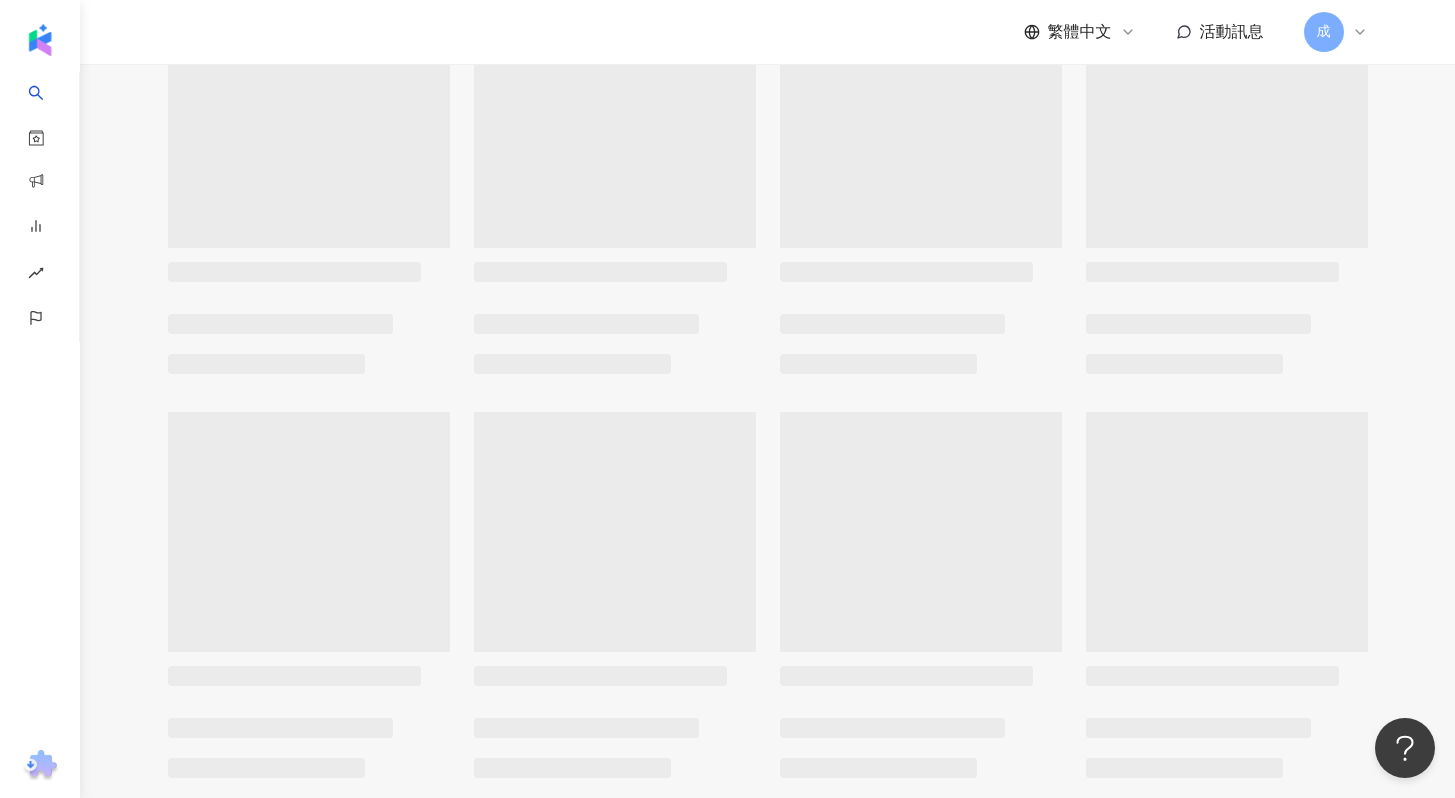 scroll, scrollTop: 0, scrollLeft: 0, axis: both 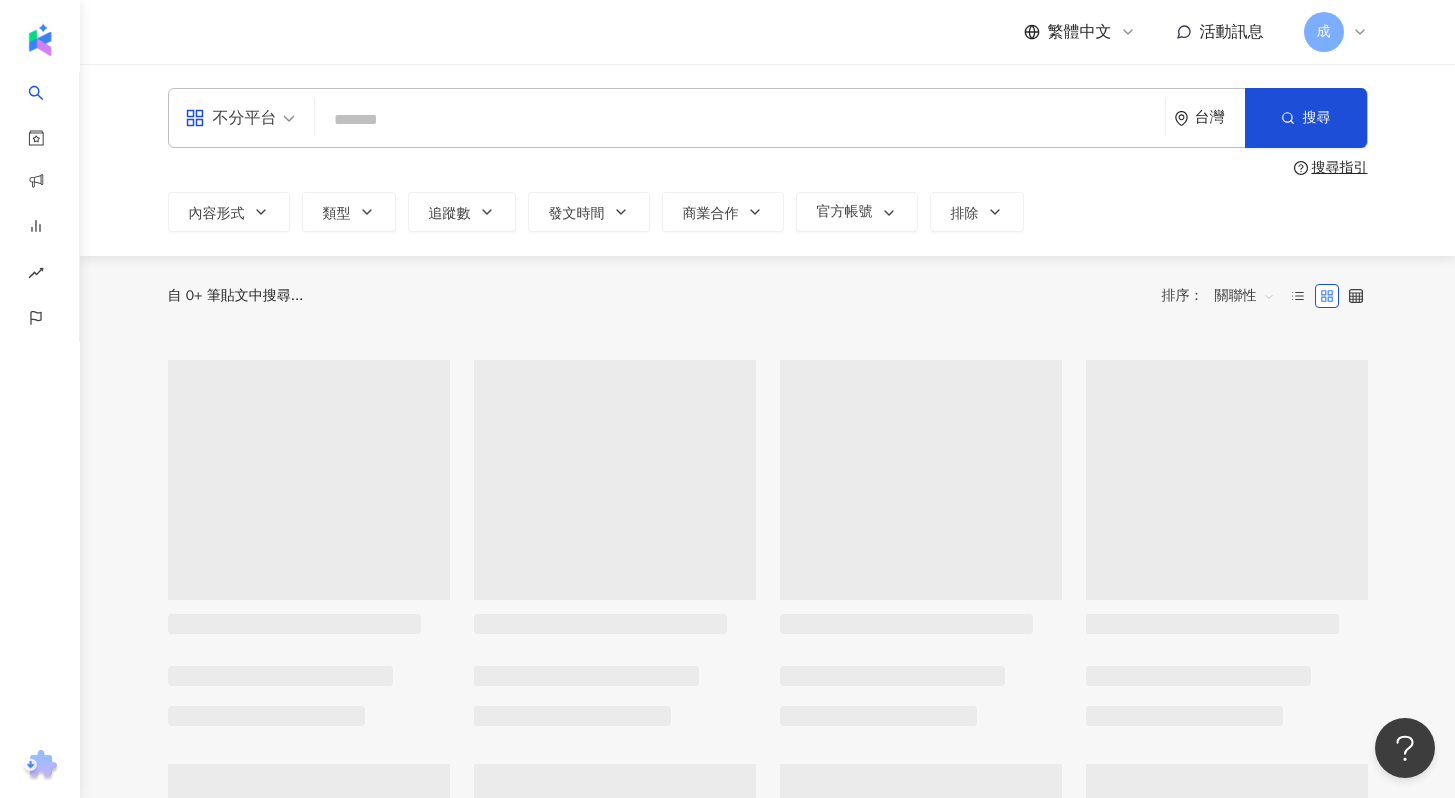 click at bounding box center (740, 119) 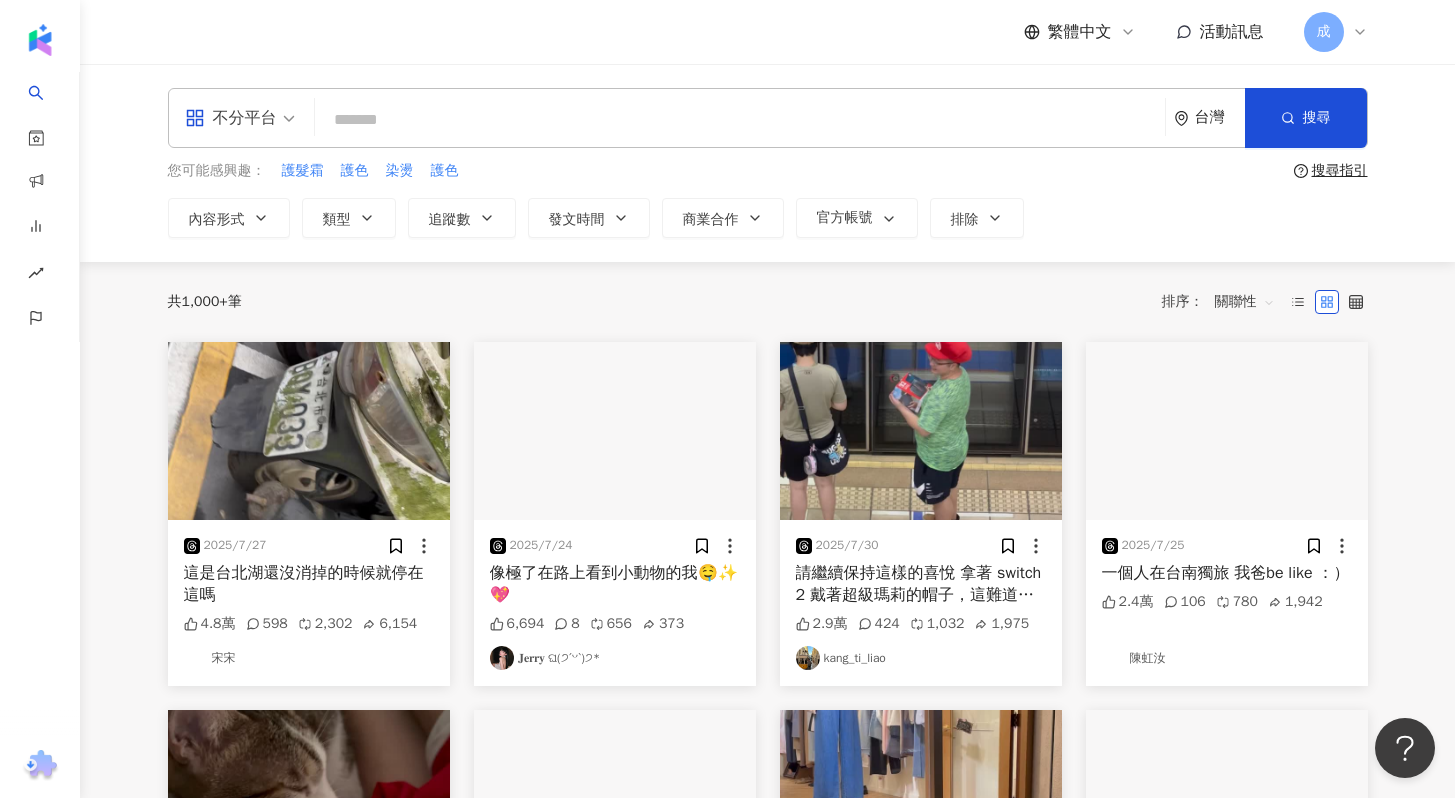 type on "*" 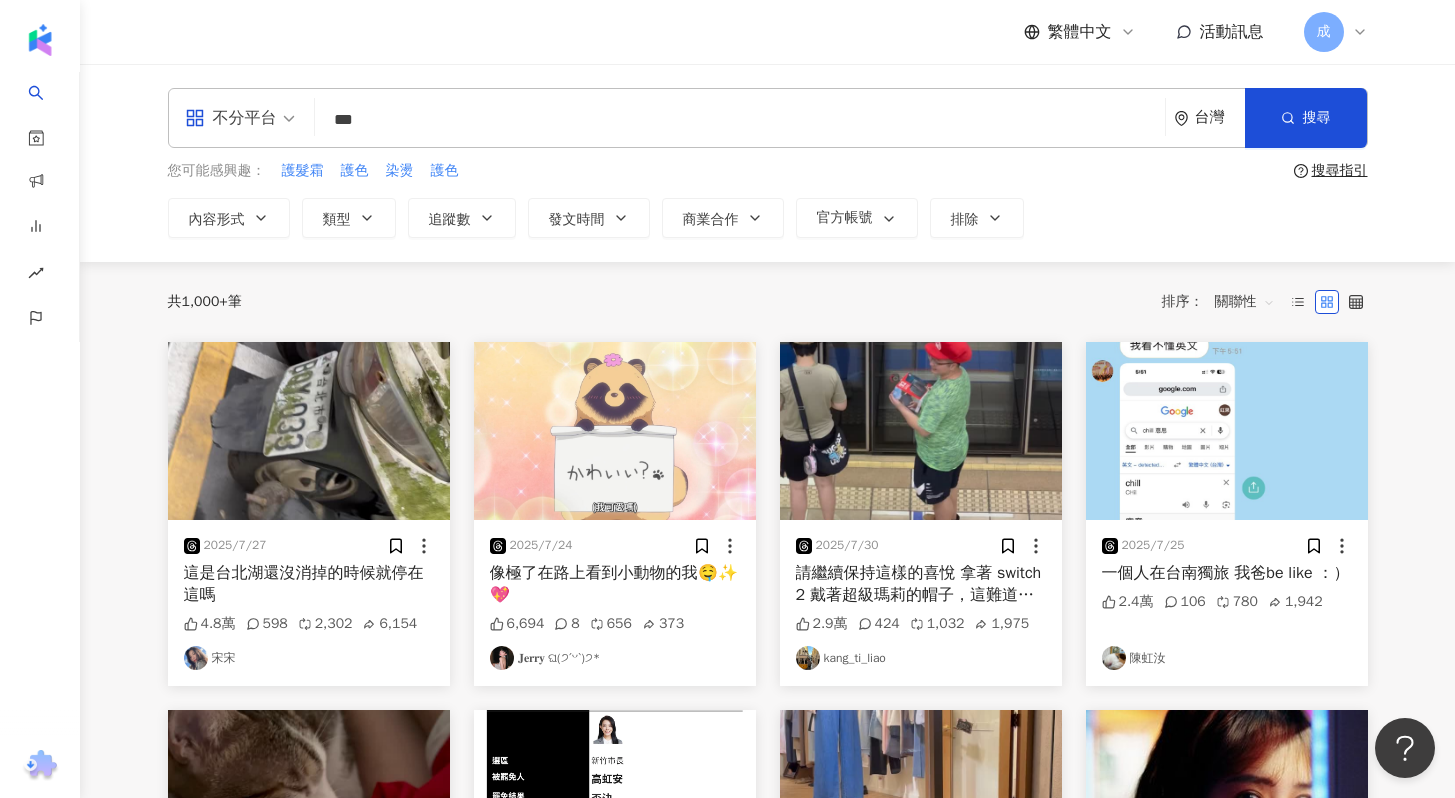 type on "***" 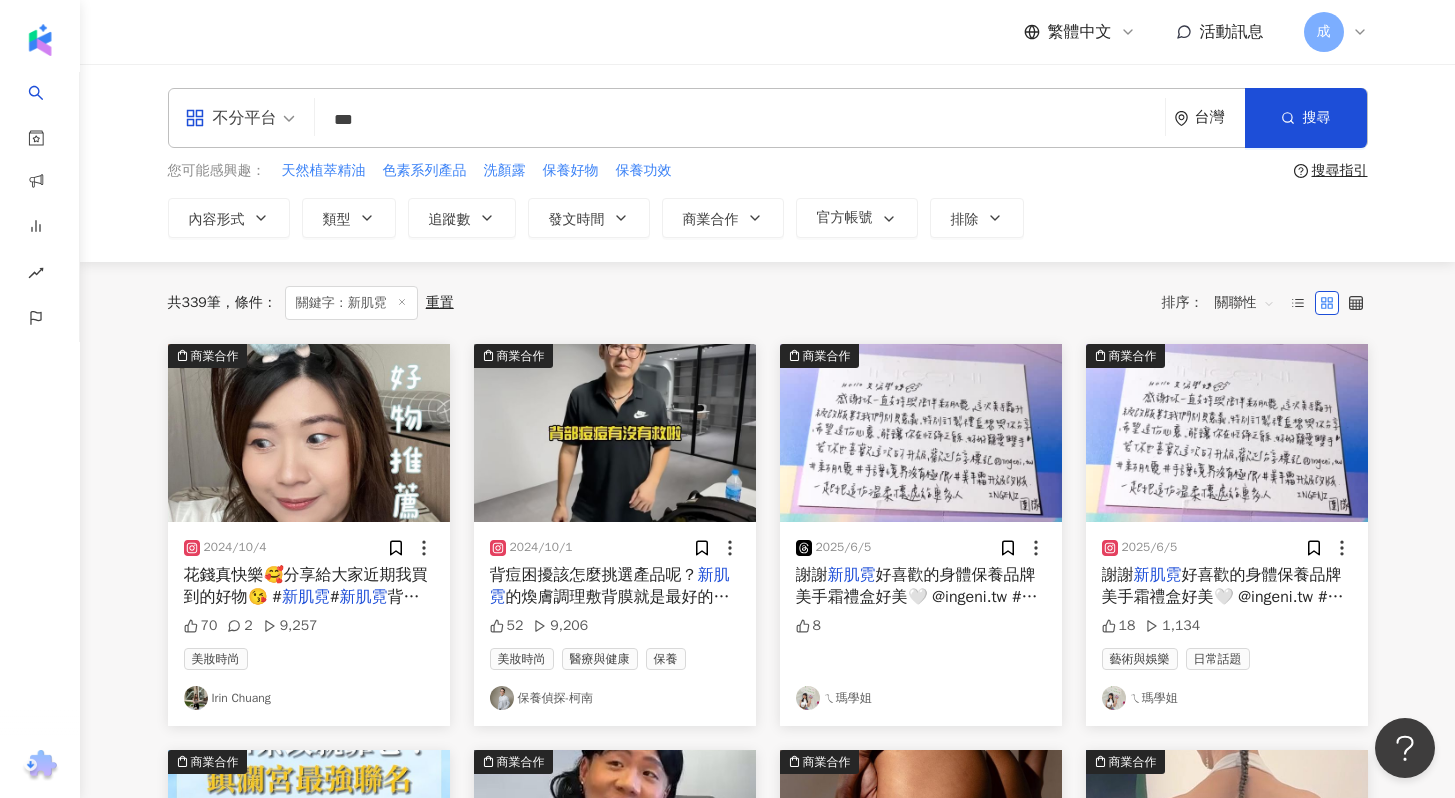 click on "關聯性" at bounding box center [1245, 303] 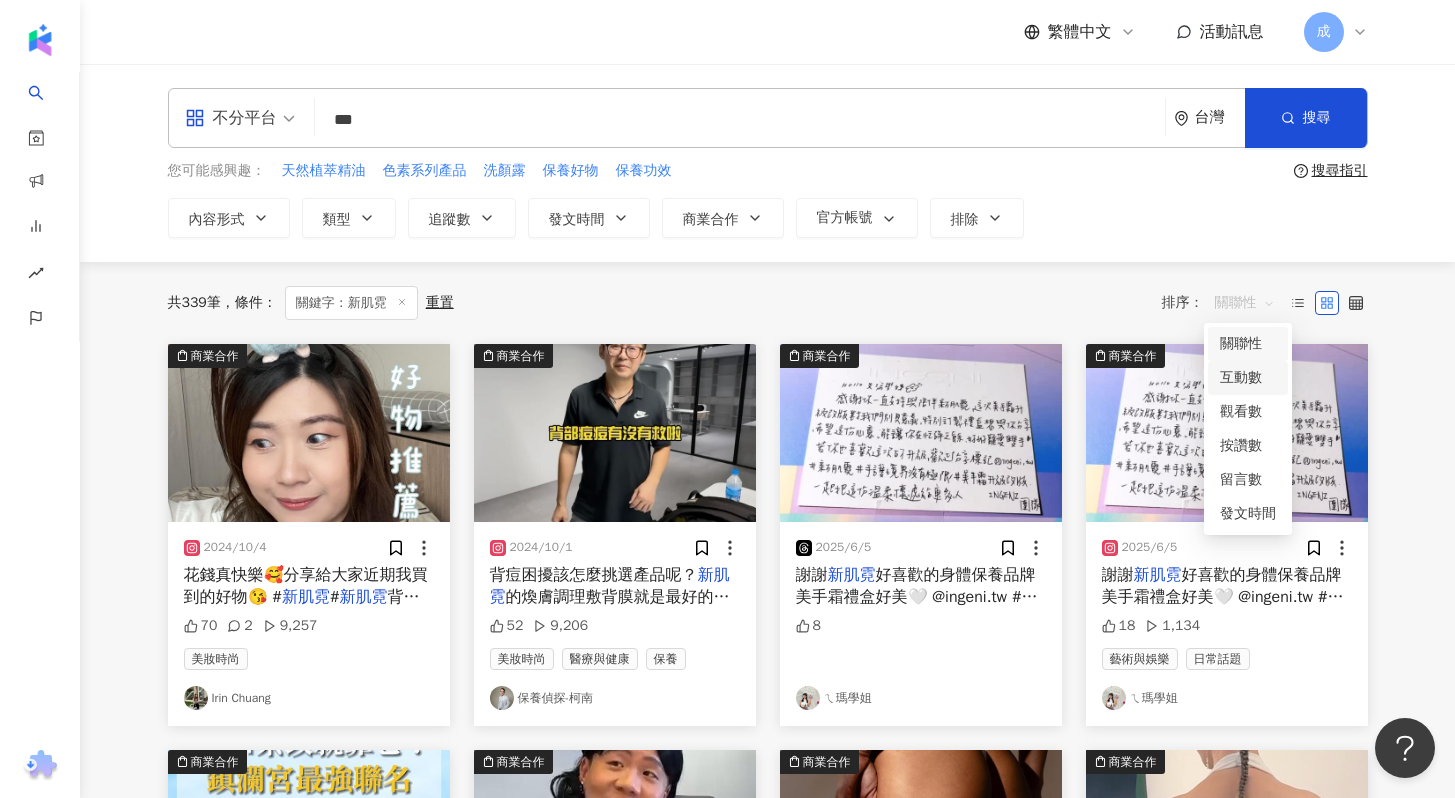 click on "互動數" at bounding box center [1248, 378] 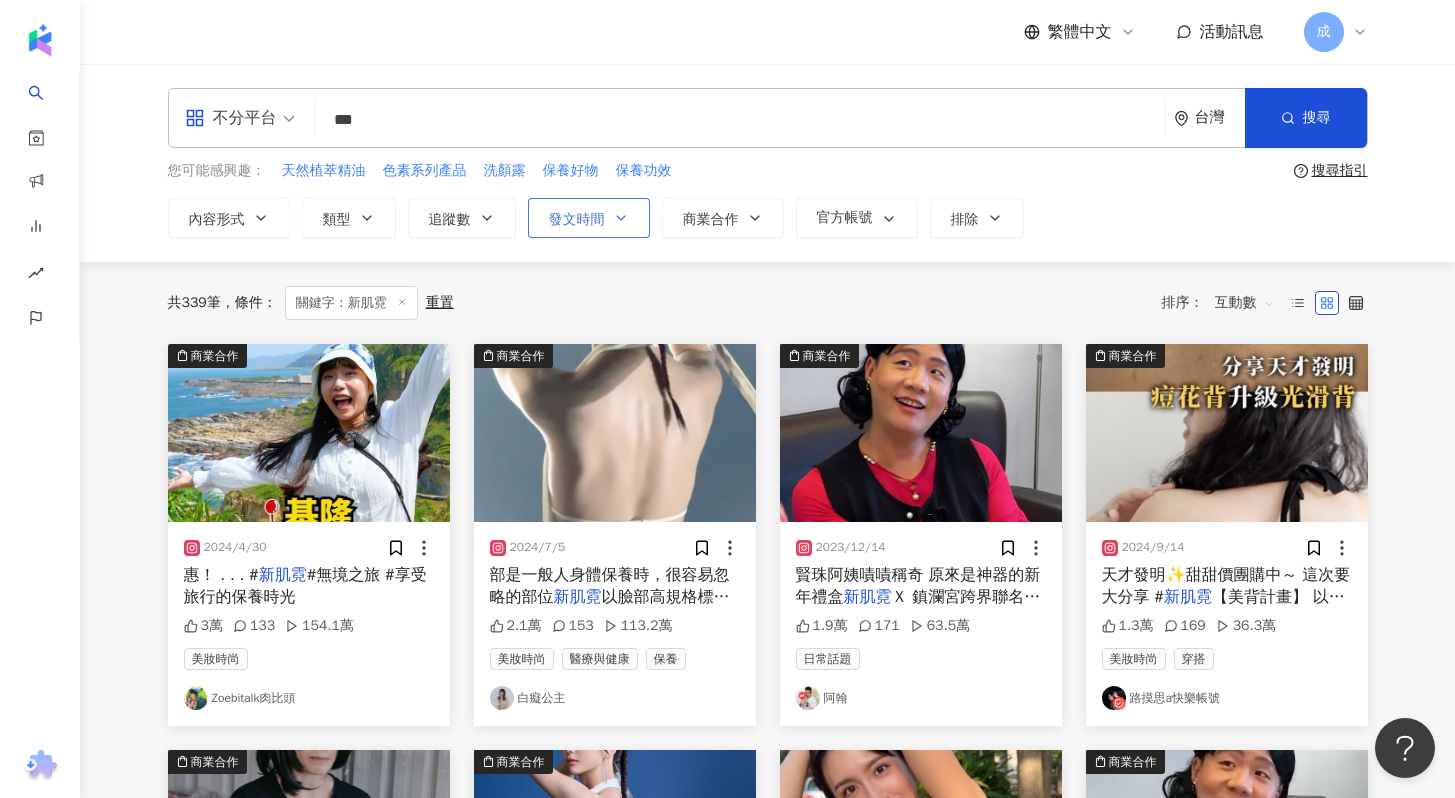 click on "發文時間" at bounding box center [589, 218] 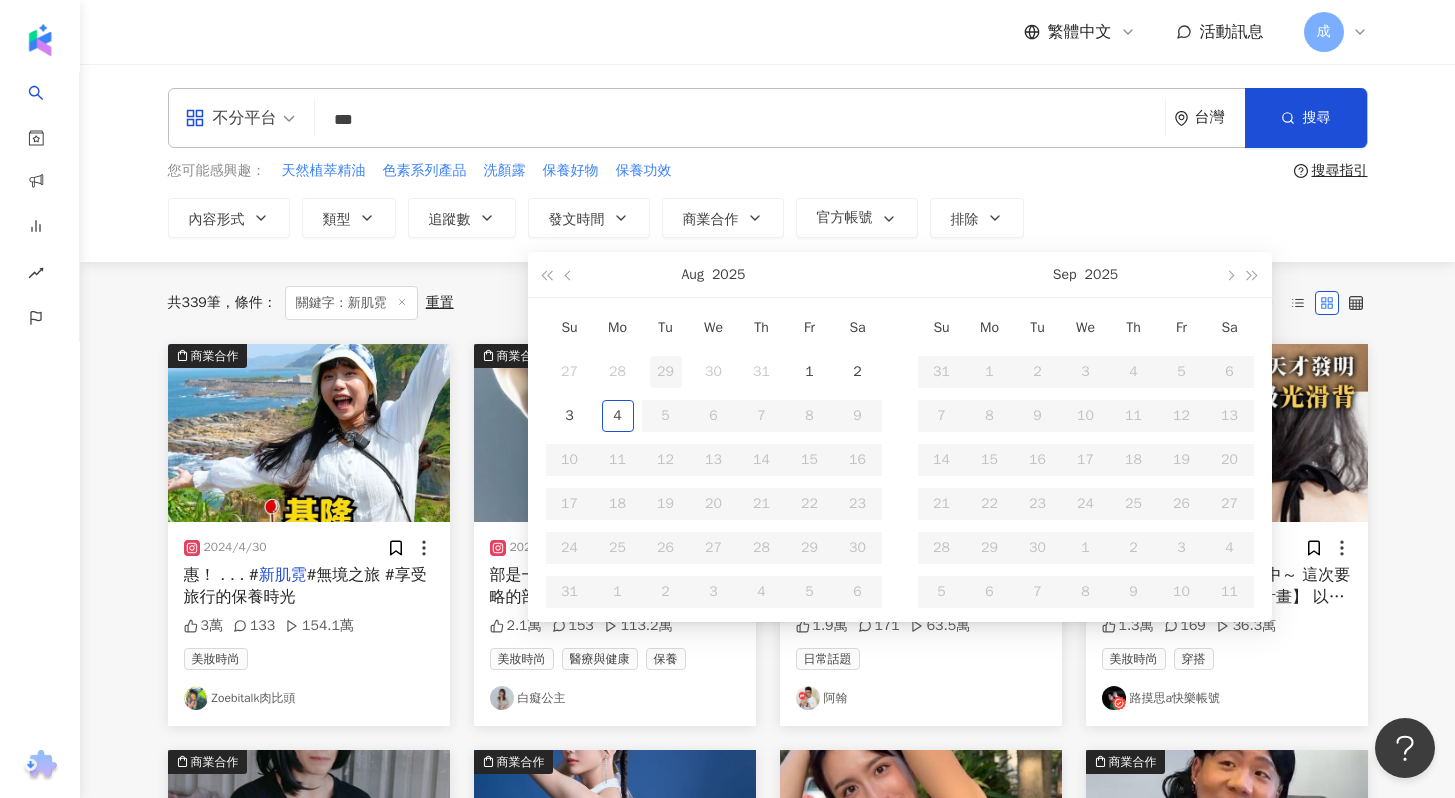 type on "**********" 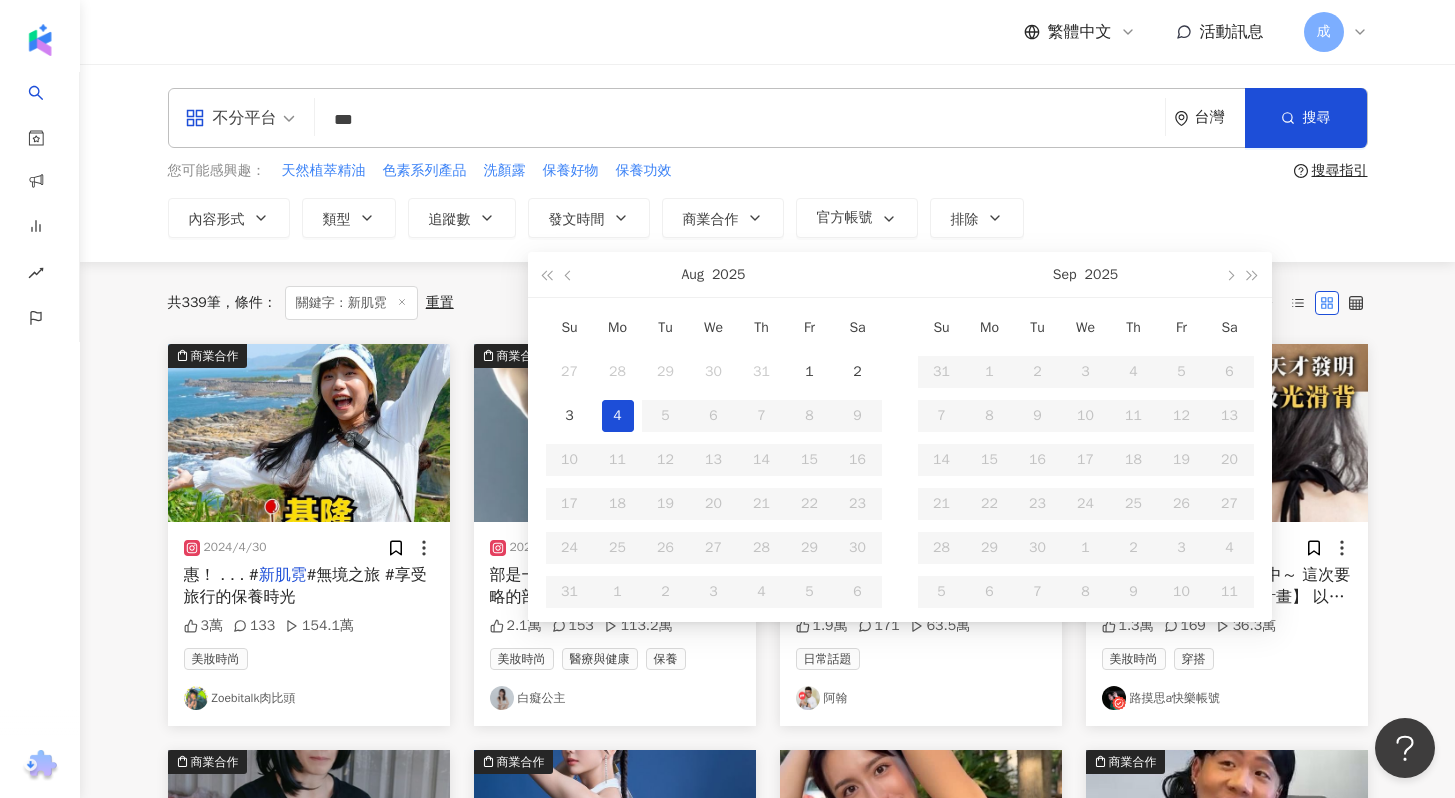 type on "**********" 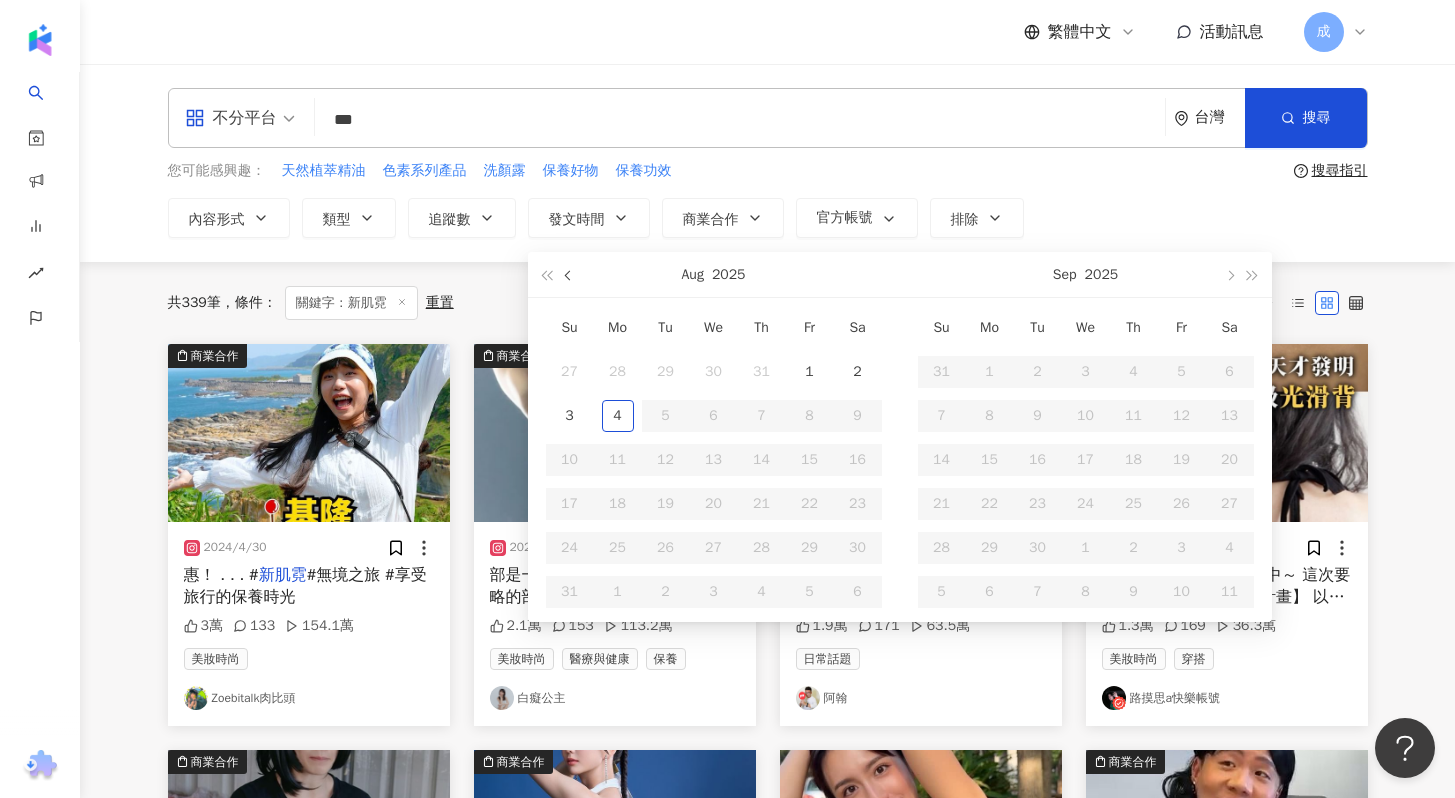 click at bounding box center [569, 274] 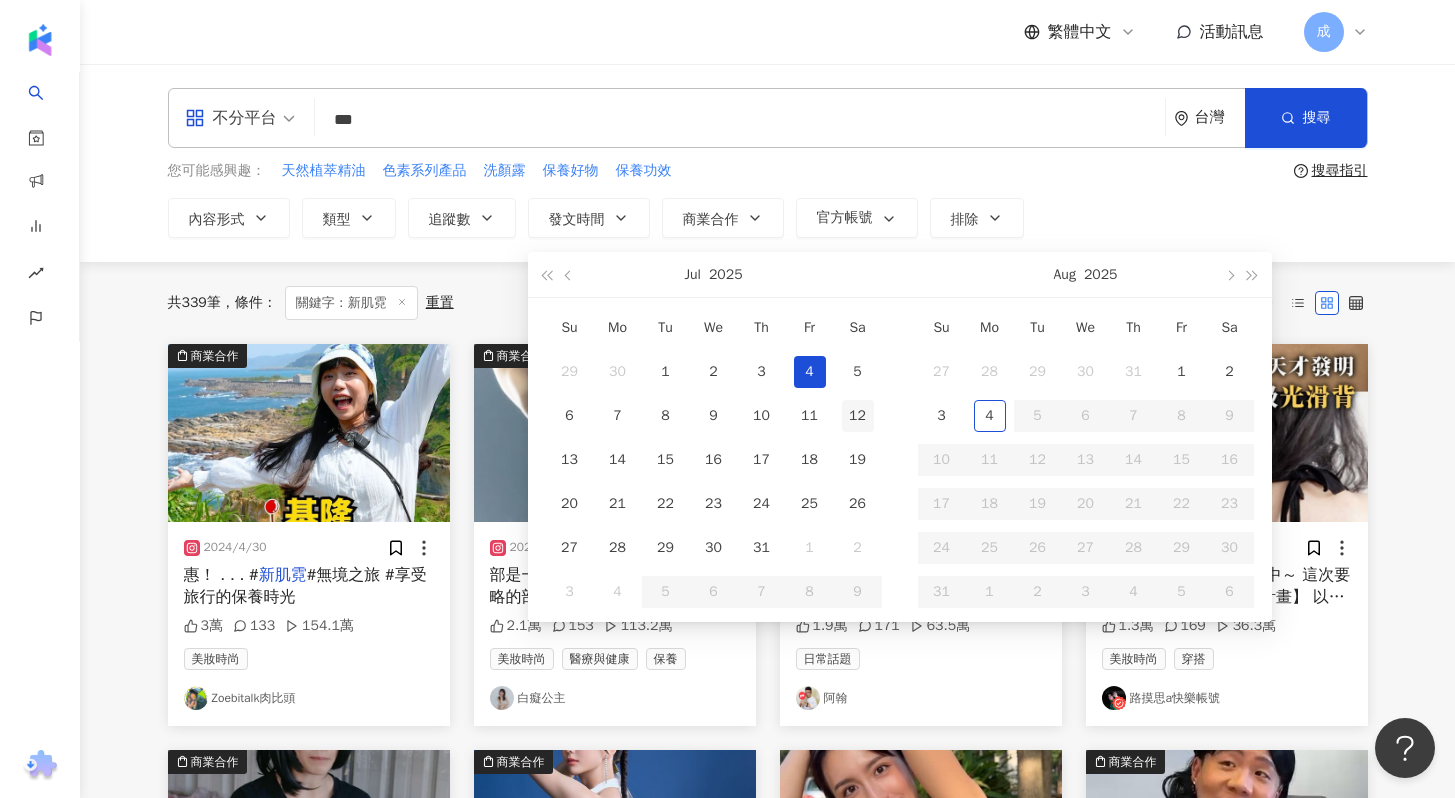 type on "**********" 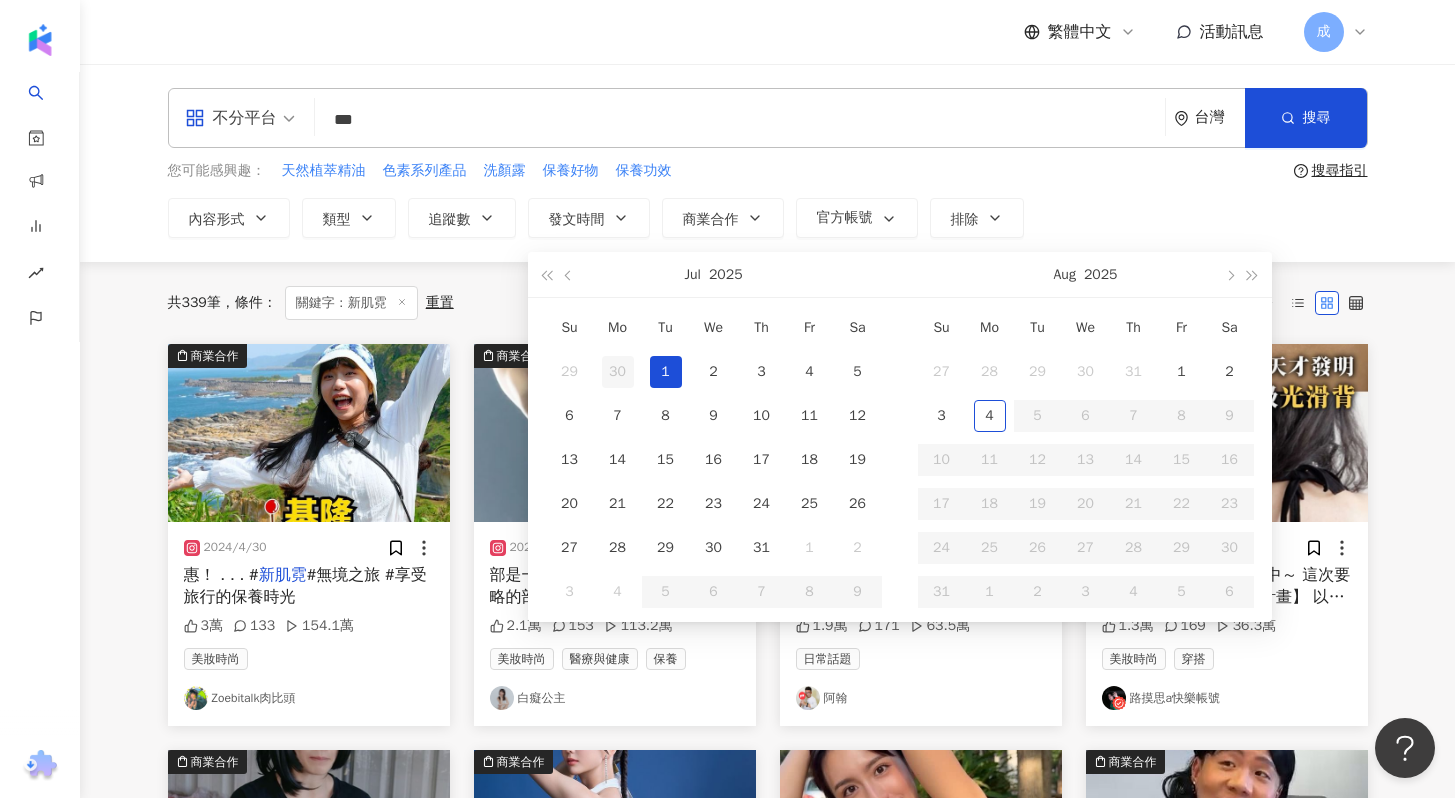 type on "**********" 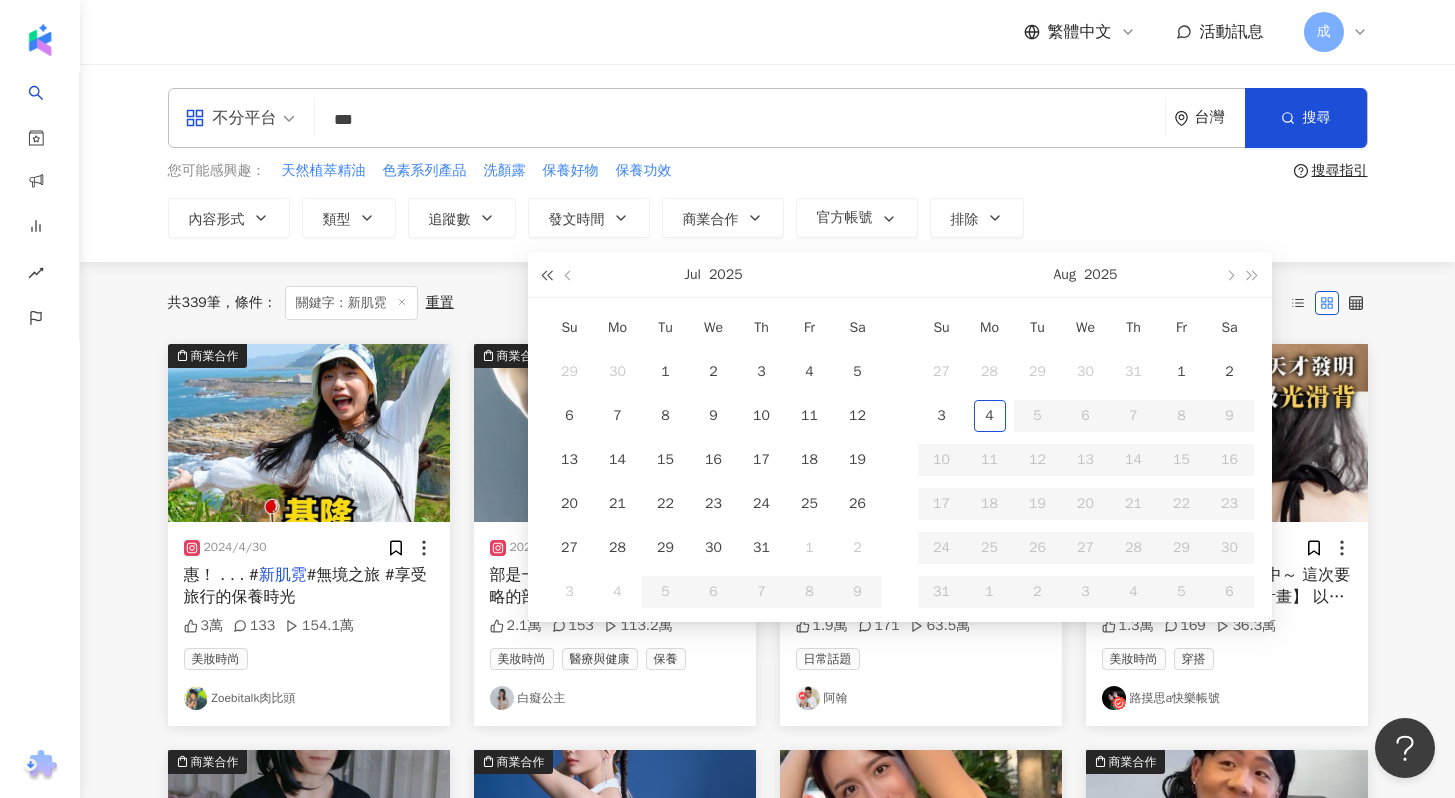 click at bounding box center (547, 276) 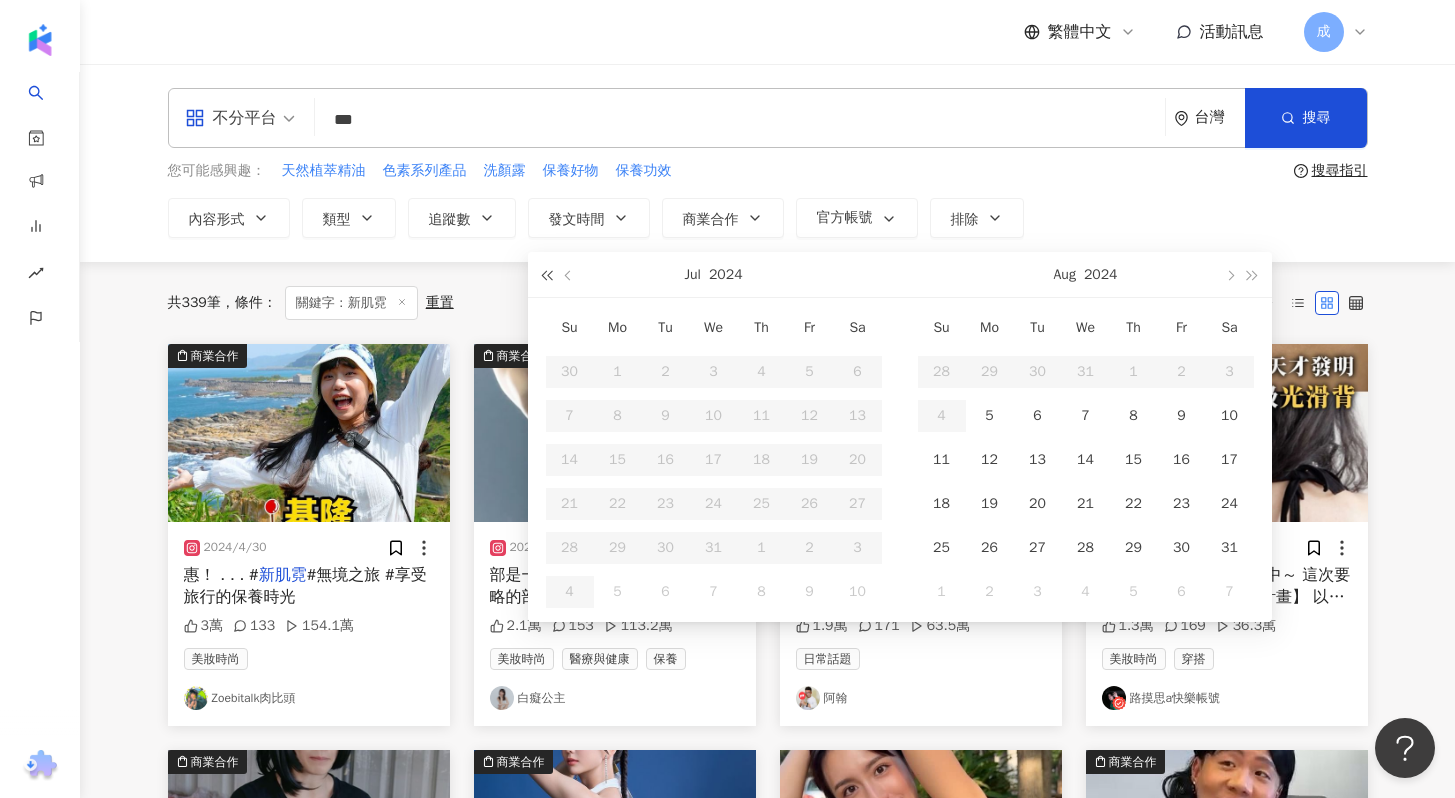 click at bounding box center (547, 276) 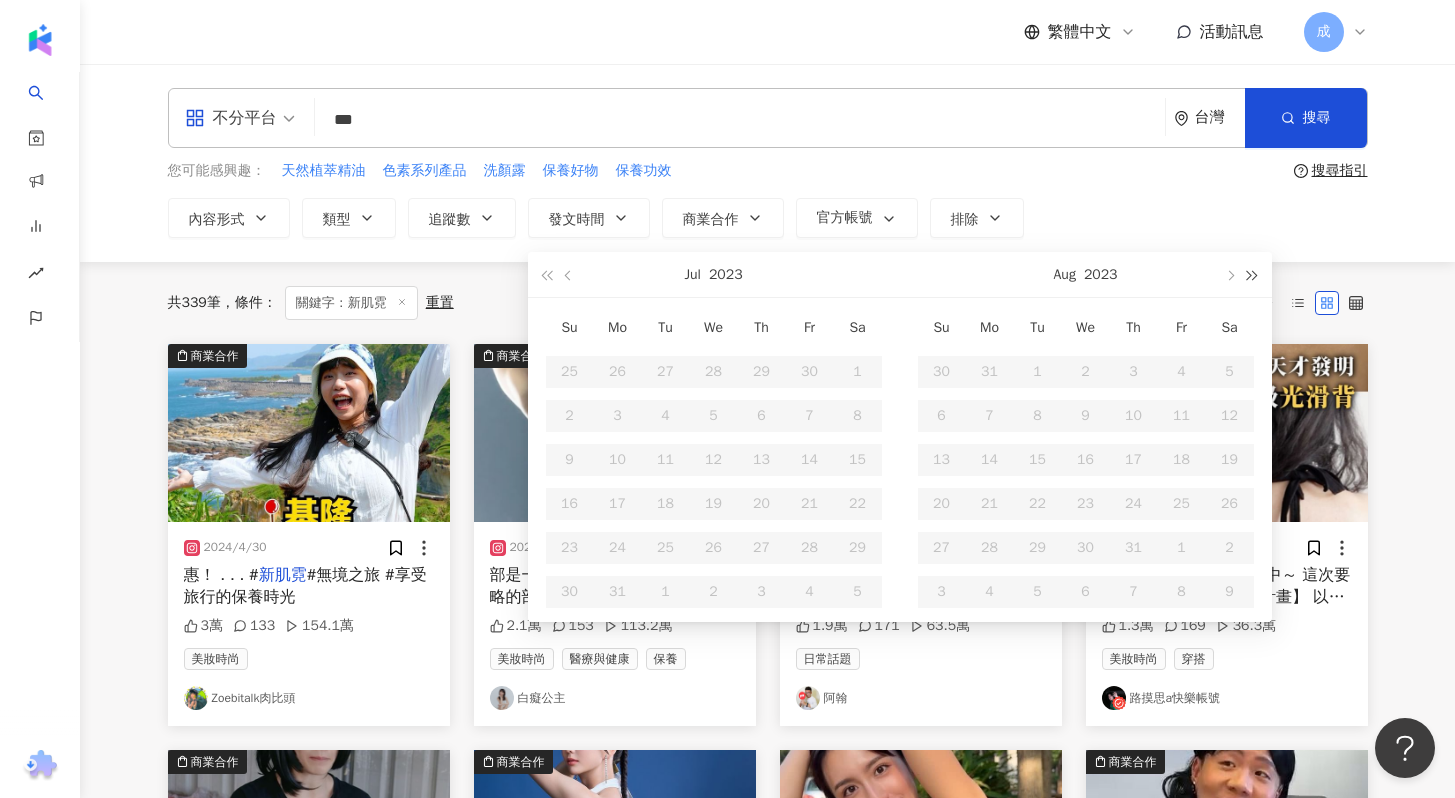 click at bounding box center (1252, 276) 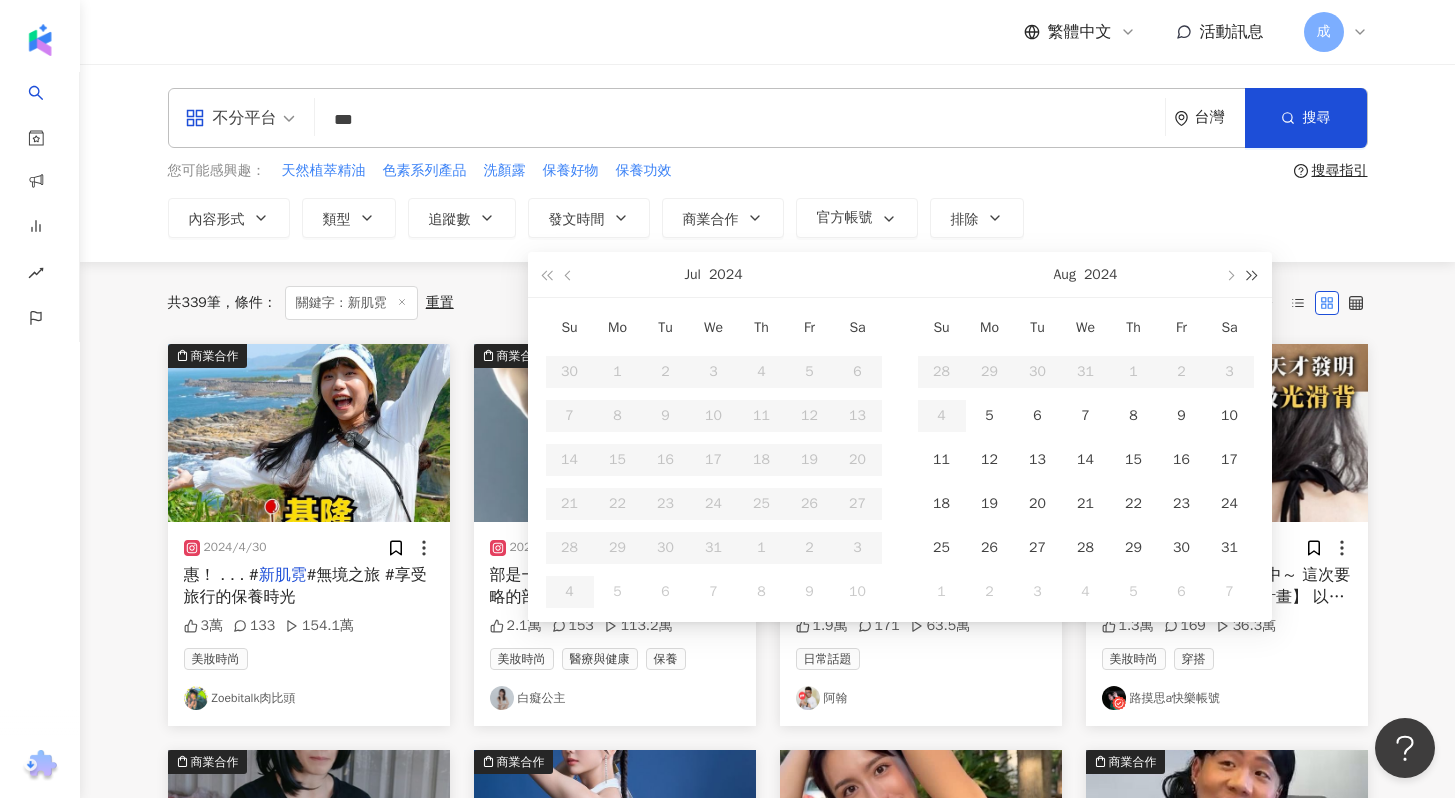 click at bounding box center (1252, 274) 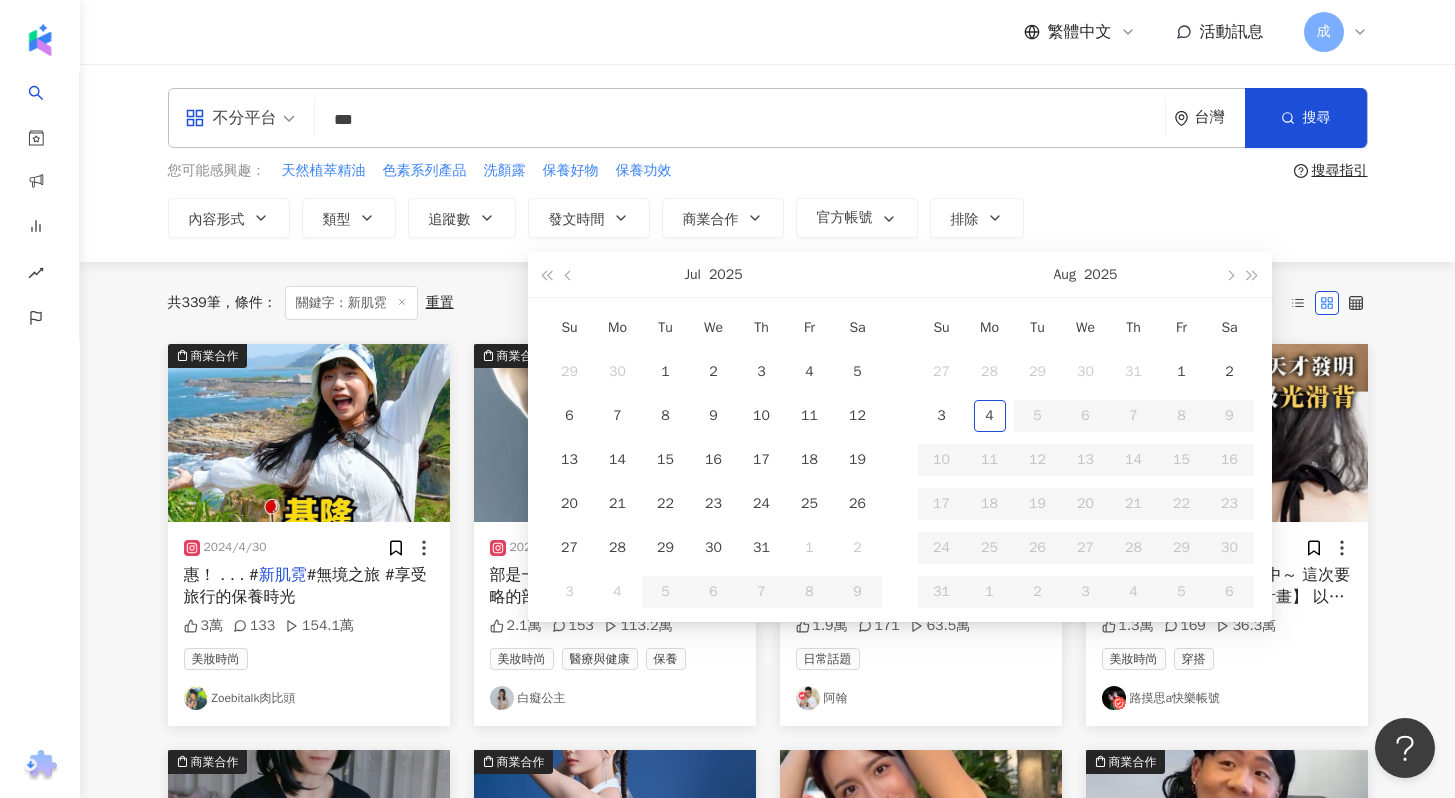 type on "**********" 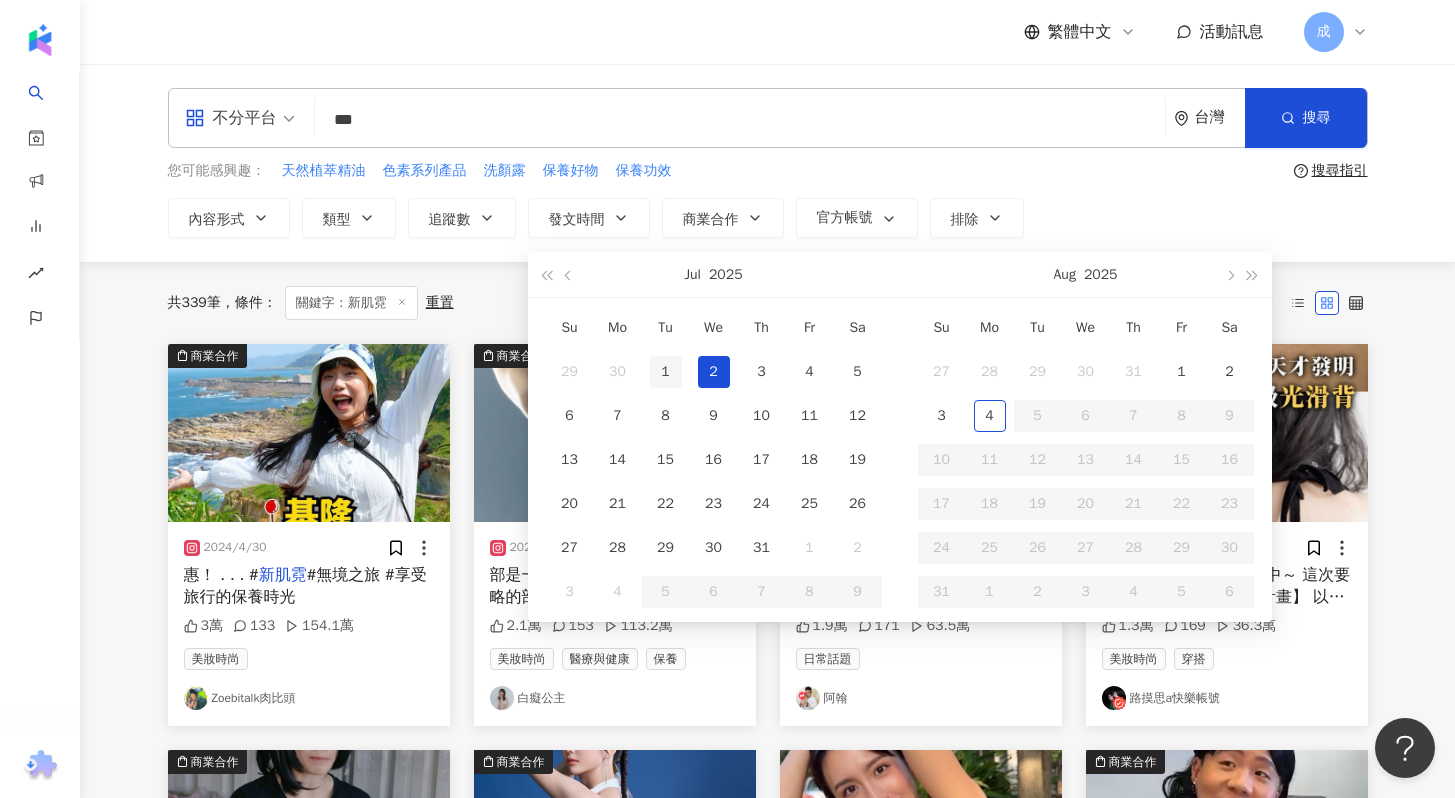 type on "**********" 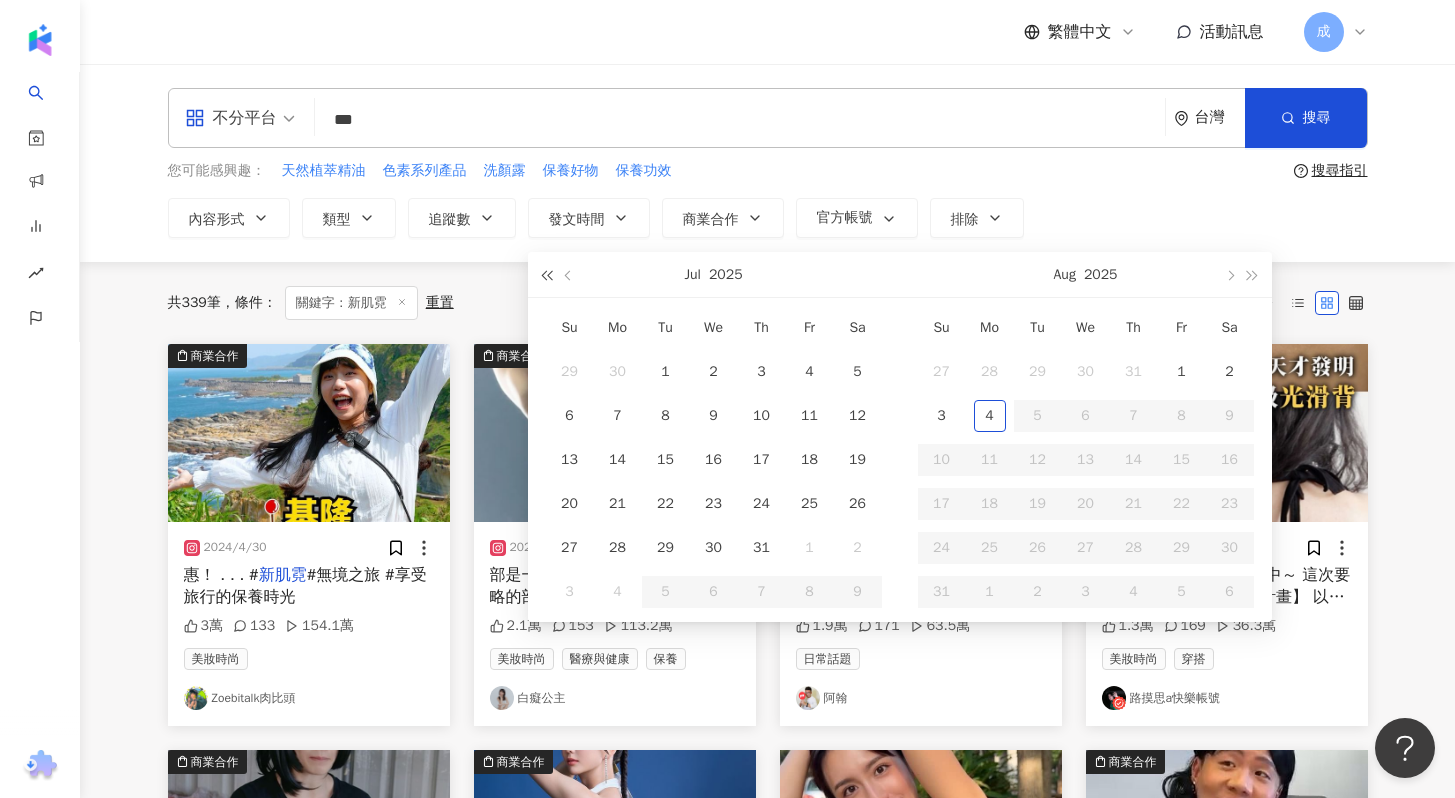 click at bounding box center [547, 276] 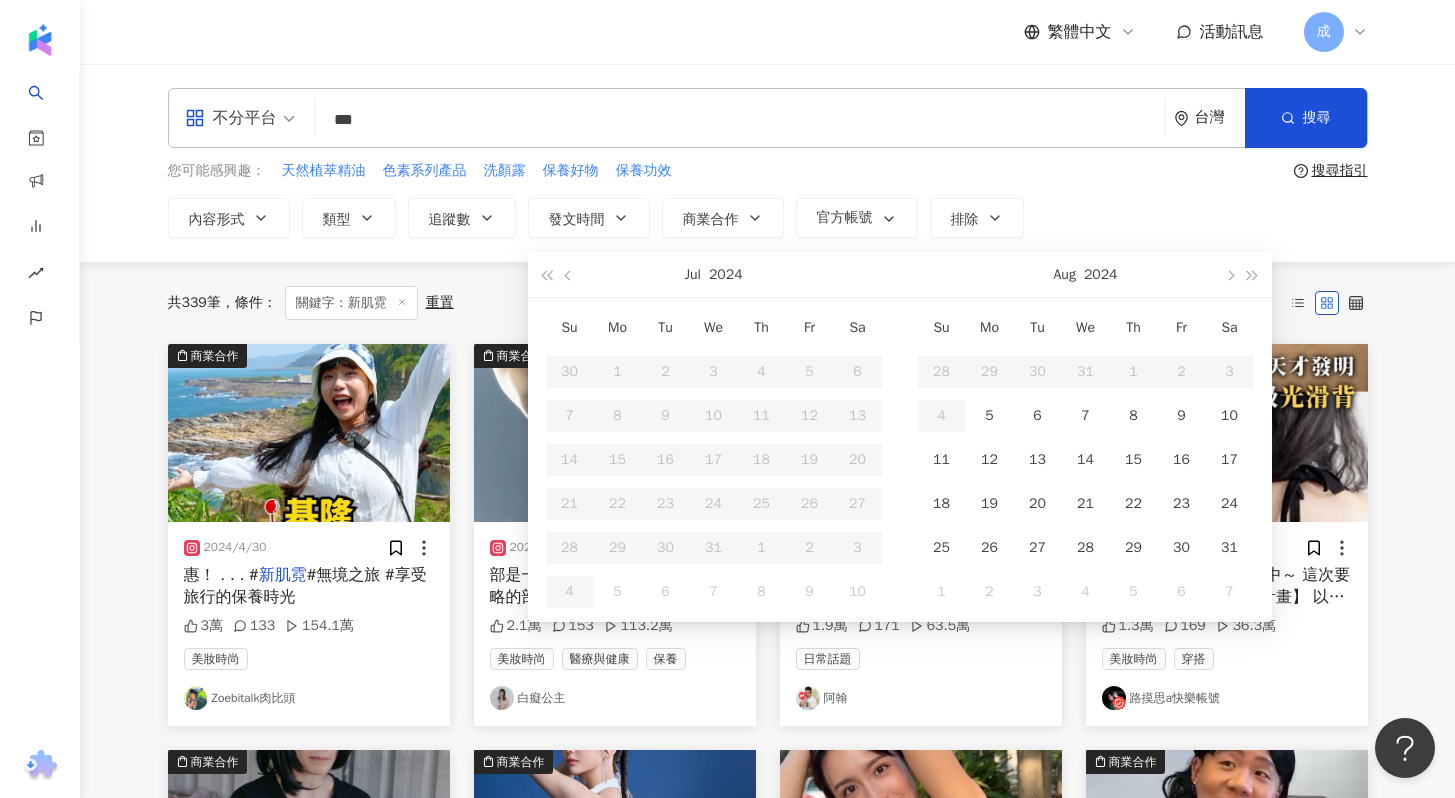 click on "Su Mo Tu We Th Fr Sa 30 1 2 3 4 5 6 7 8 9 10 11 12 13 14 15 16 17 18 19 20 21 22 23 24 25 26 27 28 29 30 31 1 2 3 4 5 6 7 8 9 10" at bounding box center (714, 460) 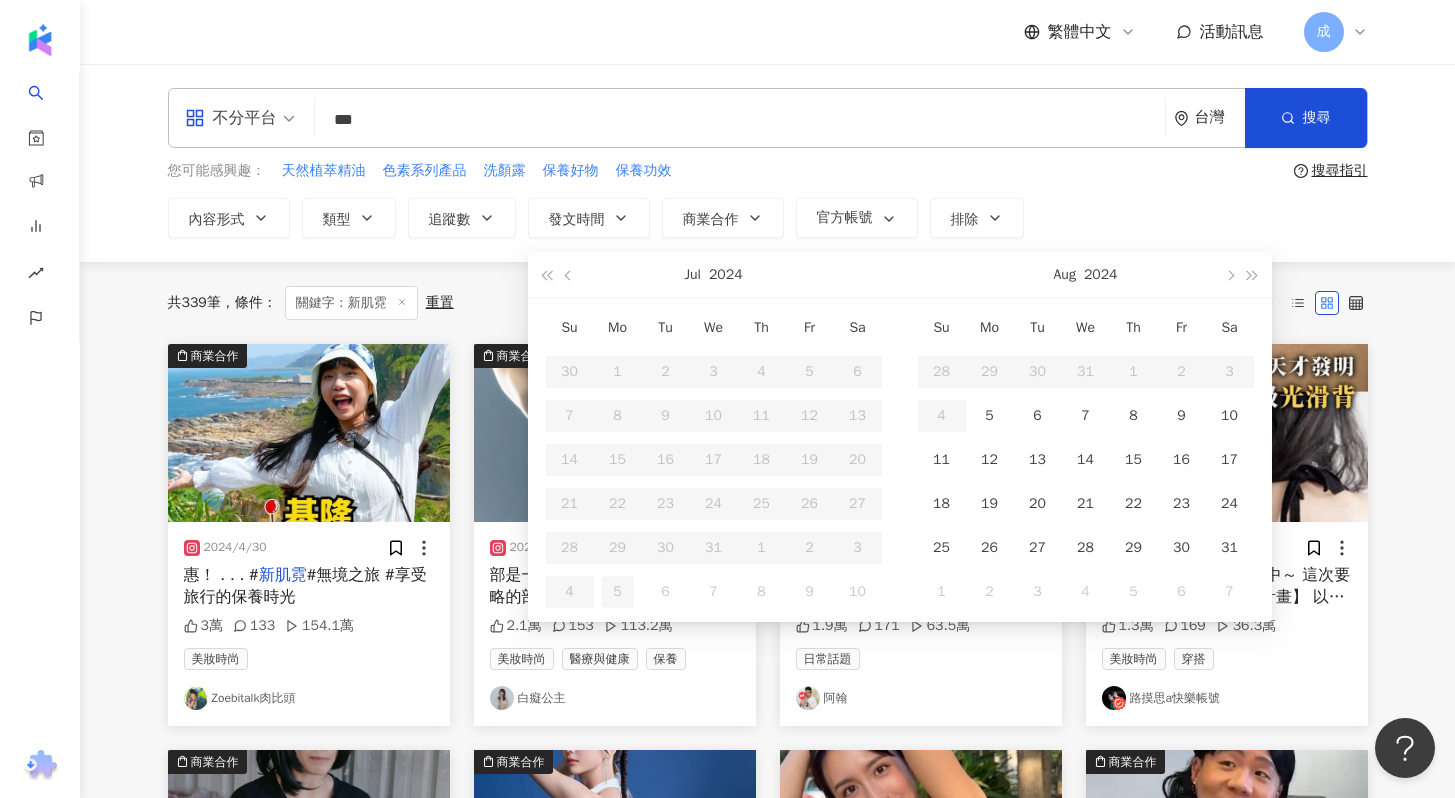 type on "**********" 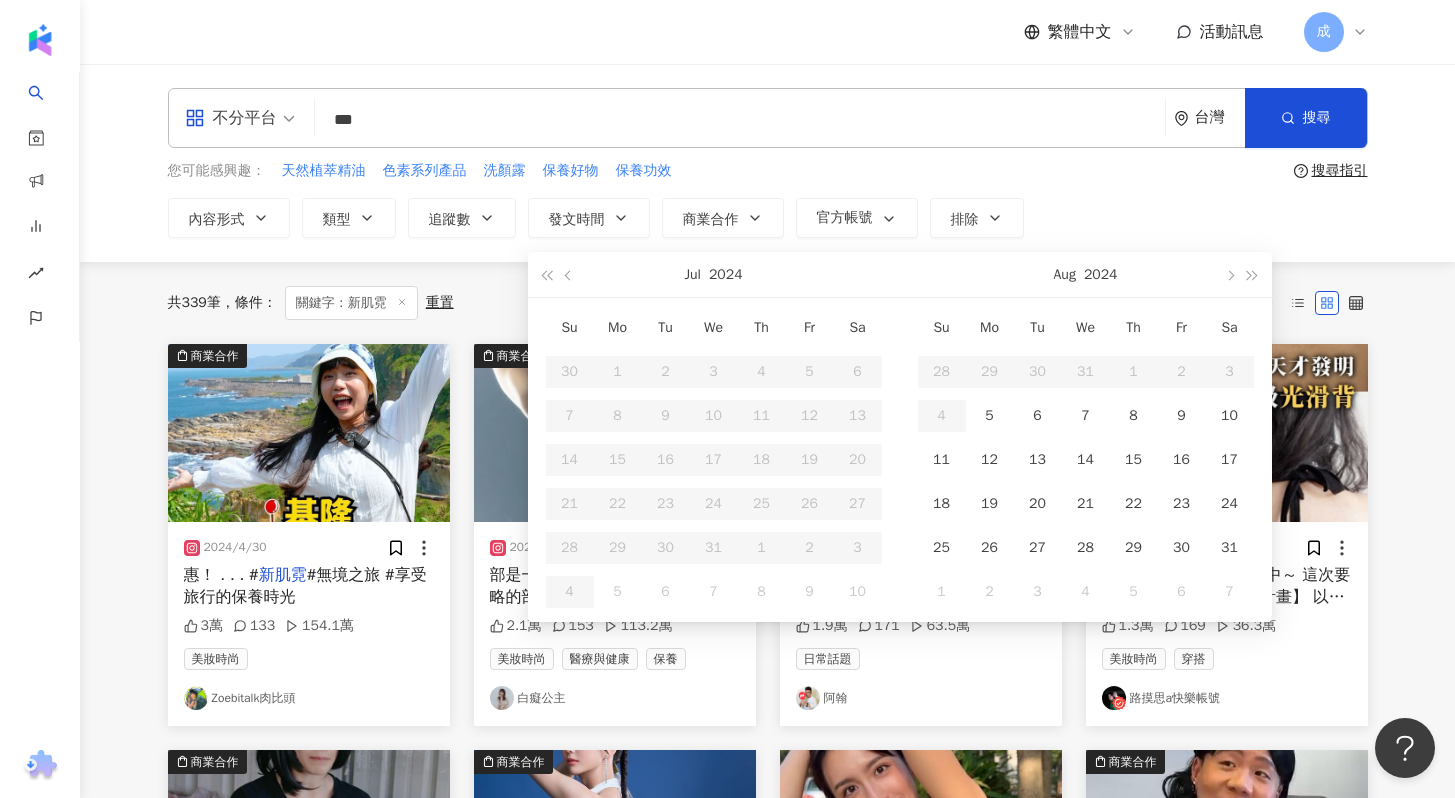 click on "Su Mo Tu We Th Fr Sa 30 1 2 3 4 5 6 7 8 9 10 11 12 13 14 15 16 17 18 19 20 21 22 23 24 25 26 27 28 29 30 31 1 2 3 4 5 6 7 8 9 10" at bounding box center (714, 460) 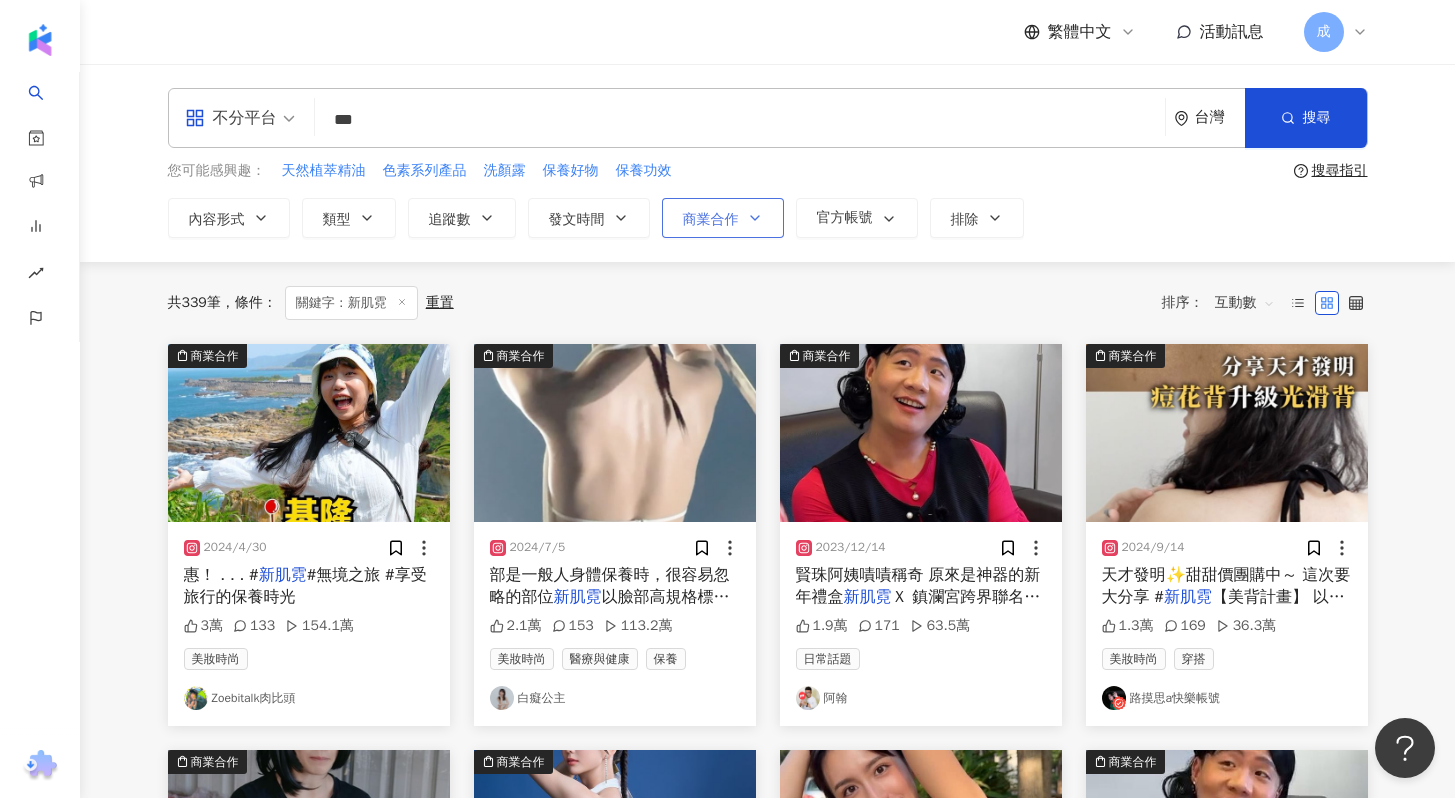 click 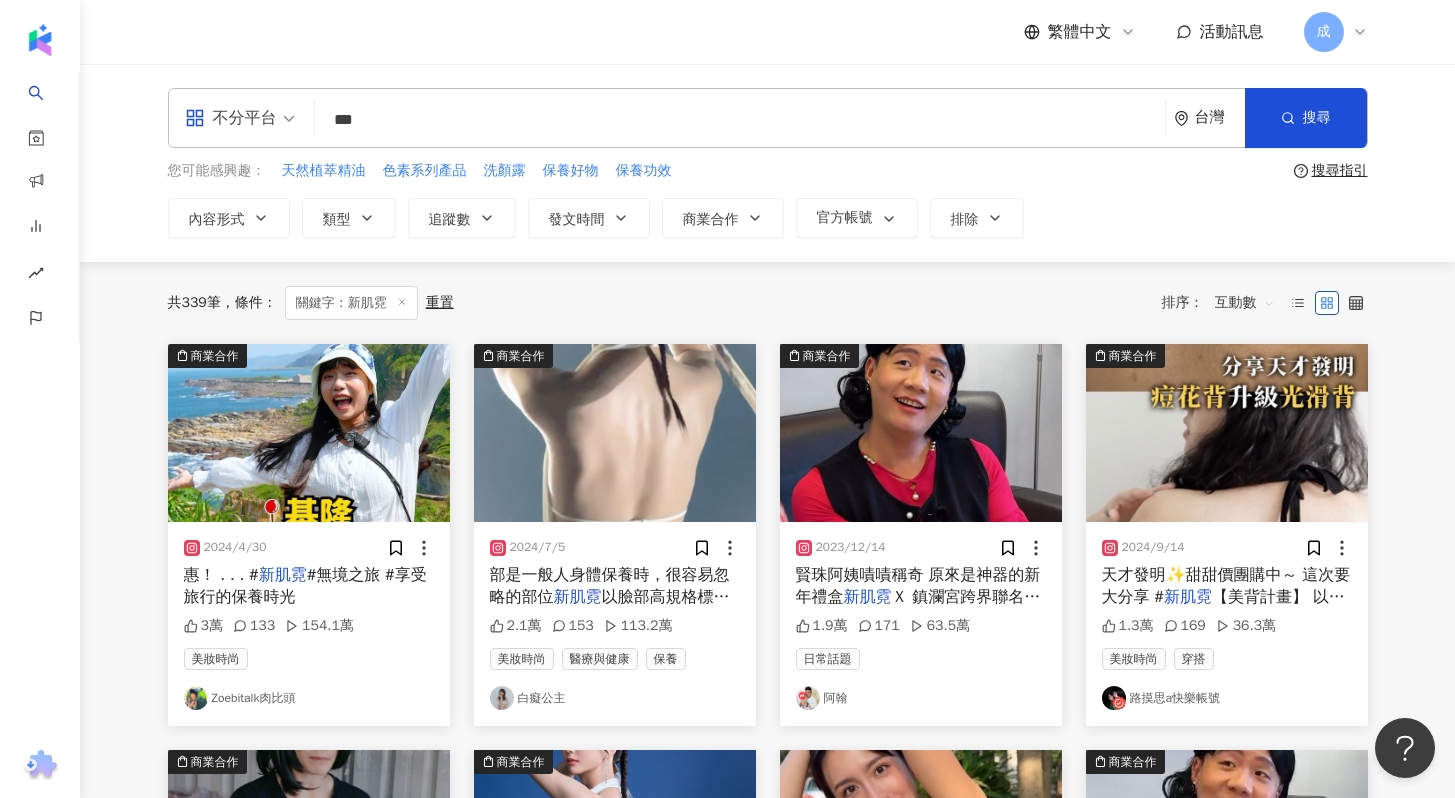 click on "內容形式 類型 追蹤數 發文時間 Jul 2024 Su Mo Tu We Th Fr Sa 30 1 2 3 4 5 6 7 8 9 10 11 12 13 14 15 16 17 18 19 20 21 22 23 24 25 26 27 28 29 30 31 1 2 3 4 5 6 7 8 9 10 Aug 2024 Su Mo Tu We Th Fr Sa 28 29 30 31 1 2 3 4 5 6 7 8 9 10 11 12 13 14 15 16 17 18 19 20 21 22 23 24 25 26 27 28 29 30 31 1 2 3 4 5 6 7 商業合作 官方帳號  排除  不限 商業合作內容 非商業合作內容" at bounding box center (768, 218) 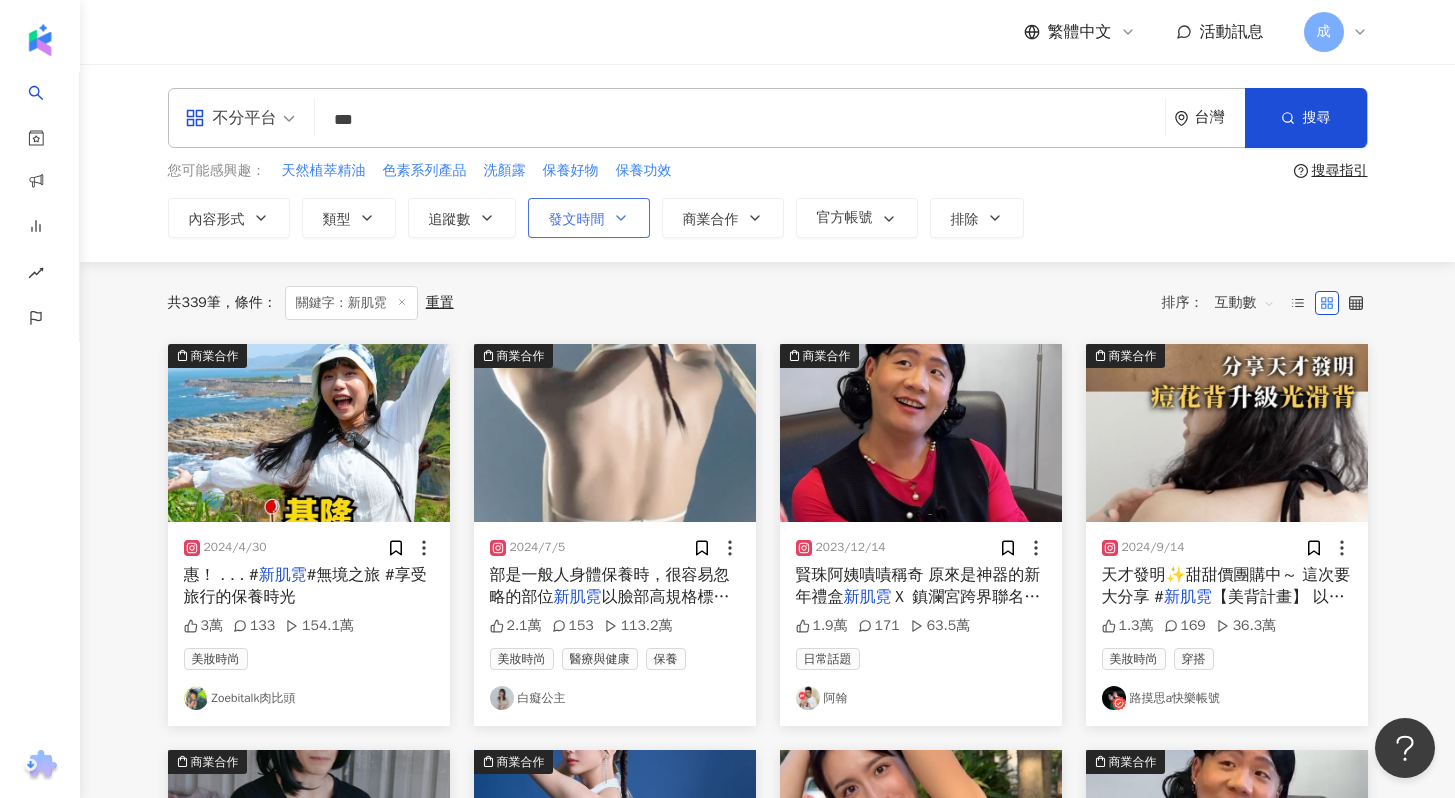 click on "發文時間" at bounding box center [577, 220] 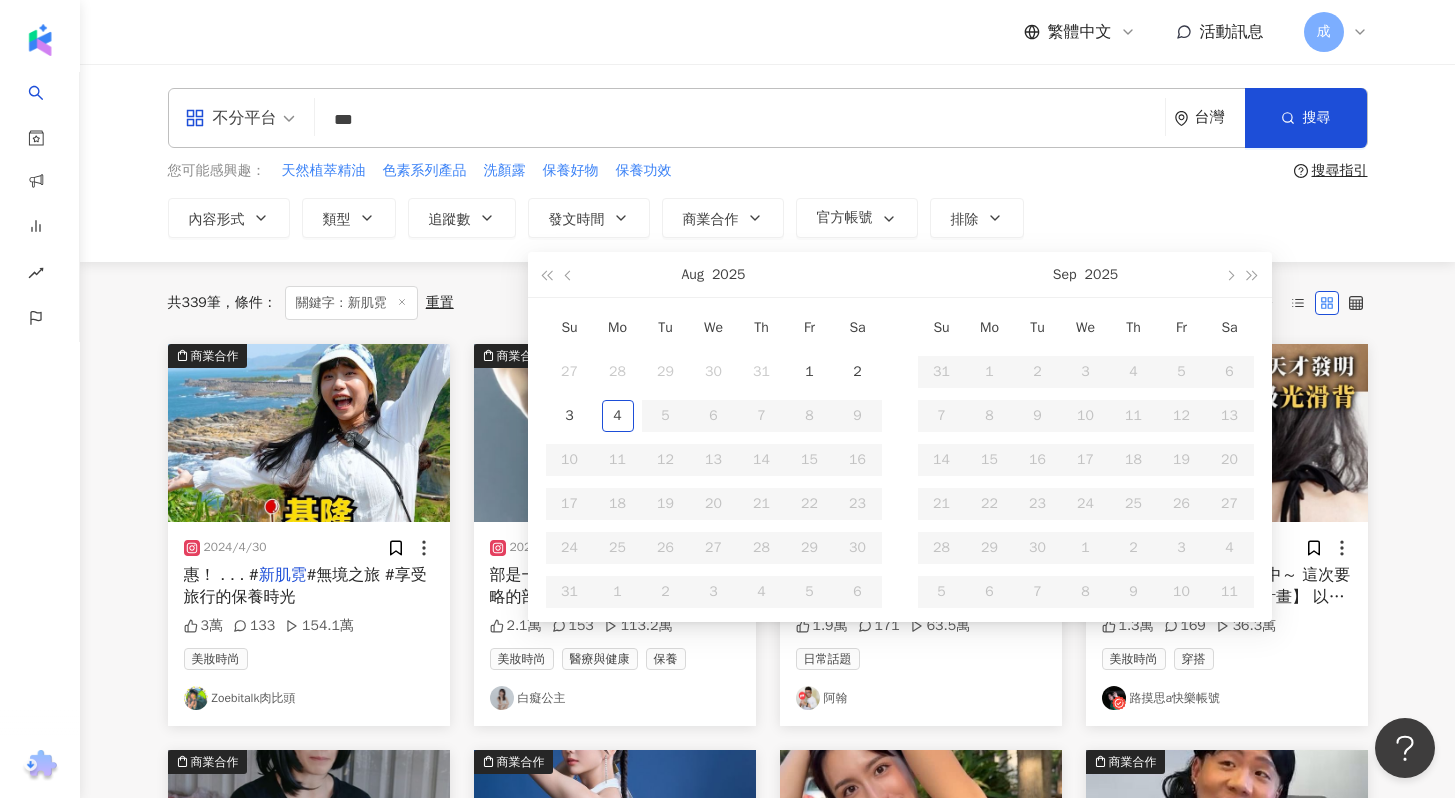 click on "您可能感興趣： 天然植萃精油  色素系列產品  洗顏露  保養好物  保養功效" at bounding box center (727, 171) 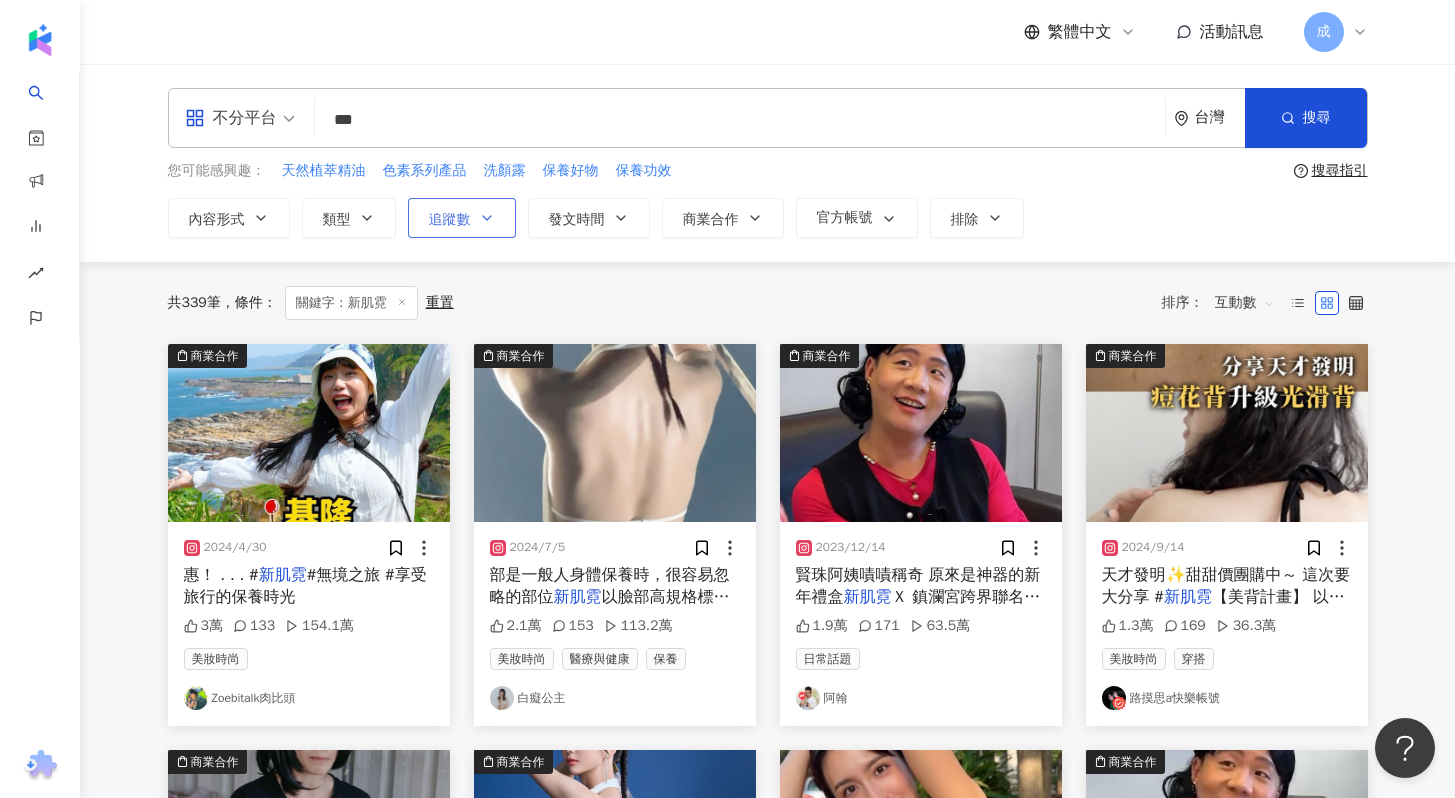 click on "追蹤數" at bounding box center (462, 218) 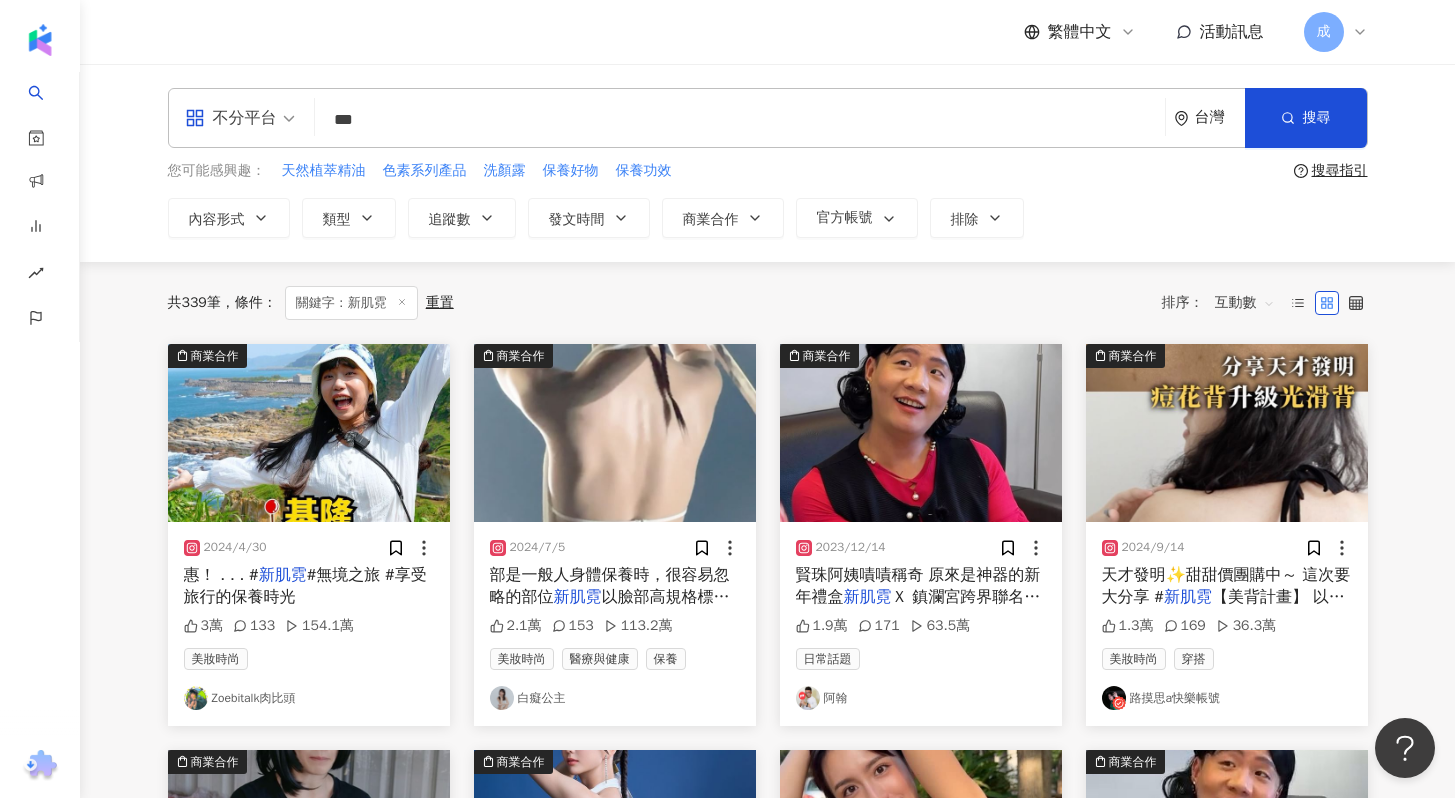 click on "您可能感興趣： 天然植萃精油  色素系列產品  洗顏露  保養好物  保養功效" at bounding box center [727, 171] 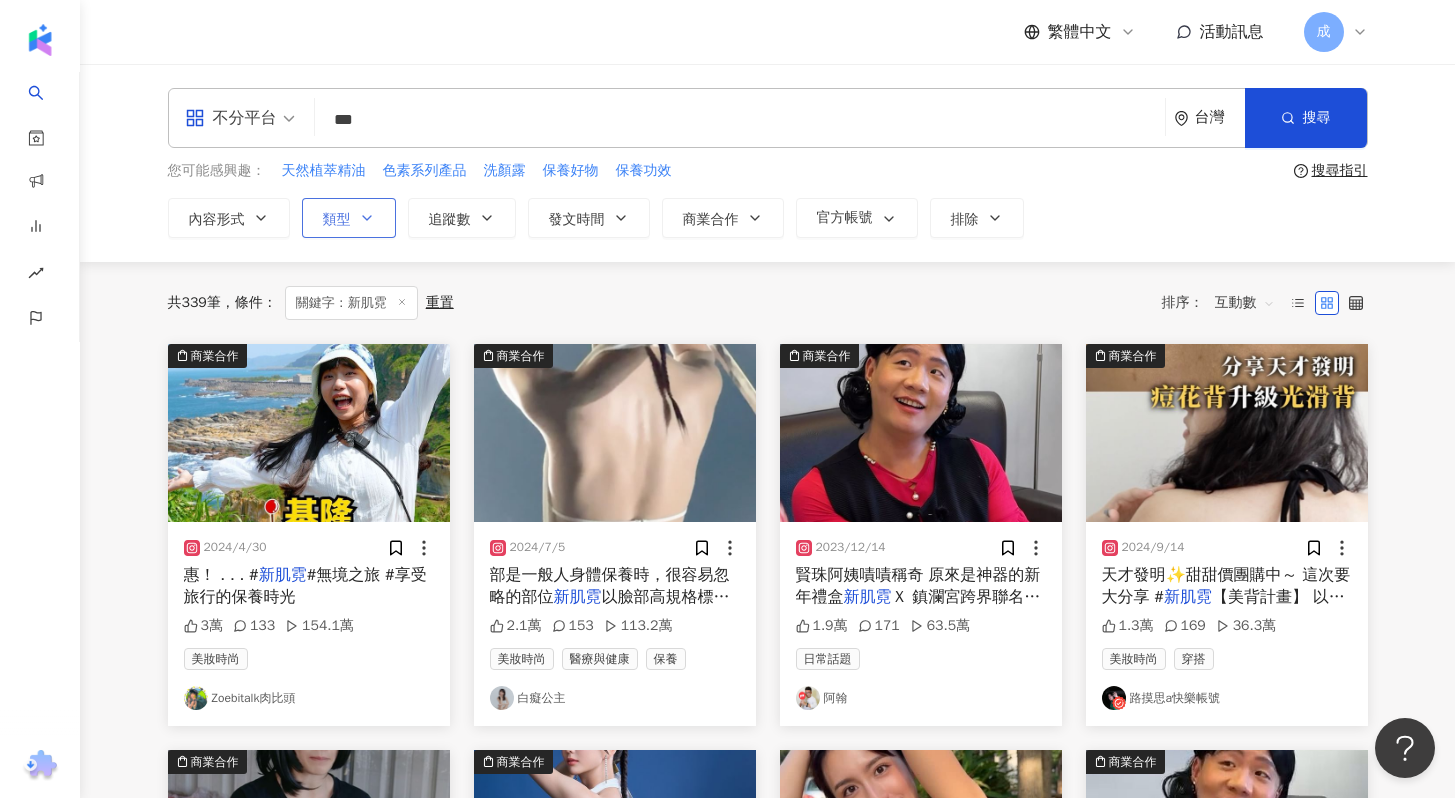 click on "類型" at bounding box center (337, 220) 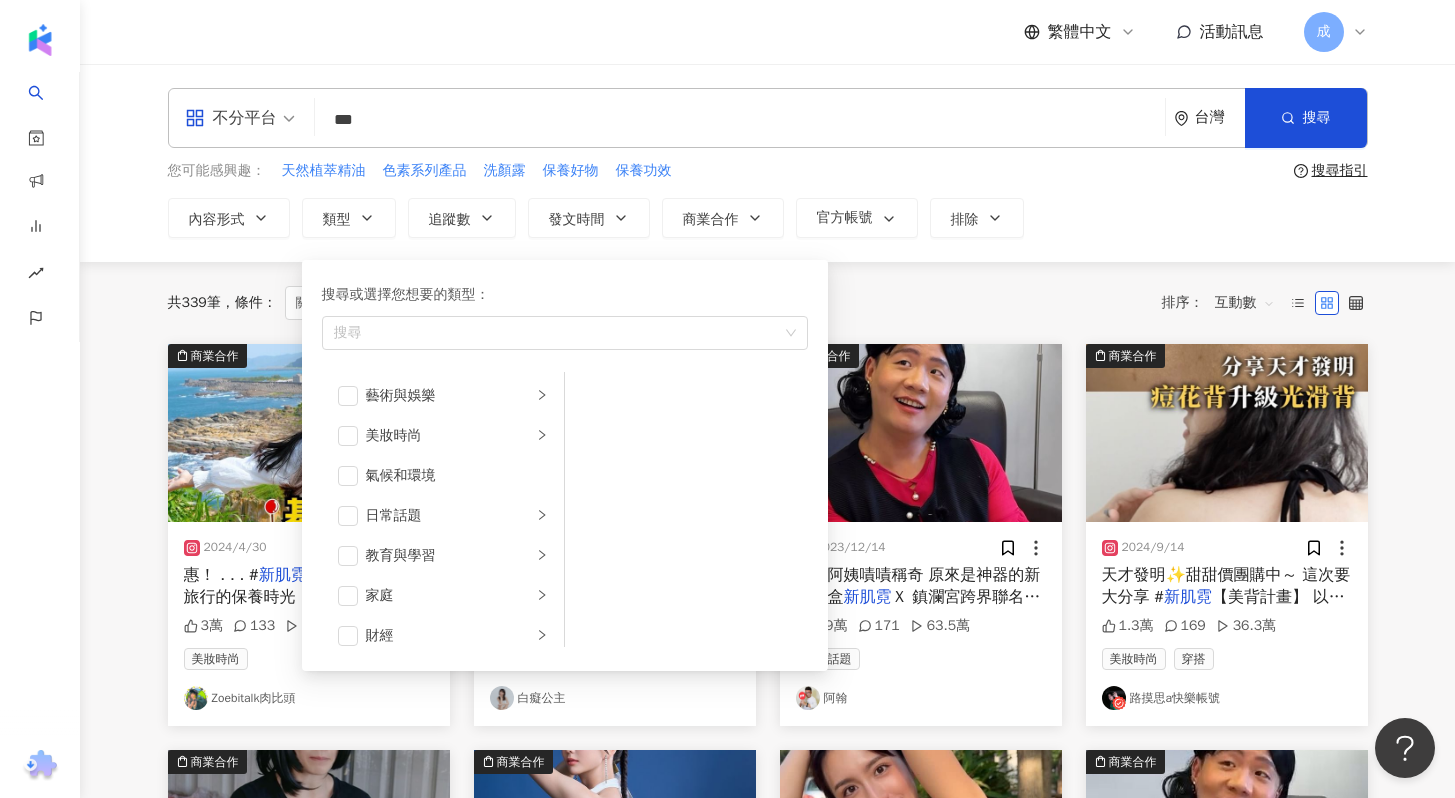click on "您可能感興趣： 天然植萃精油  色素系列產品  洗顏露  保養好物  保養功效" at bounding box center (727, 171) 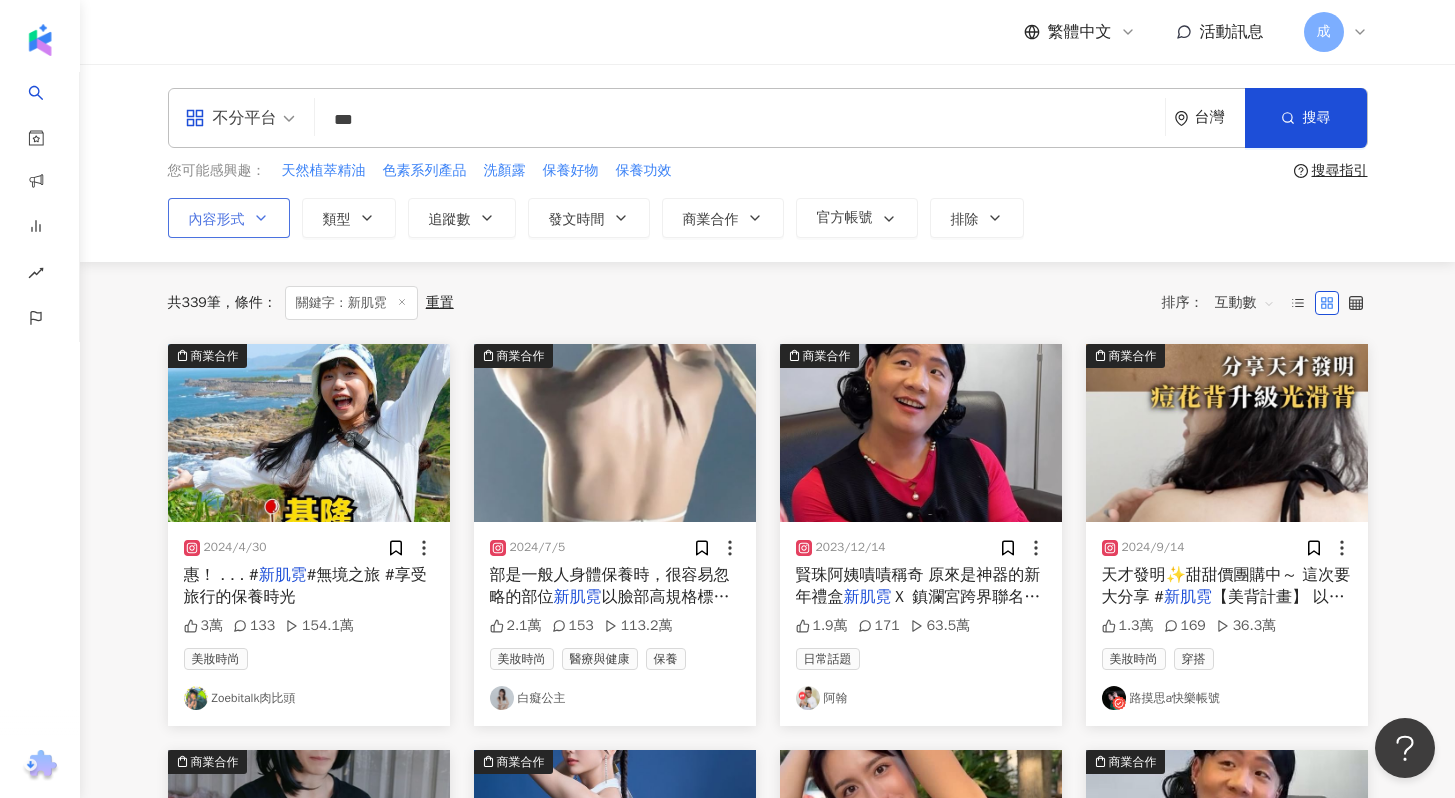 click on "內容形式" at bounding box center [229, 218] 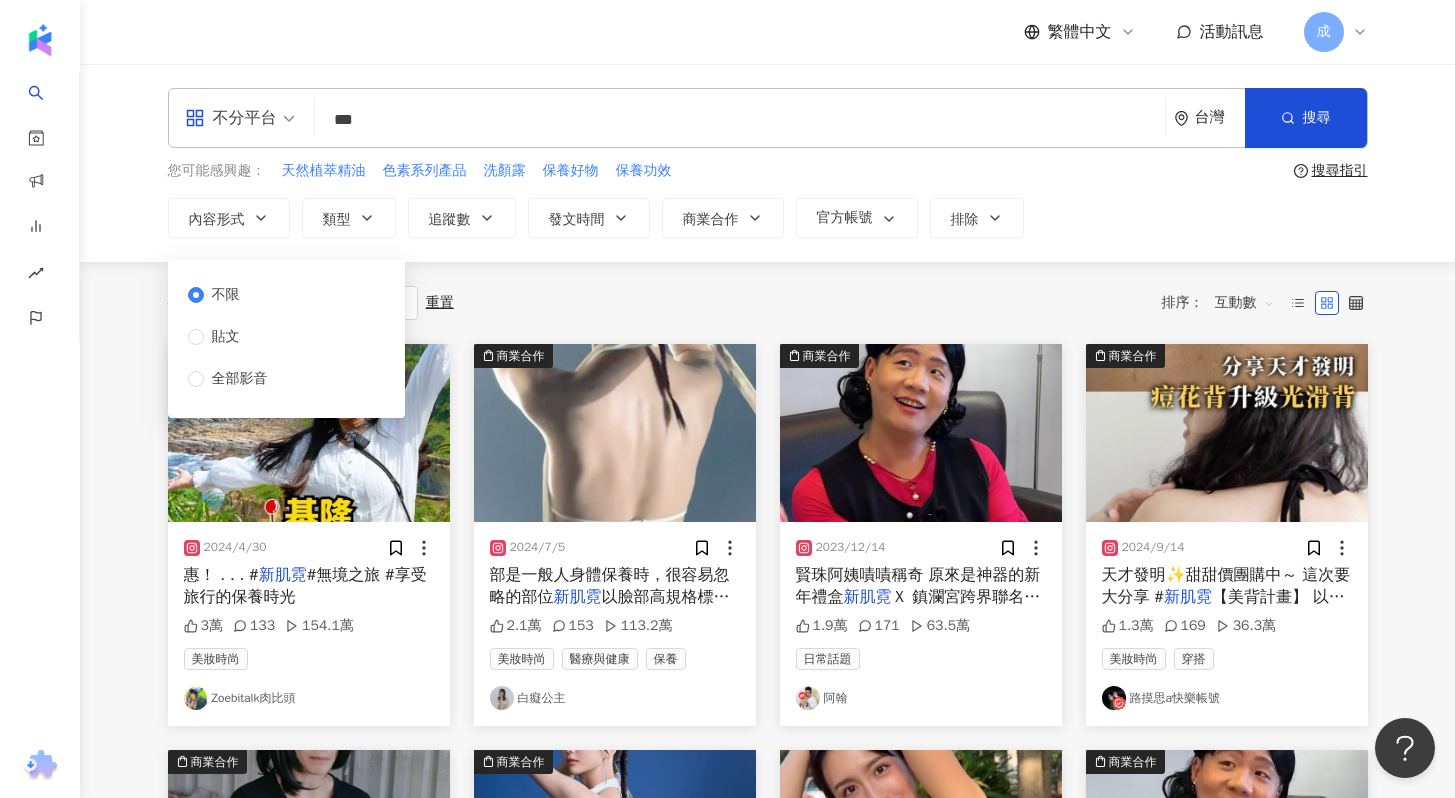 click on "您可能感興趣： 天然植萃精油  色素系列產品  洗顏露  保養好物  保養功效" at bounding box center (727, 171) 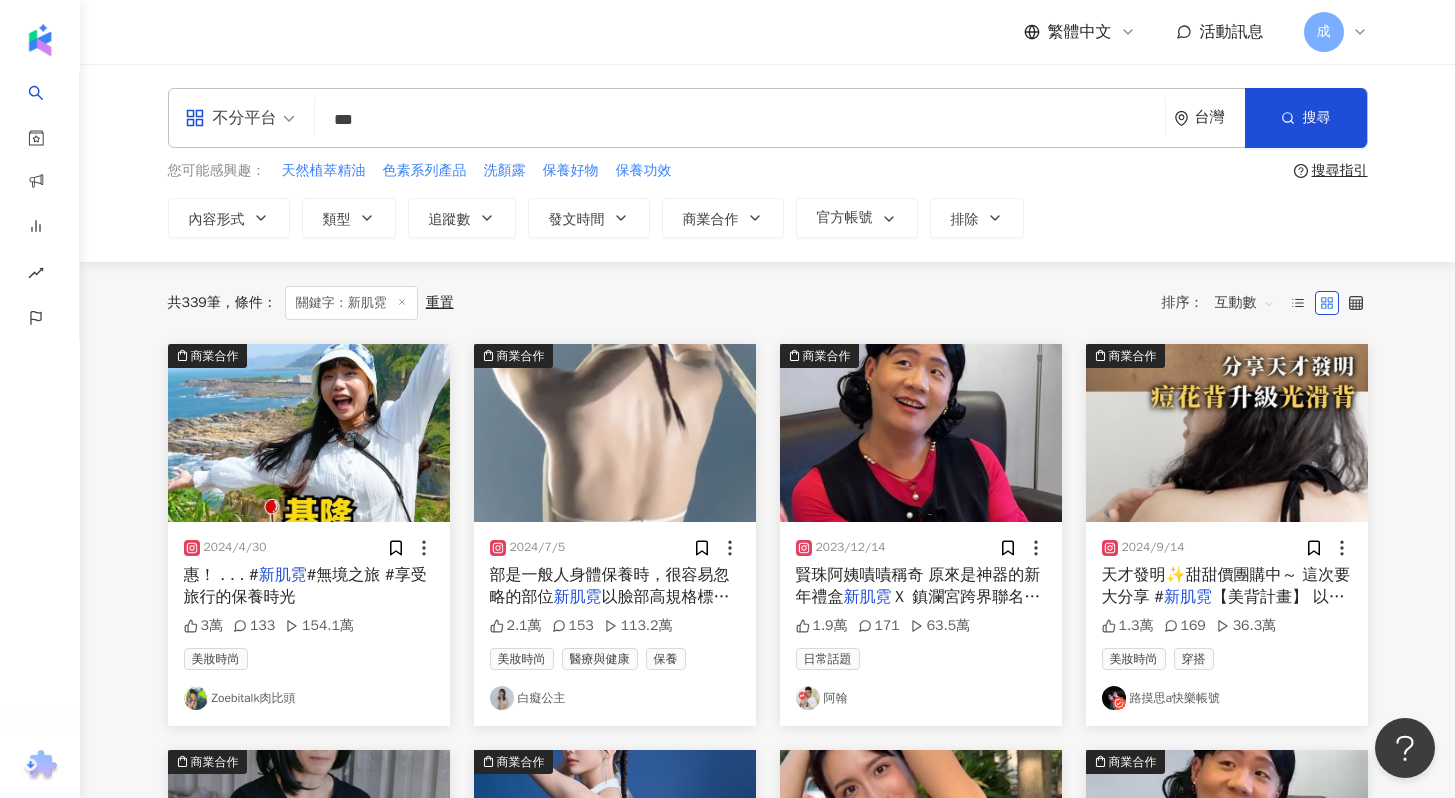 click on "2024/4/30 惠！
.
.
.
# 新肌霓  #無境之旅 #享受旅行的保養時光 3萬 133 154.1萬 美妝時尚 Zoebitalk肉比頭" at bounding box center [309, 624] 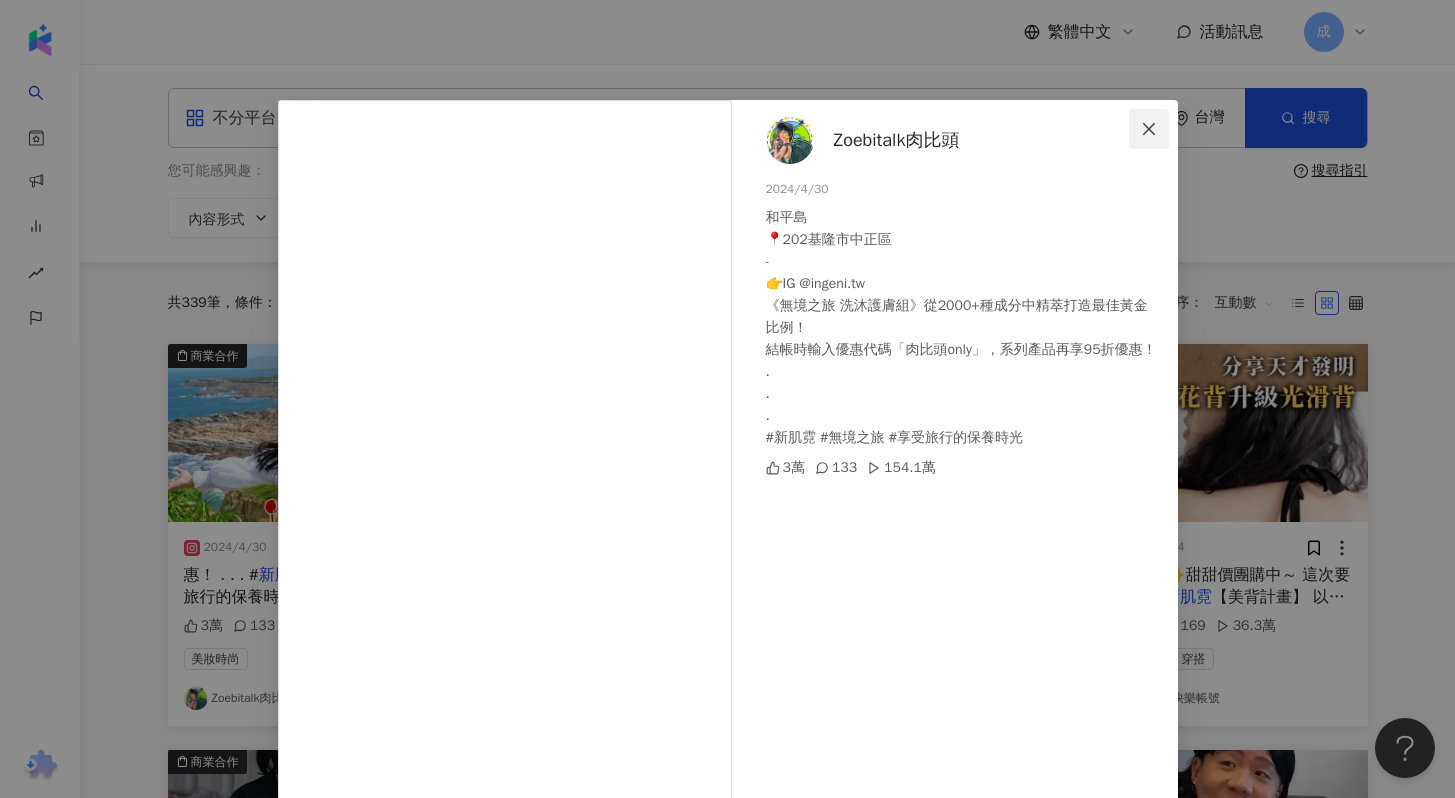 click at bounding box center (1149, 129) 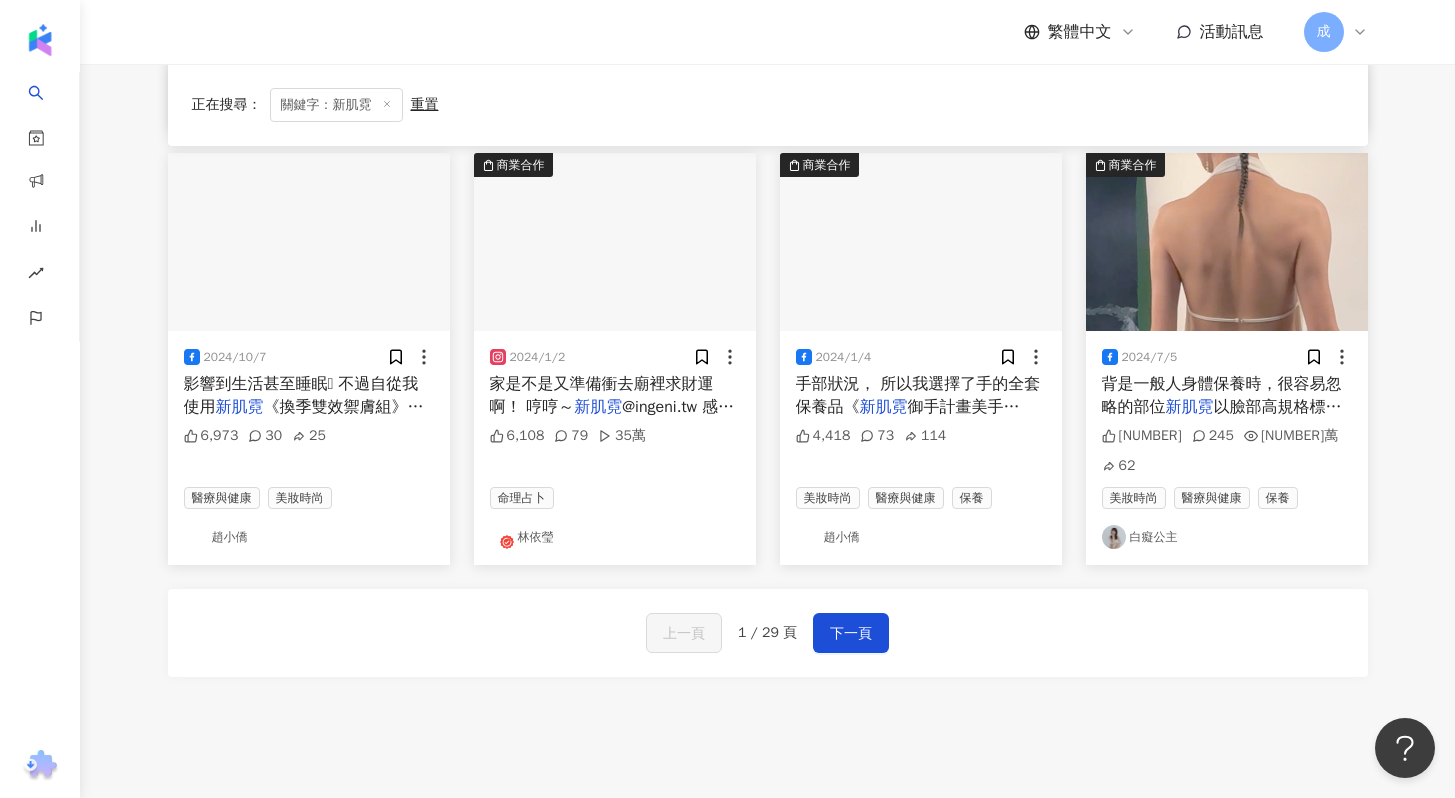 scroll, scrollTop: 1004, scrollLeft: 0, axis: vertical 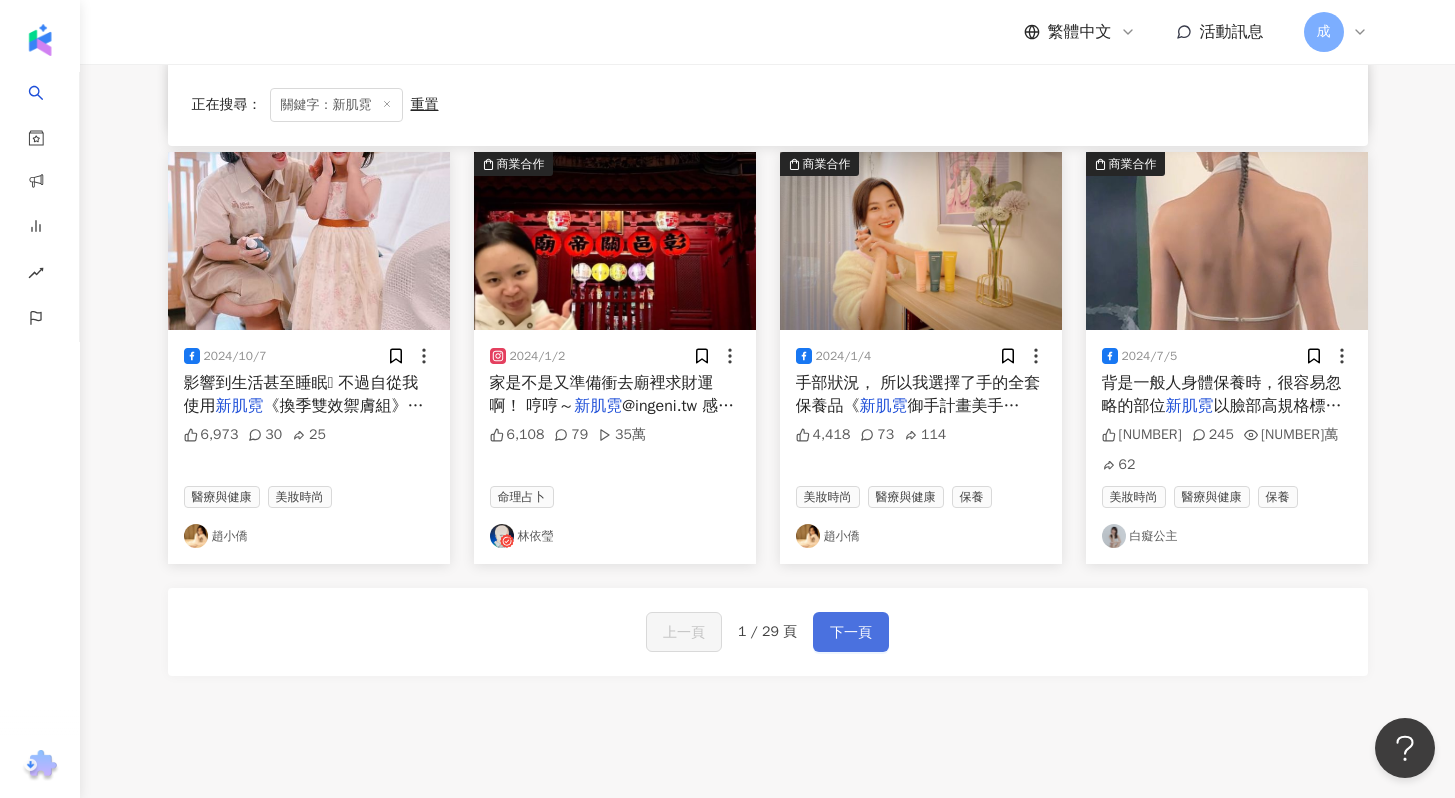 click on "下一頁" at bounding box center (851, 633) 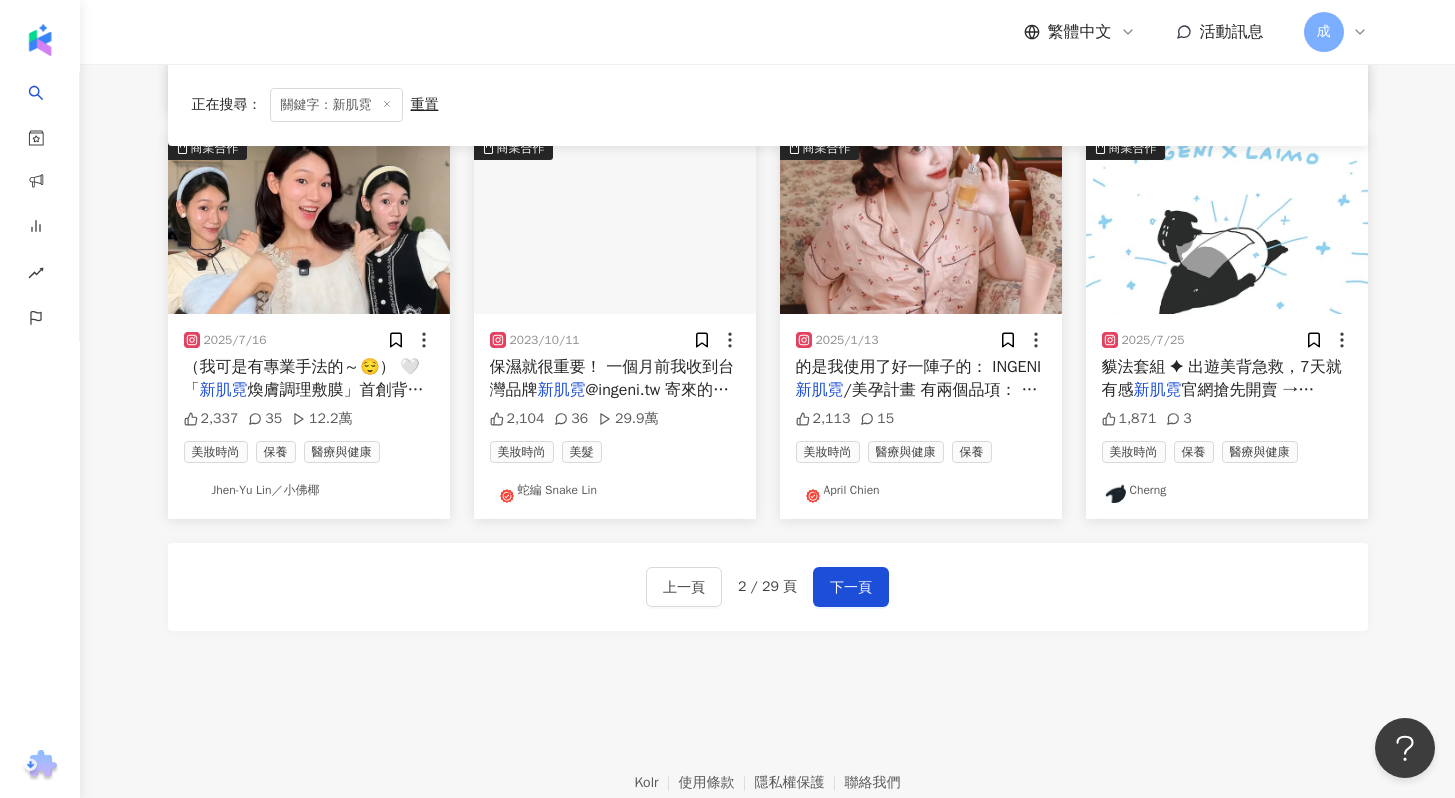 scroll, scrollTop: 1004, scrollLeft: 0, axis: vertical 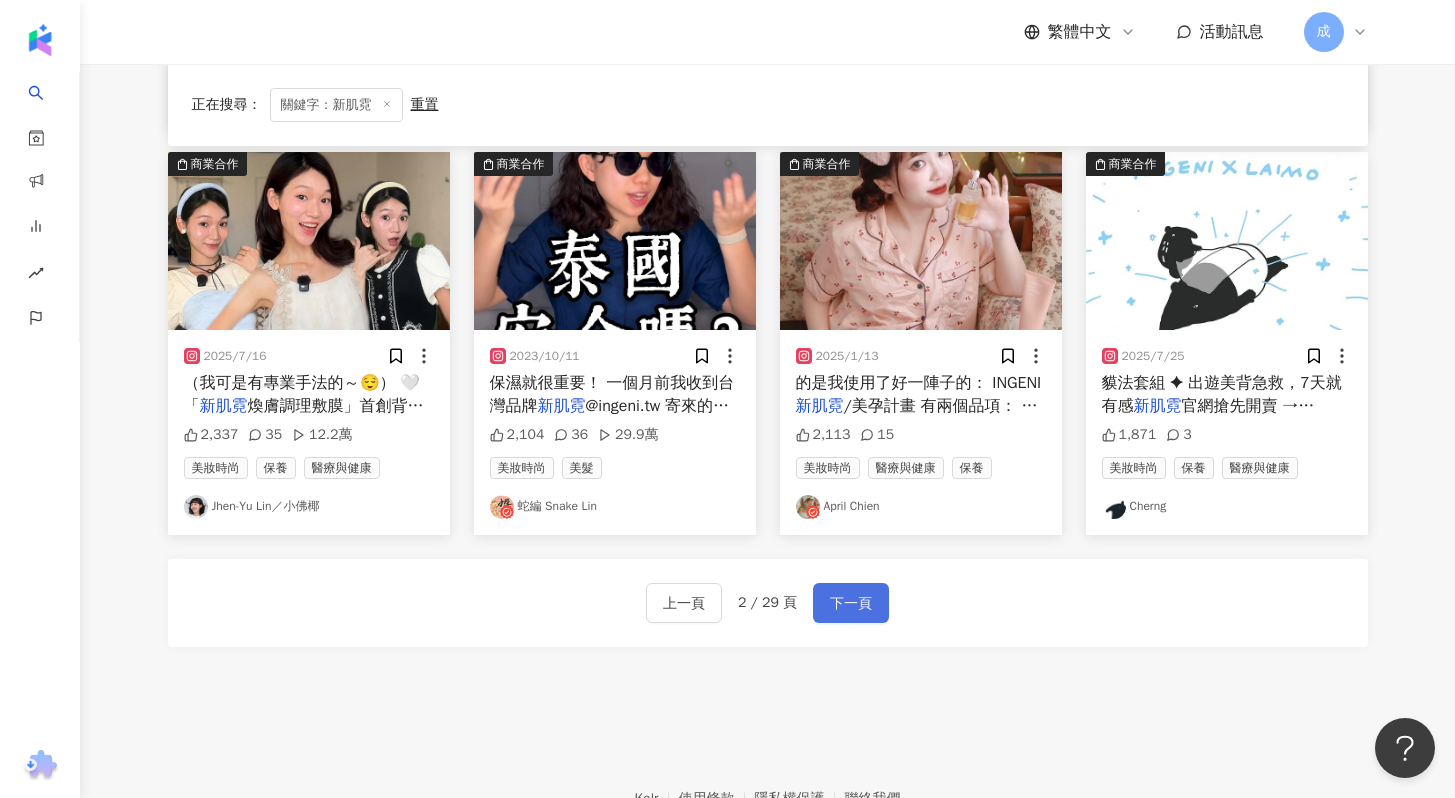 click on "下一頁" at bounding box center (851, 603) 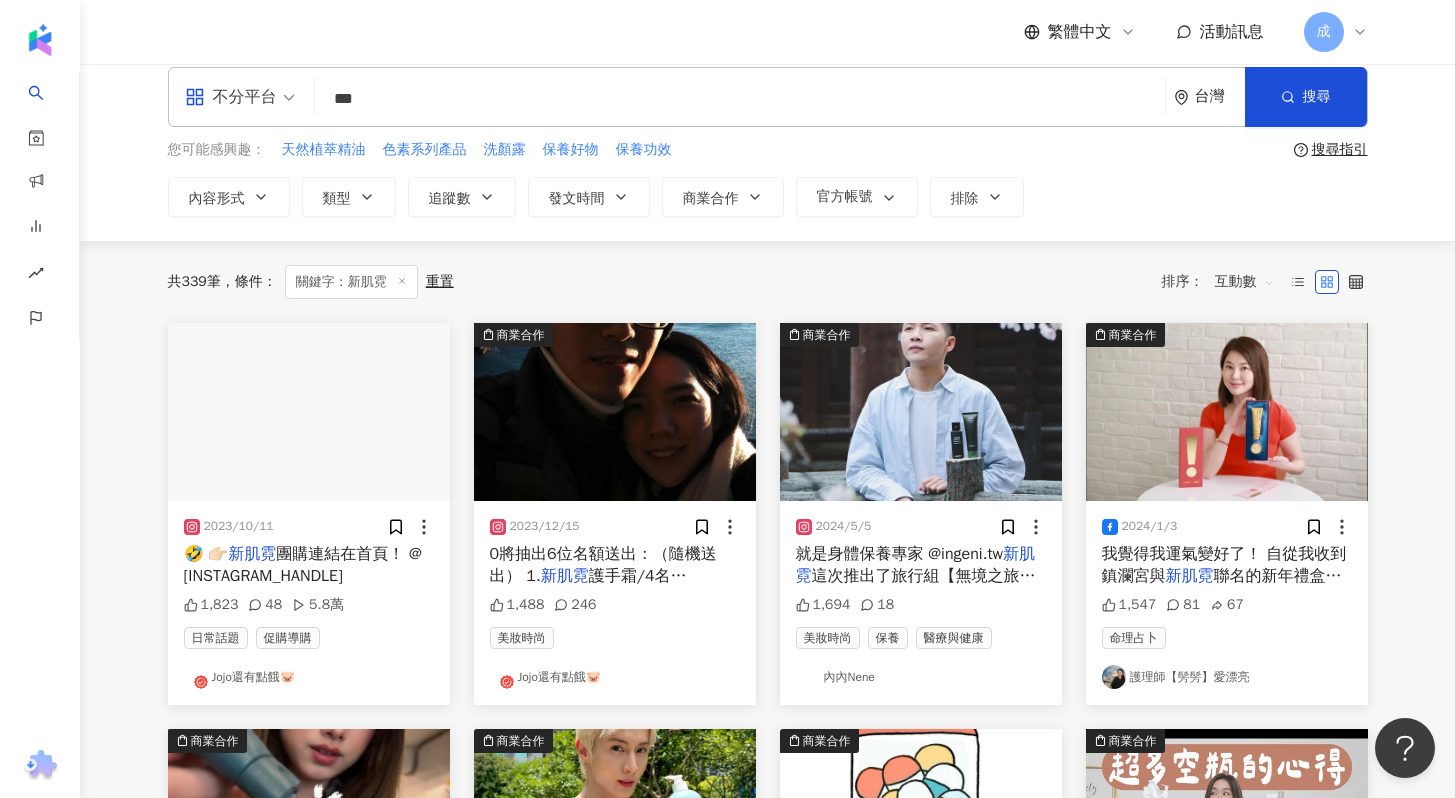scroll, scrollTop: 0, scrollLeft: 0, axis: both 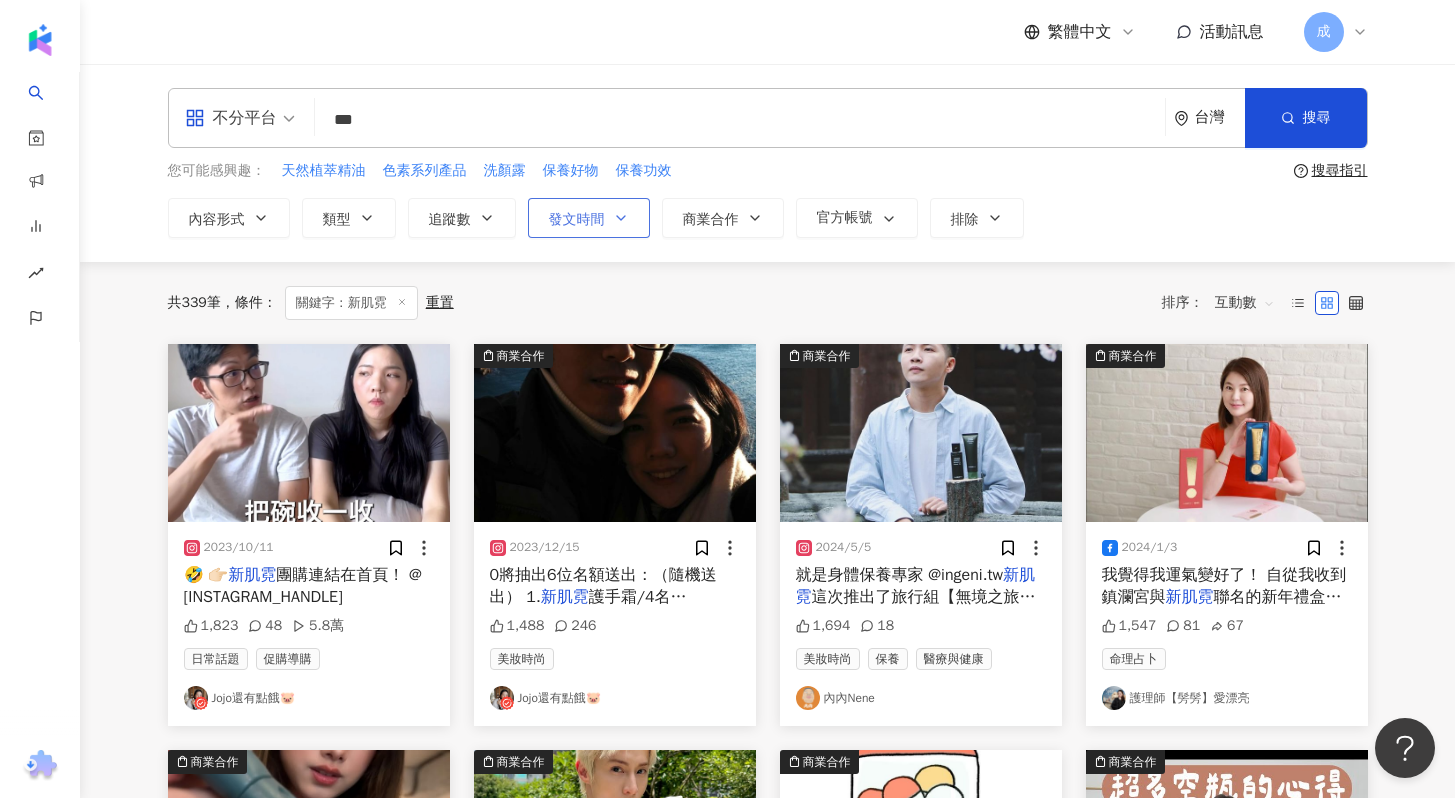 click on "發文時間" at bounding box center [589, 218] 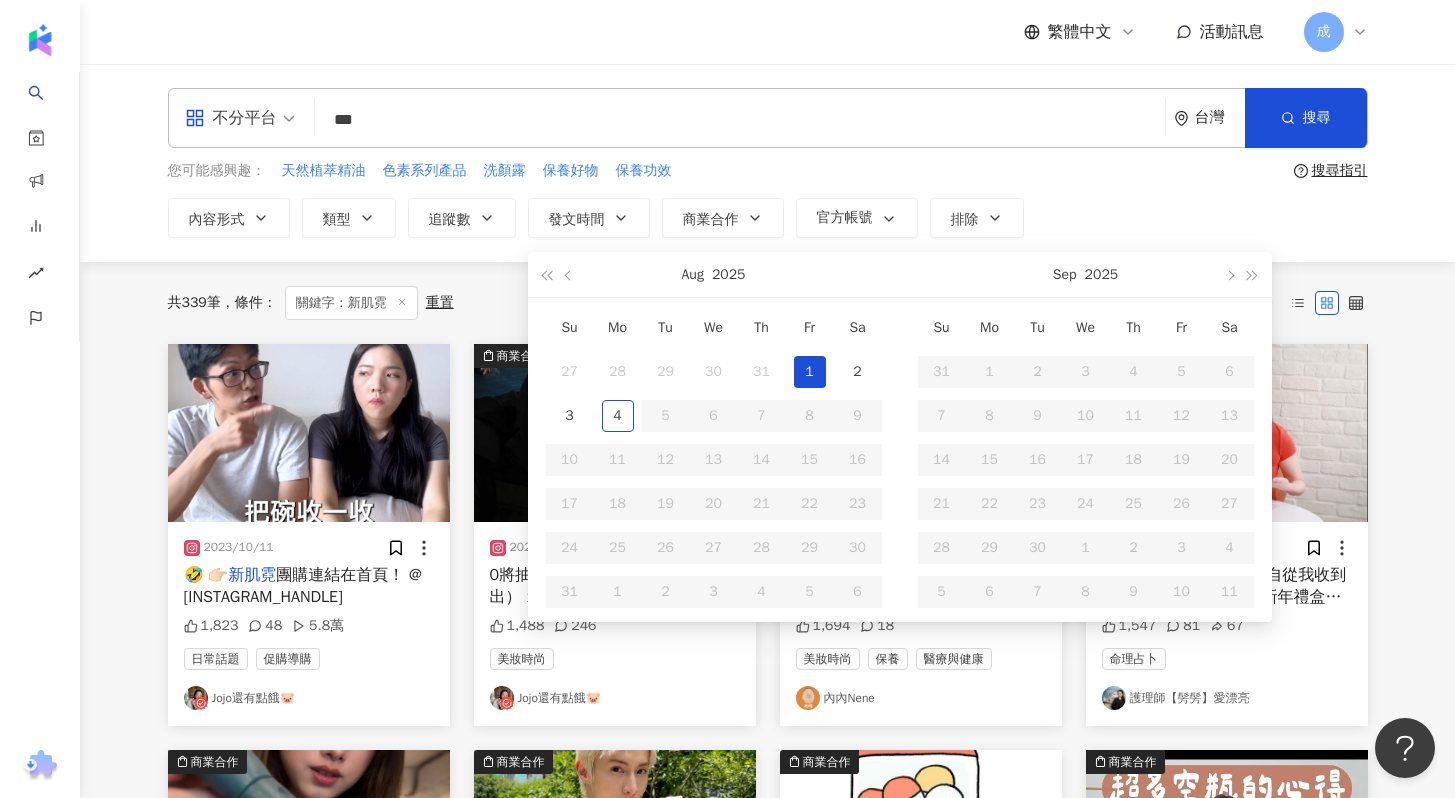 type on "**********" 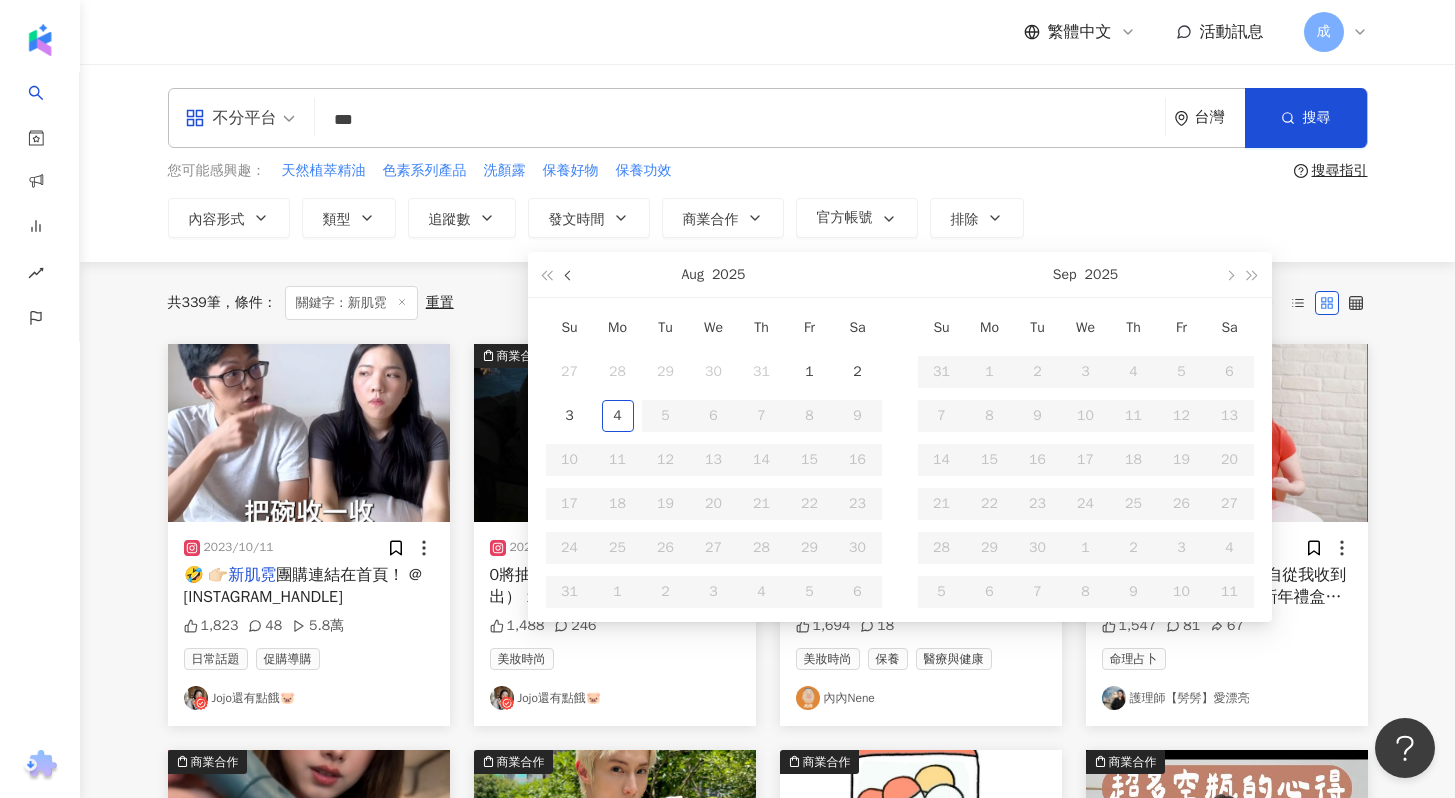 click at bounding box center [569, 274] 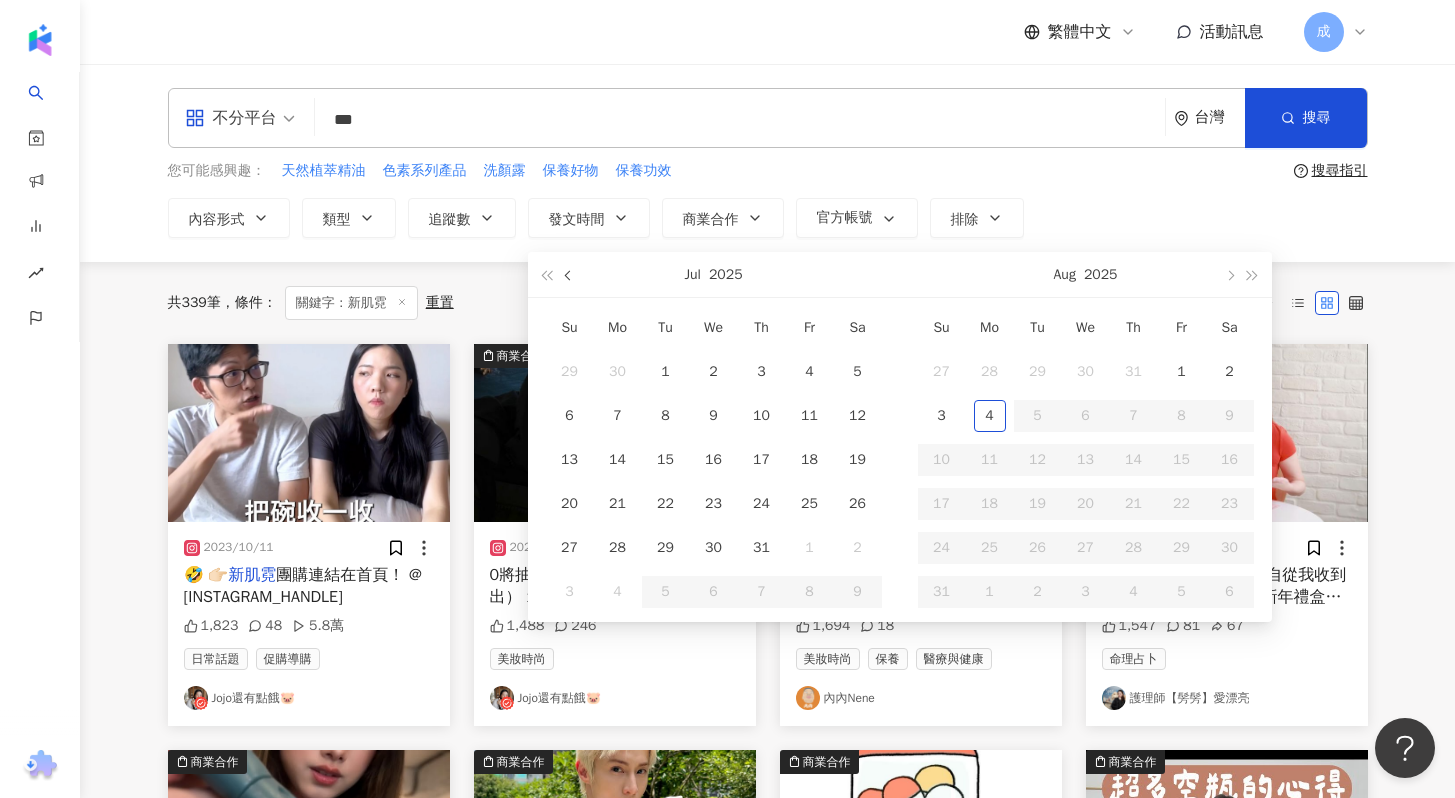 click at bounding box center (569, 274) 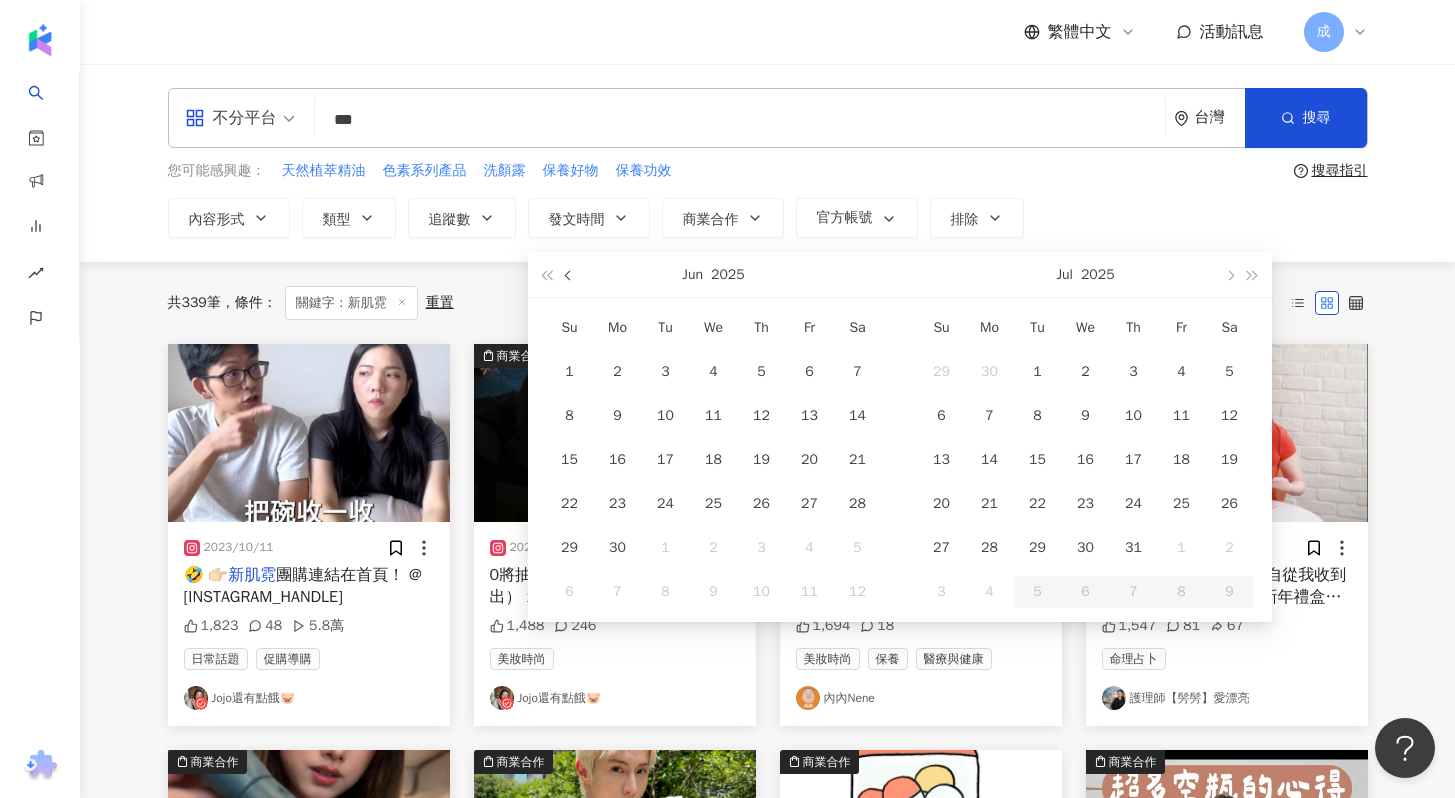 click at bounding box center [569, 274] 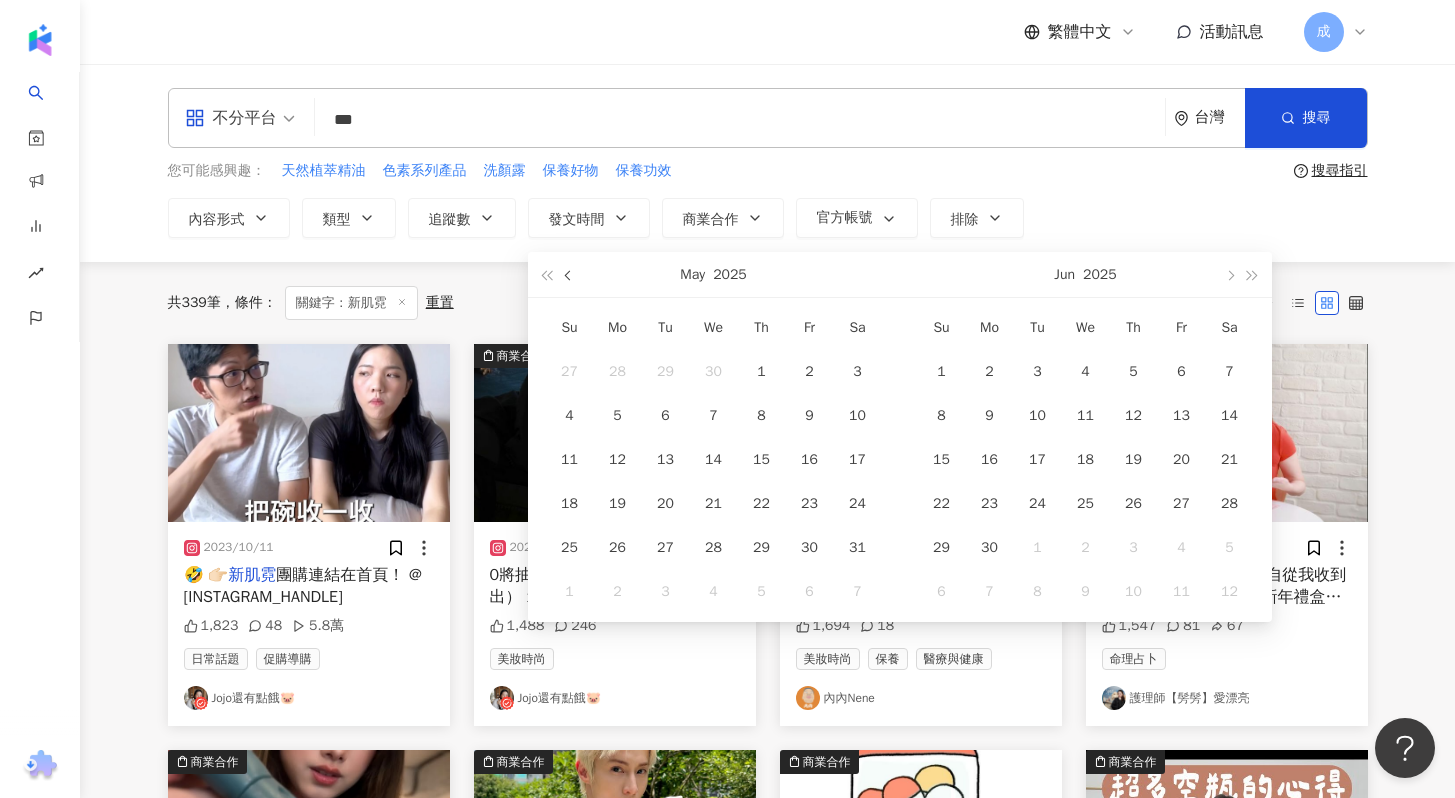 click at bounding box center [569, 274] 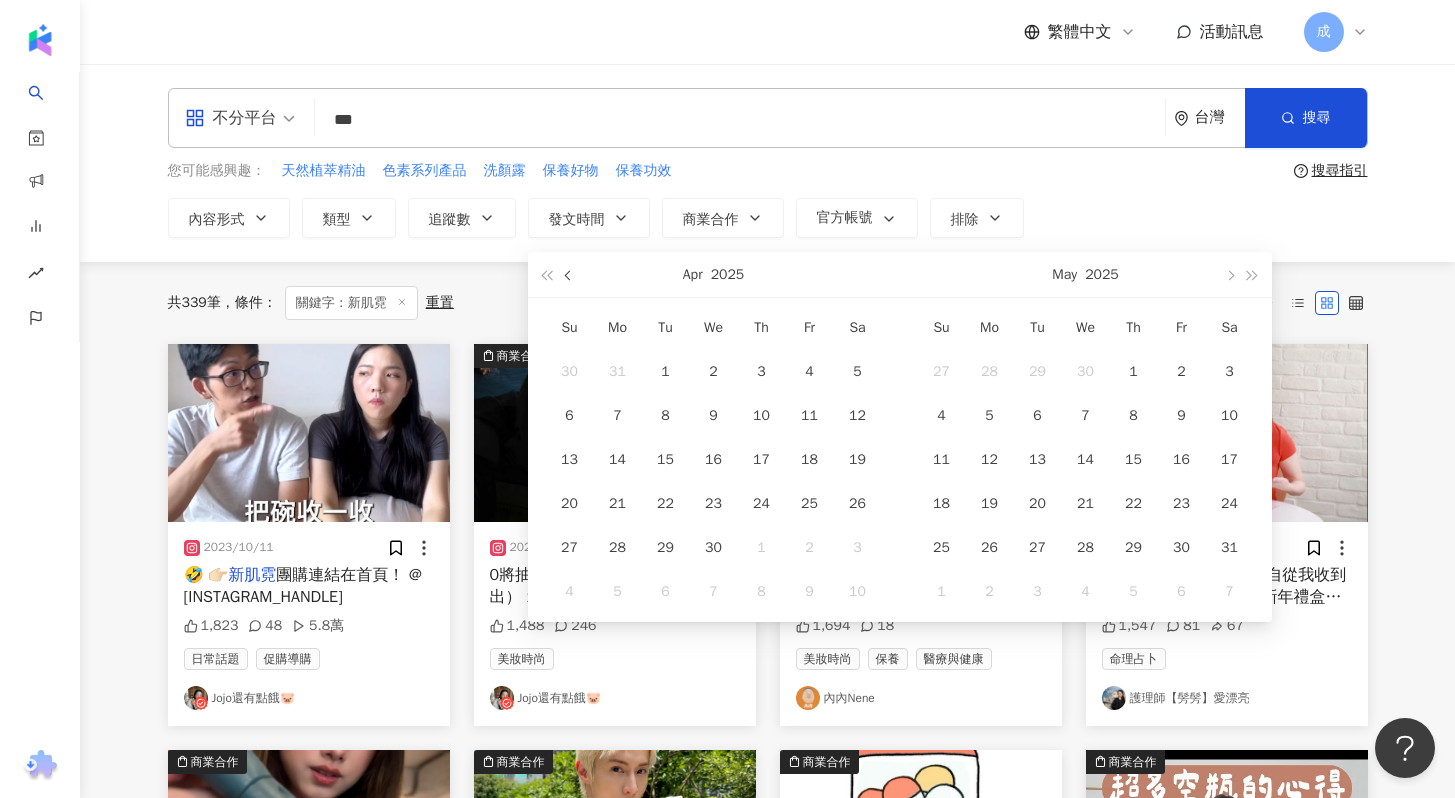 click at bounding box center (569, 274) 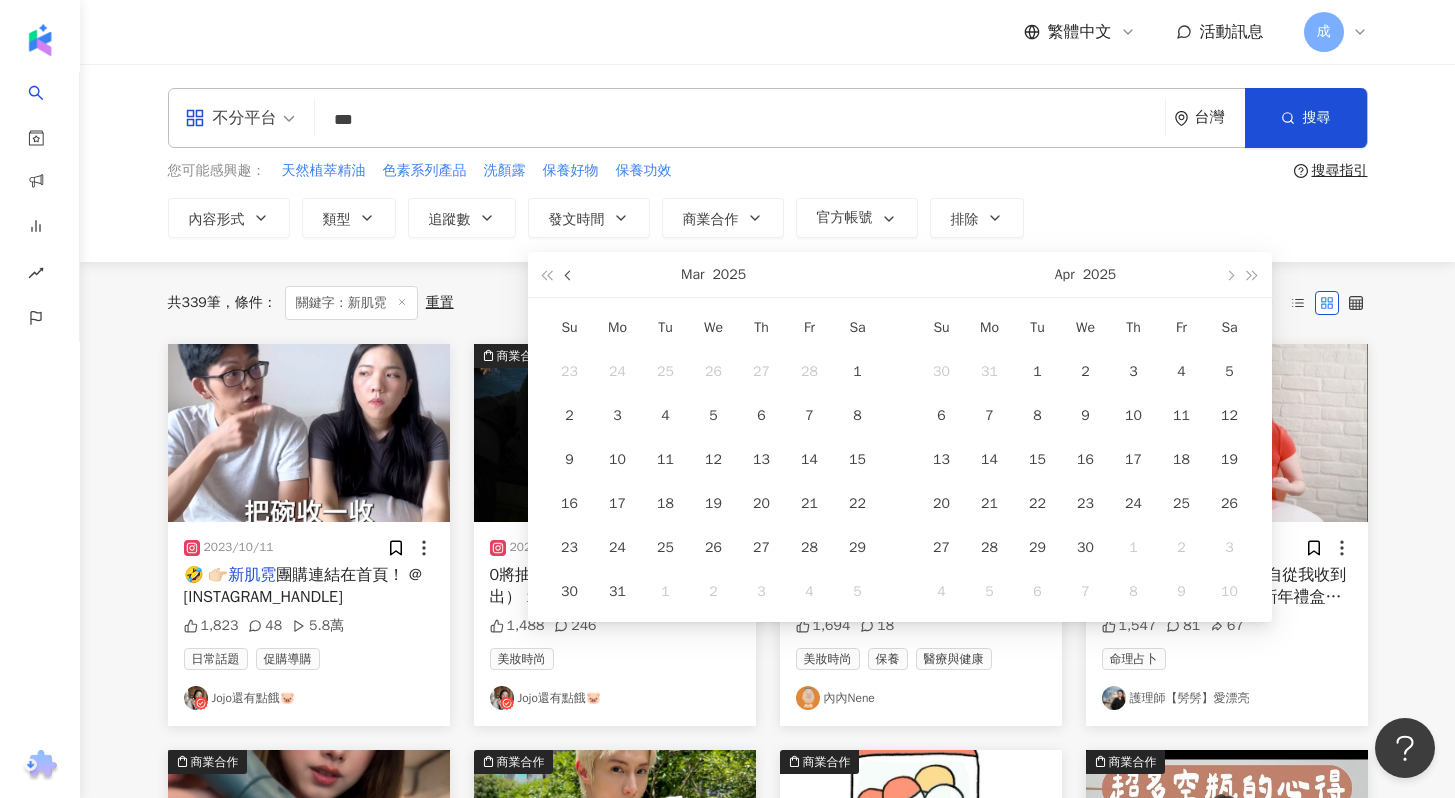 click at bounding box center (569, 274) 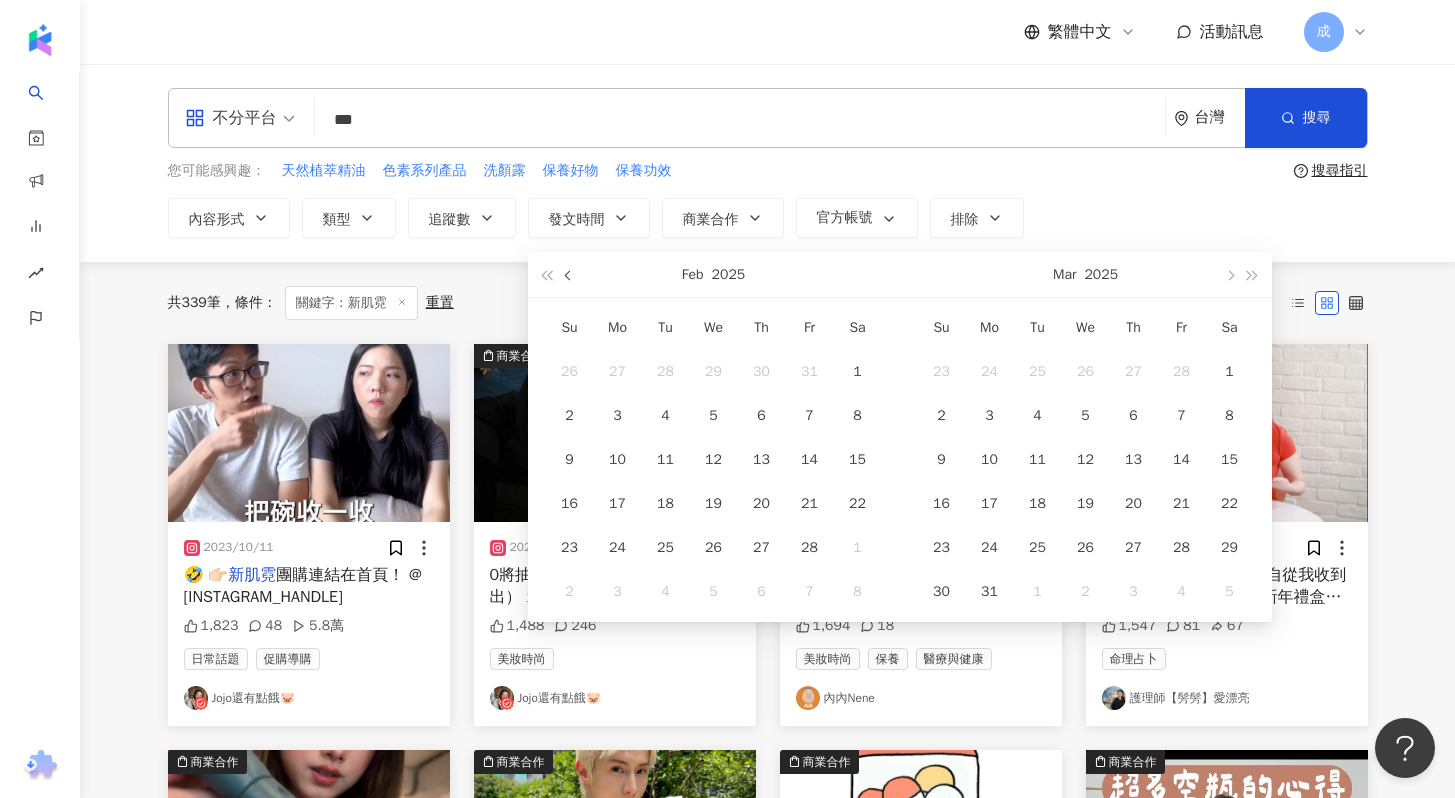 click at bounding box center (569, 274) 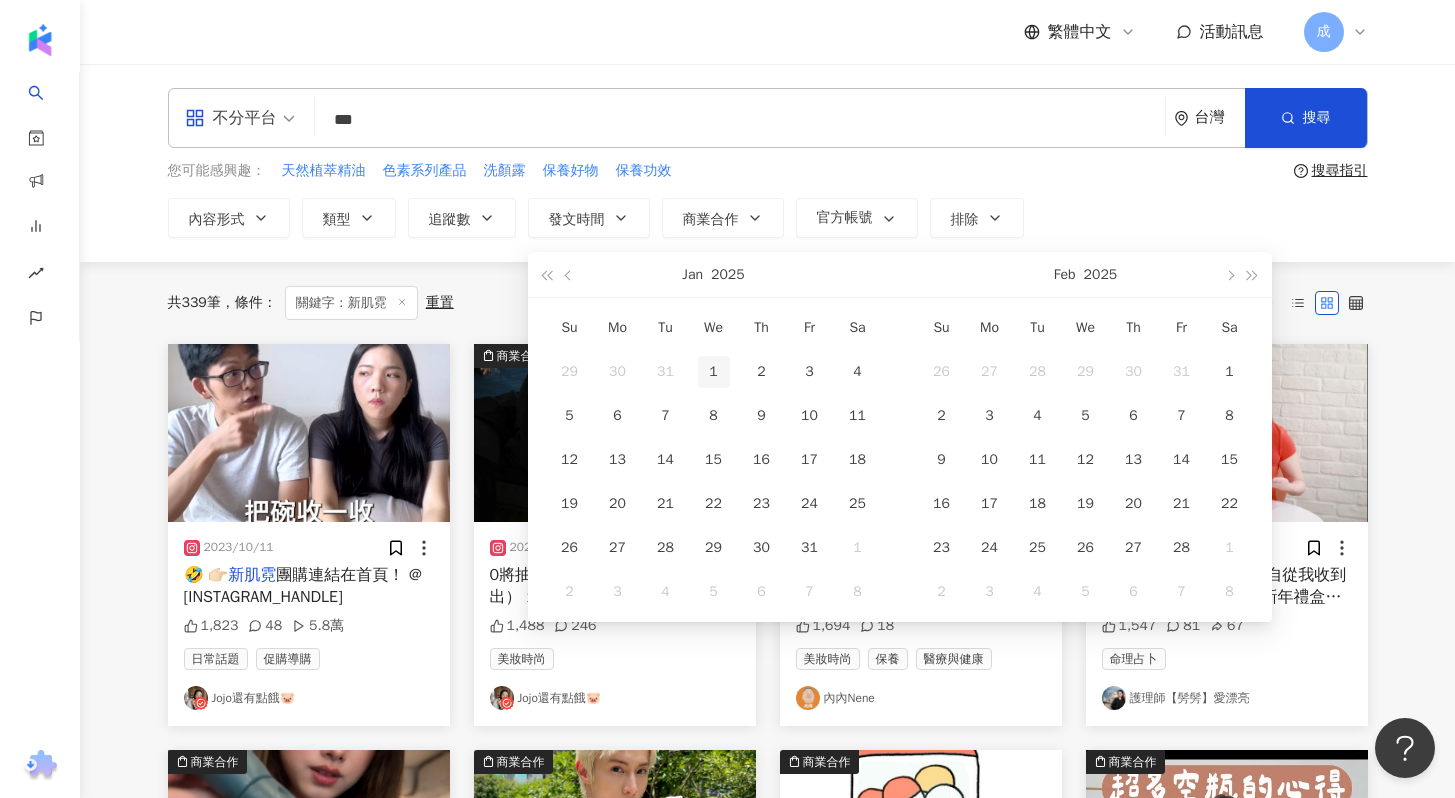 type on "**********" 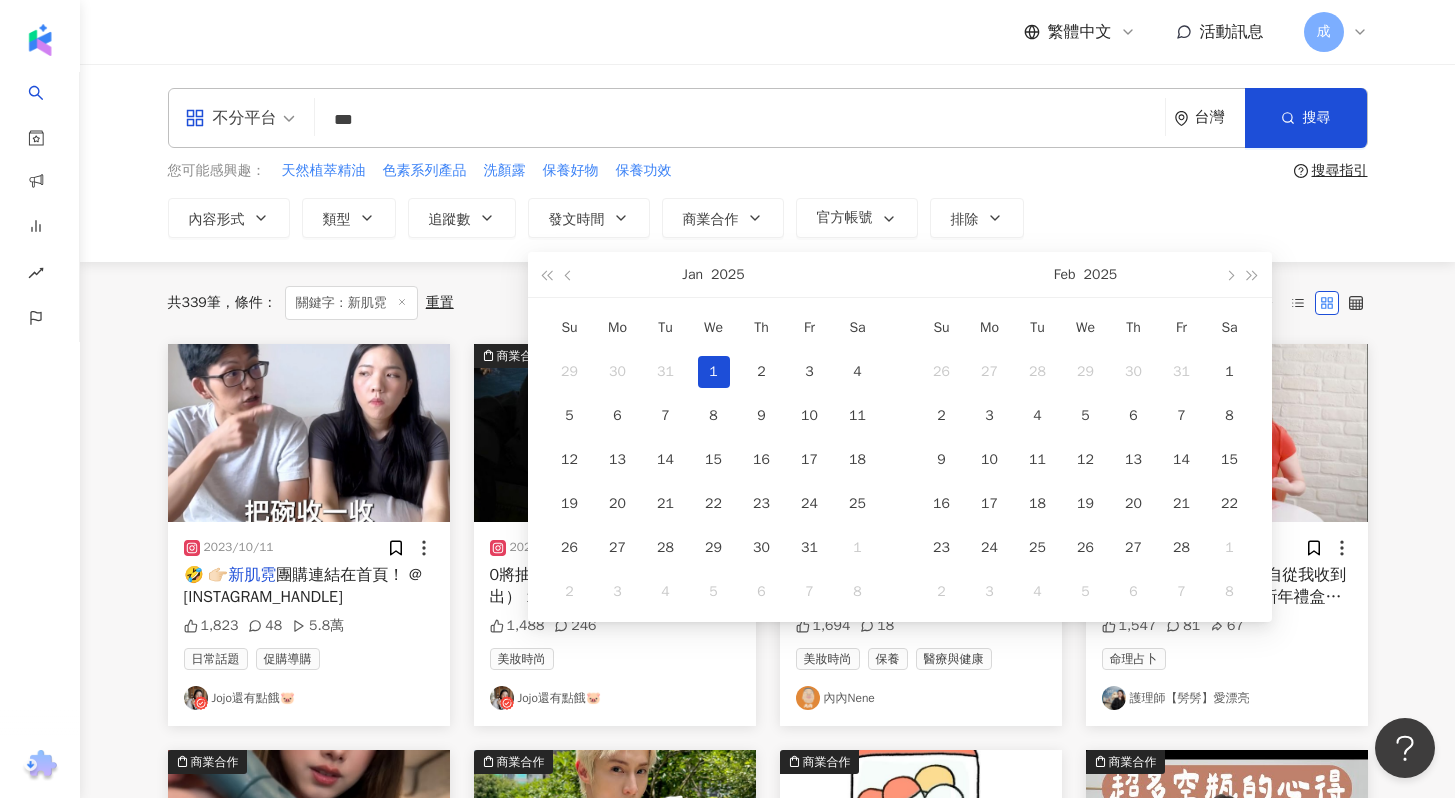 click on "1" at bounding box center (714, 372) 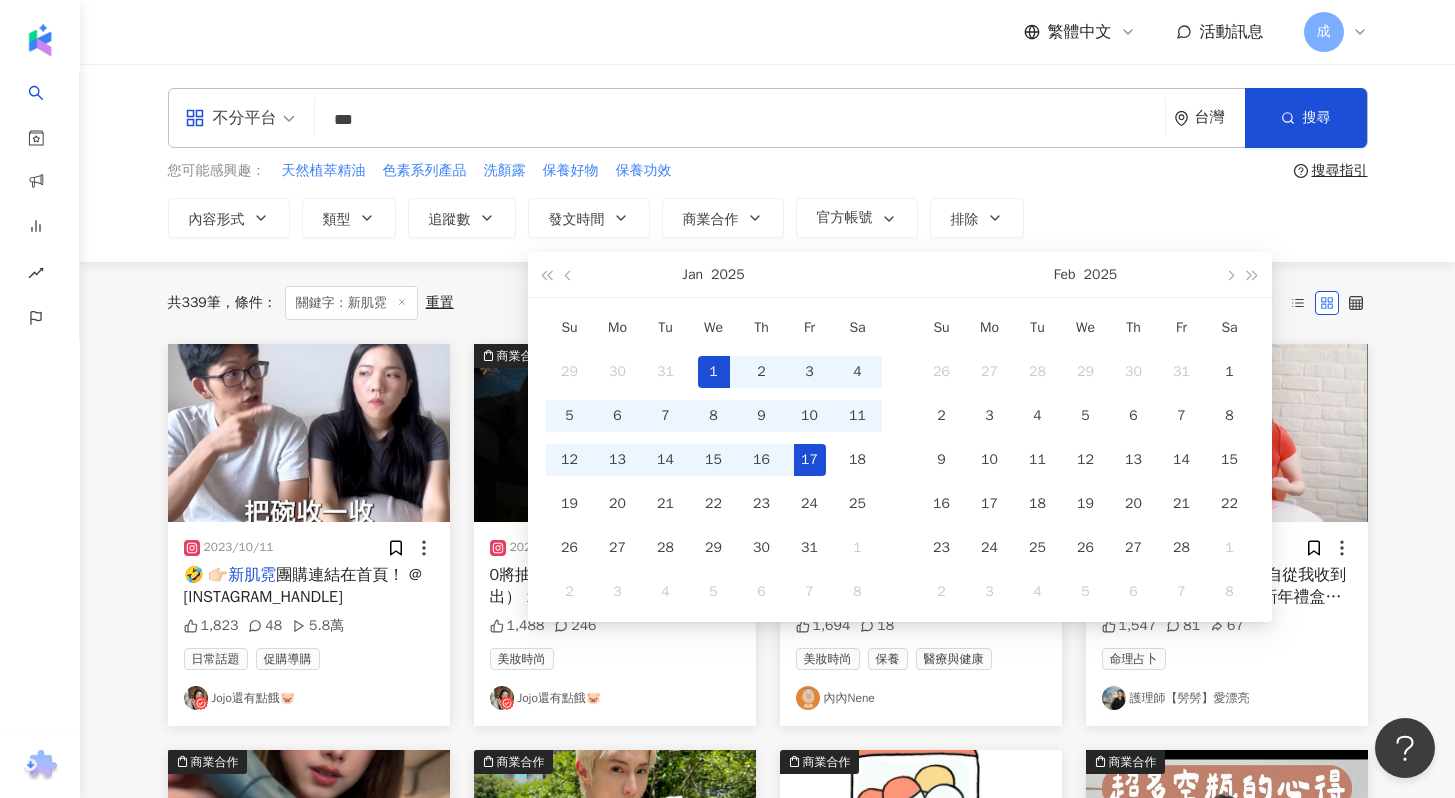type on "**********" 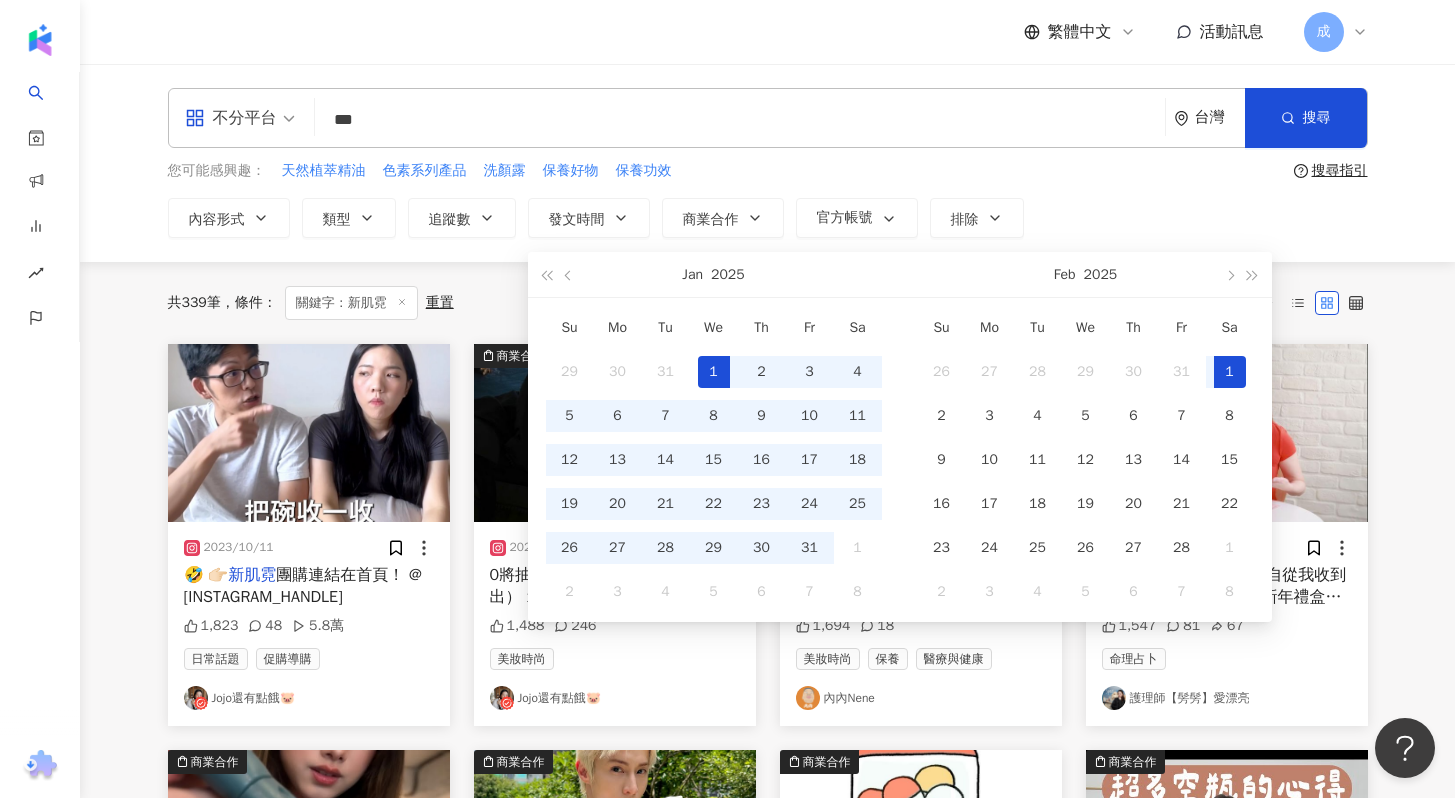 type on "**********" 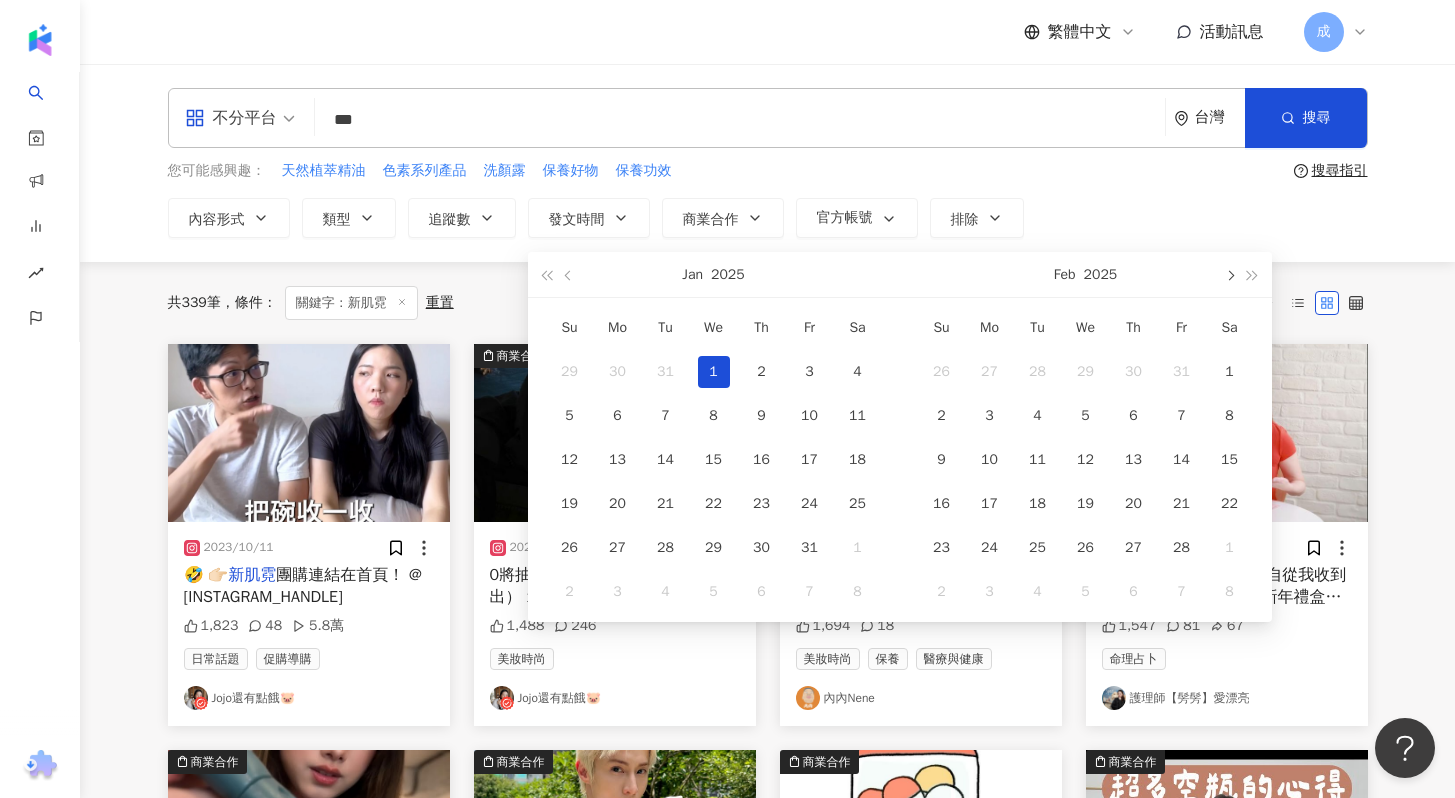click at bounding box center (1230, 276) 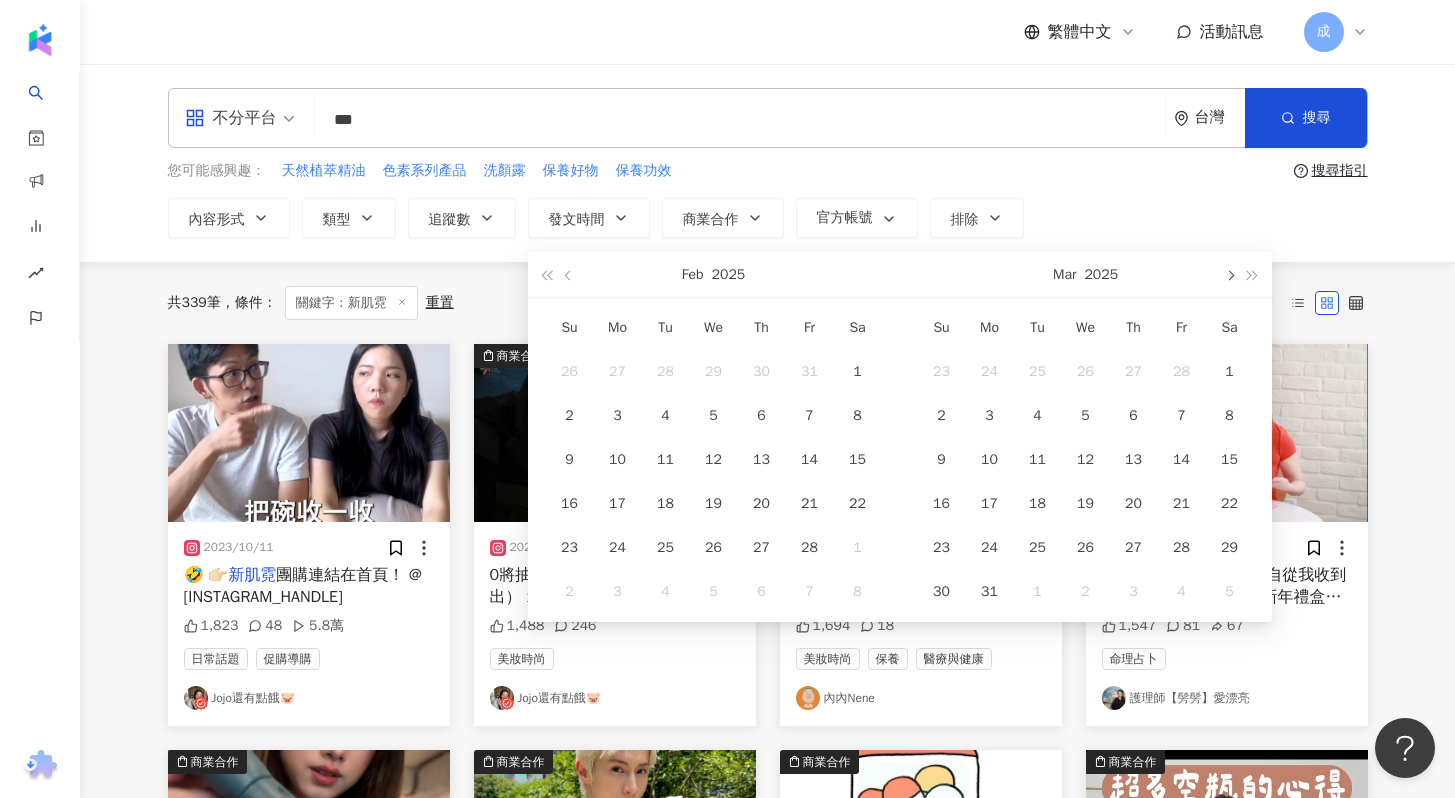 click at bounding box center [1230, 276] 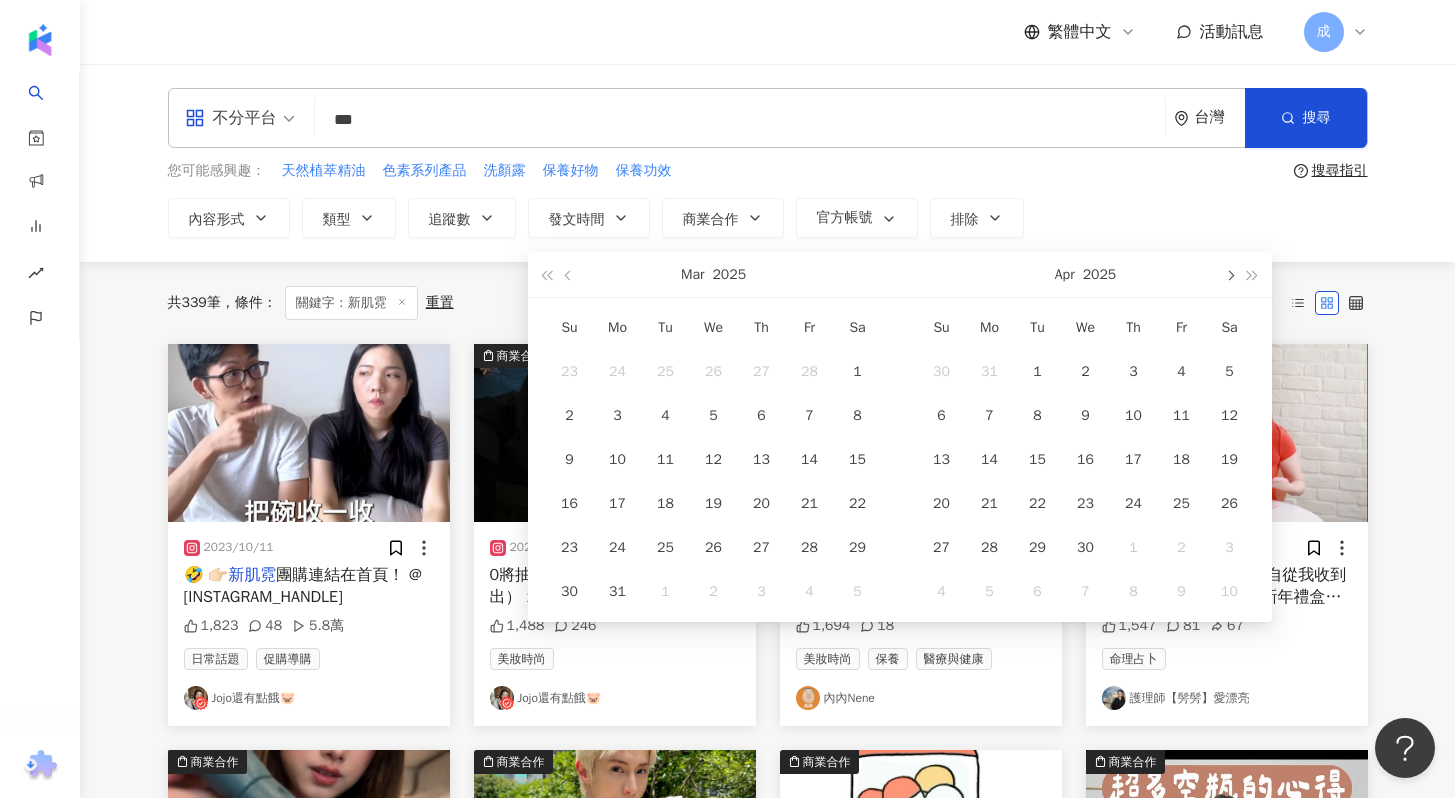 click at bounding box center (1230, 276) 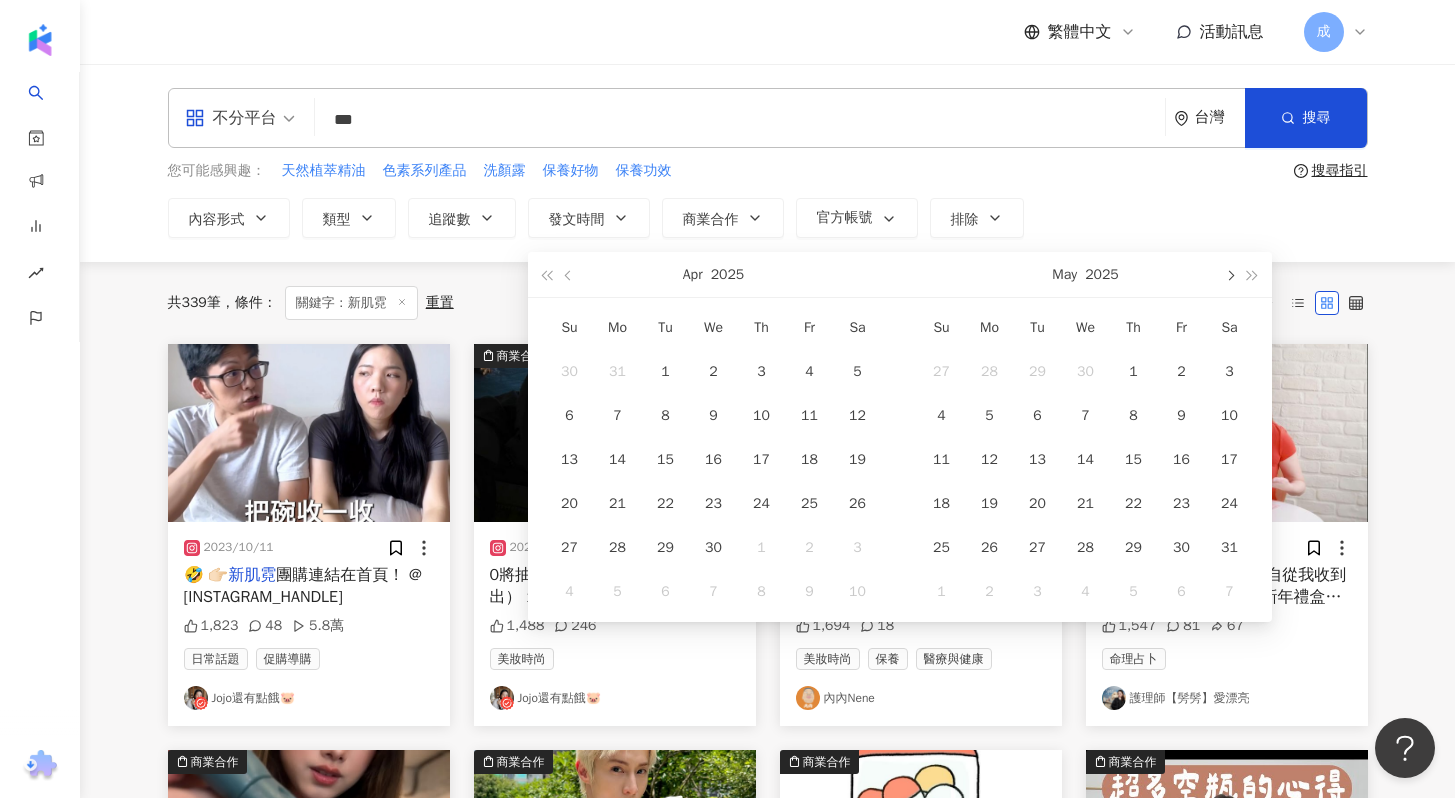 click at bounding box center (1230, 276) 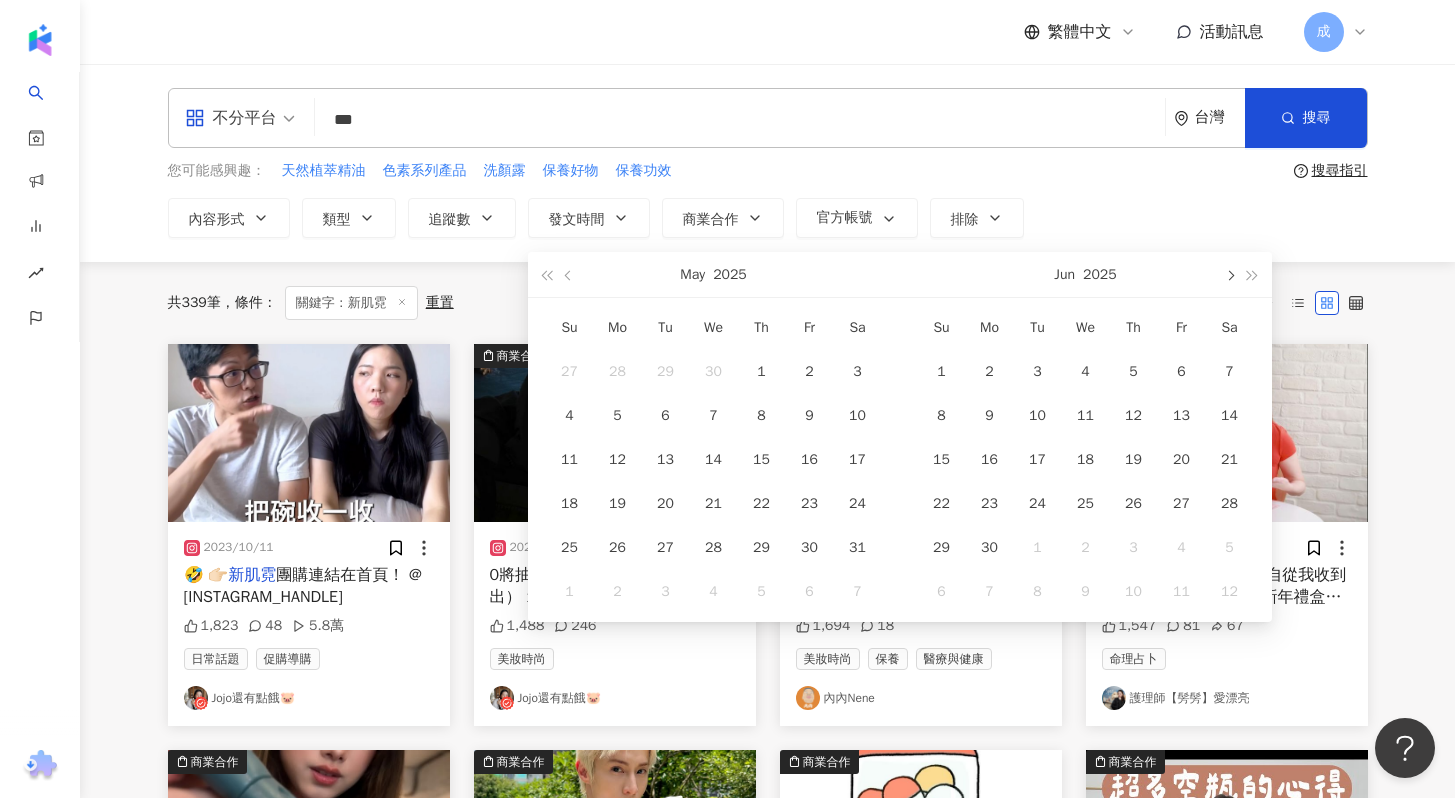 click at bounding box center (1230, 276) 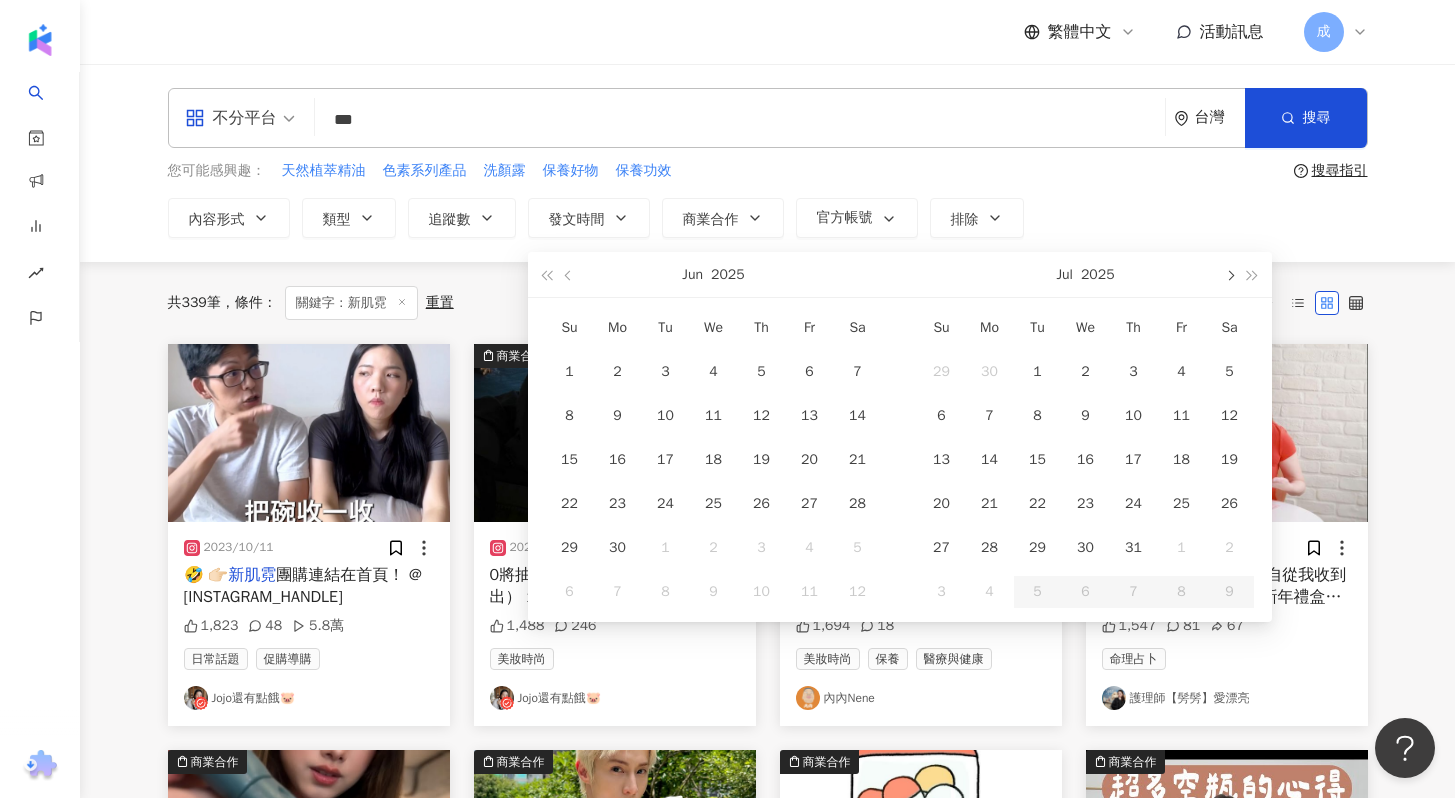 click at bounding box center [1230, 276] 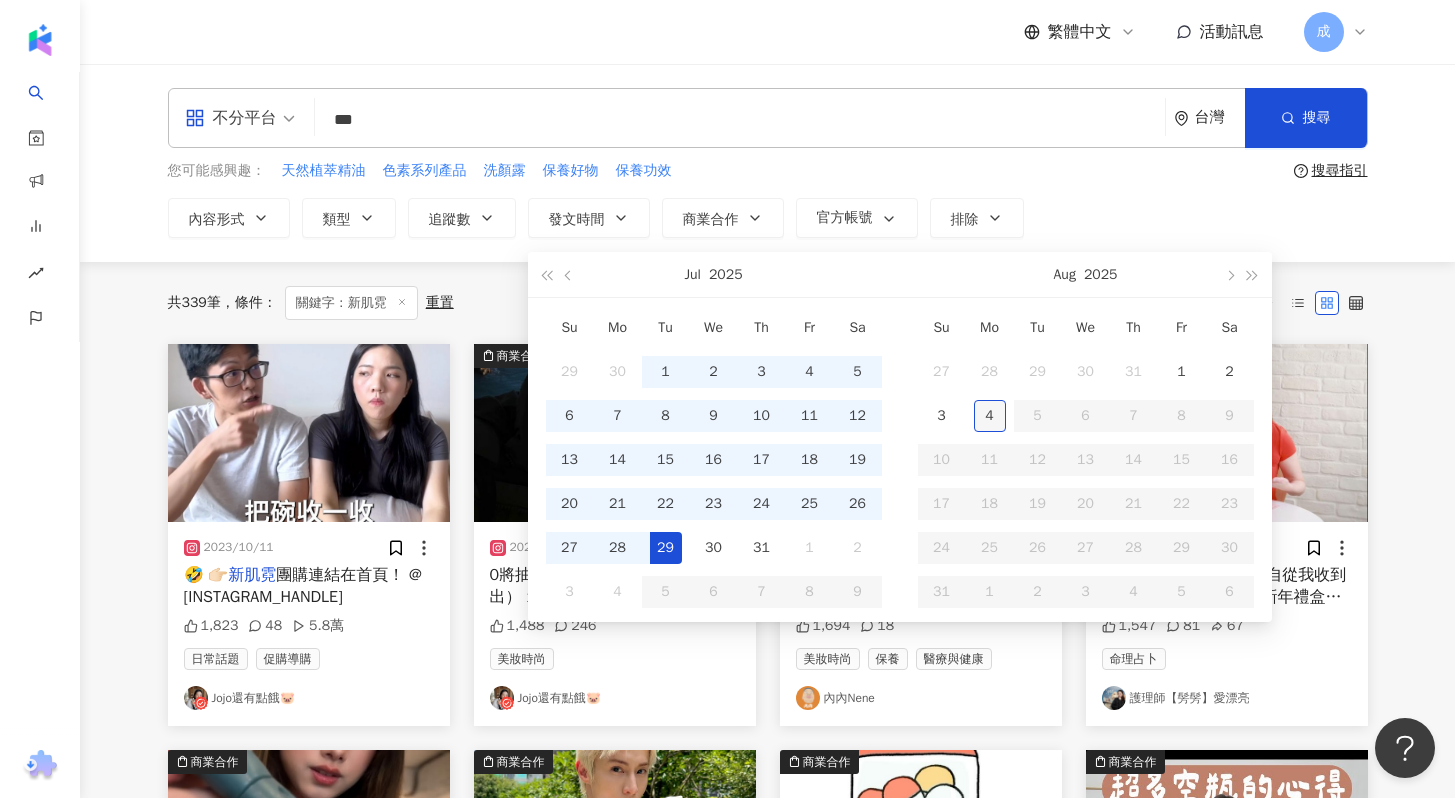 type on "**********" 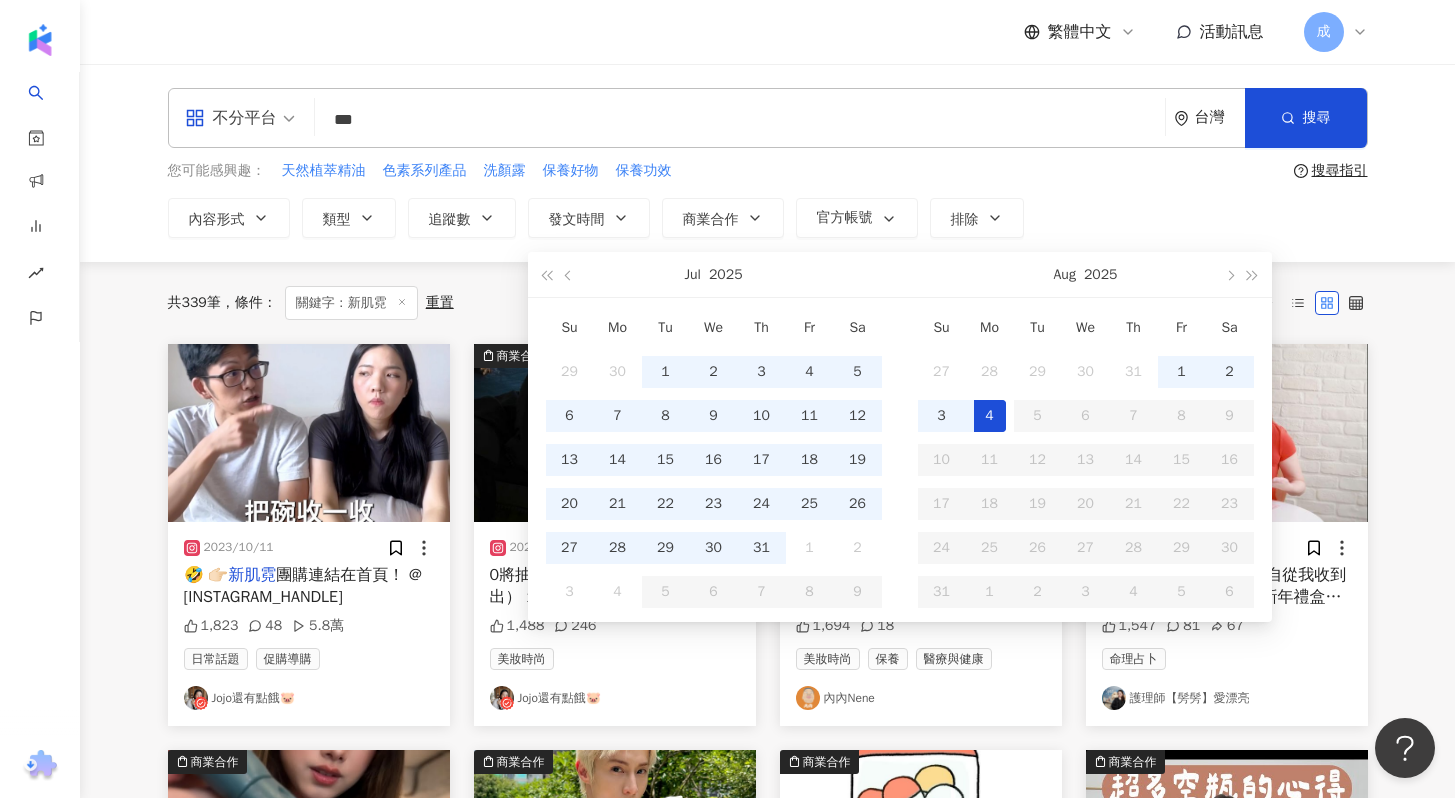 click on "4" at bounding box center (990, 416) 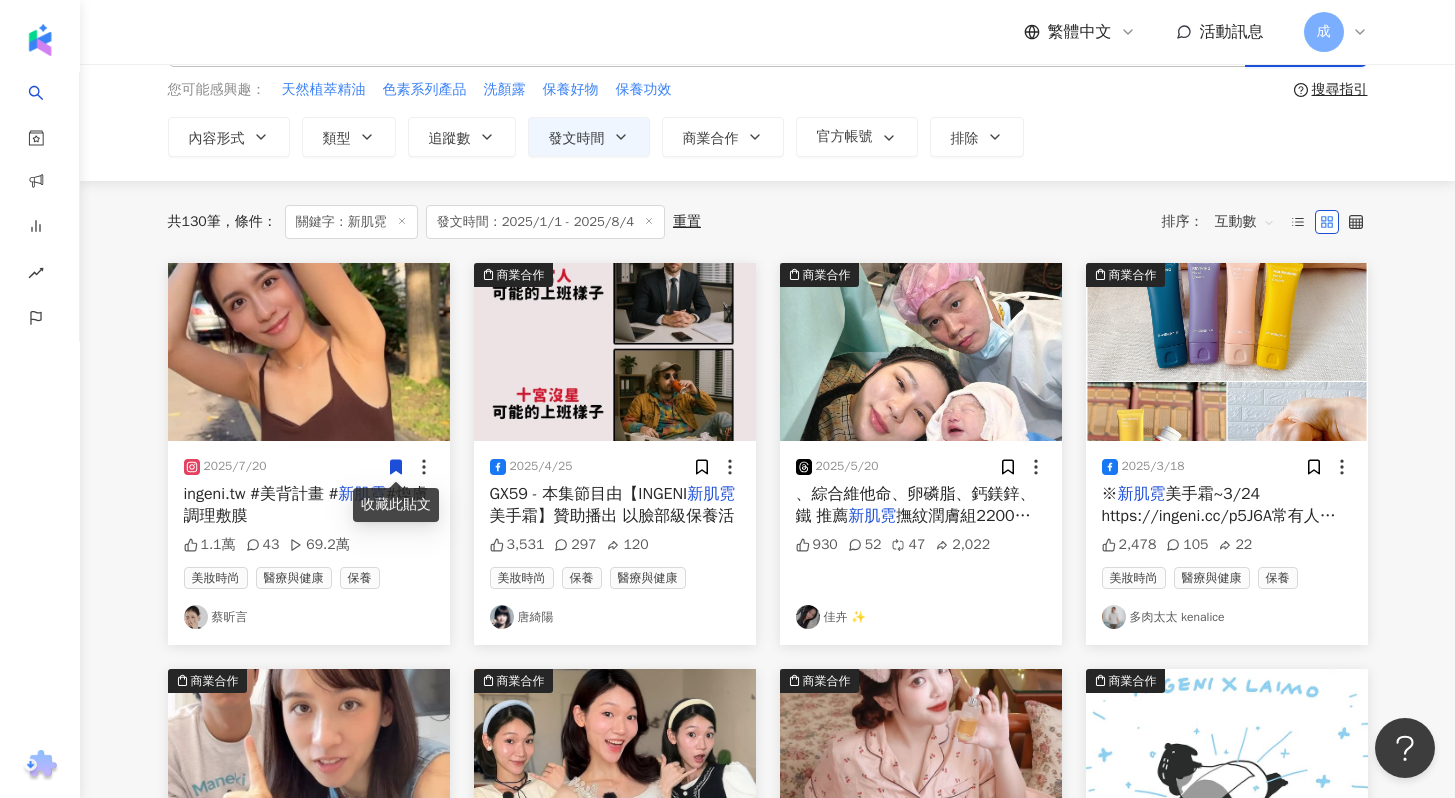 scroll, scrollTop: 177, scrollLeft: 0, axis: vertical 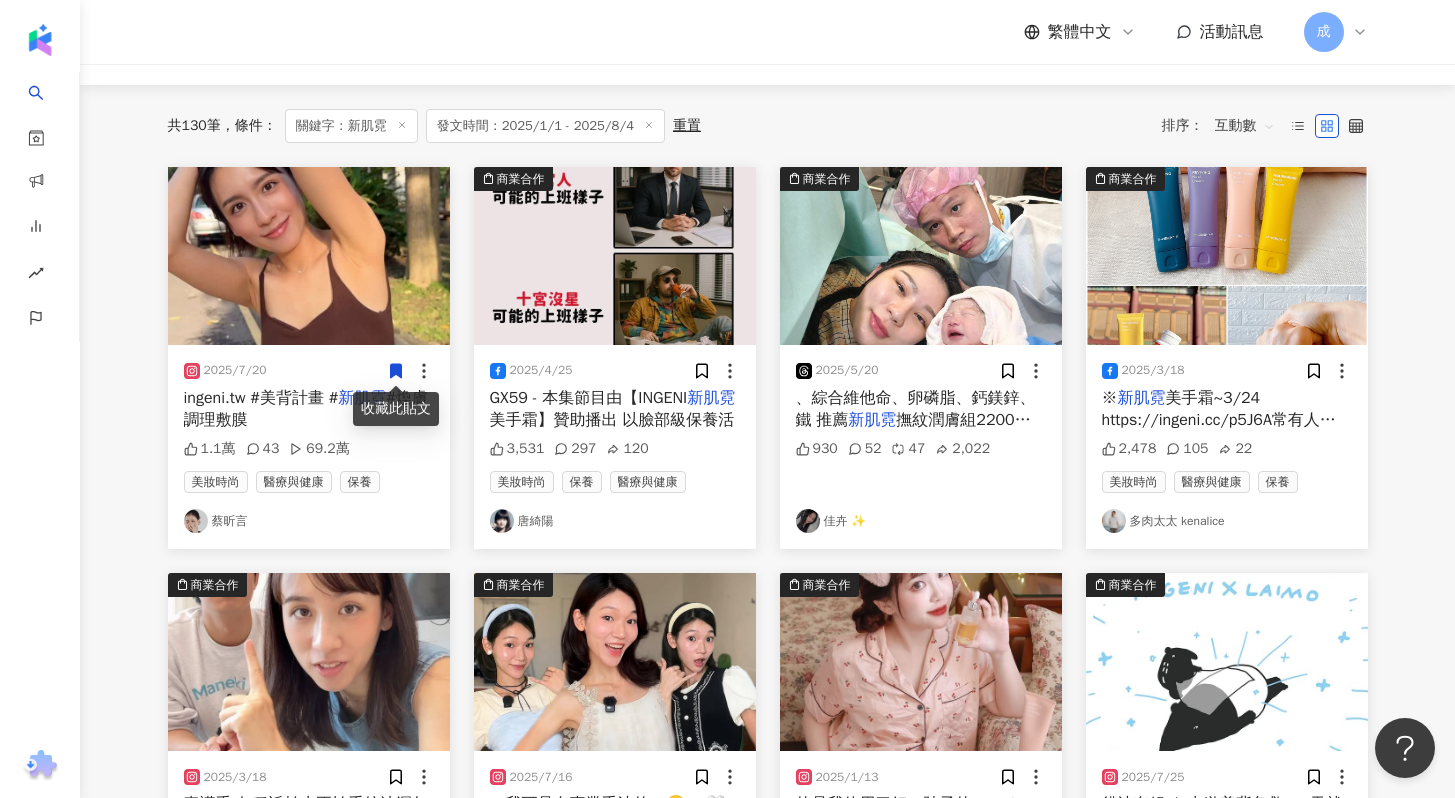 click on "、綜合維他命、卵磷脂、鈣鎂鋅、鐵
推薦" at bounding box center (916, 409) 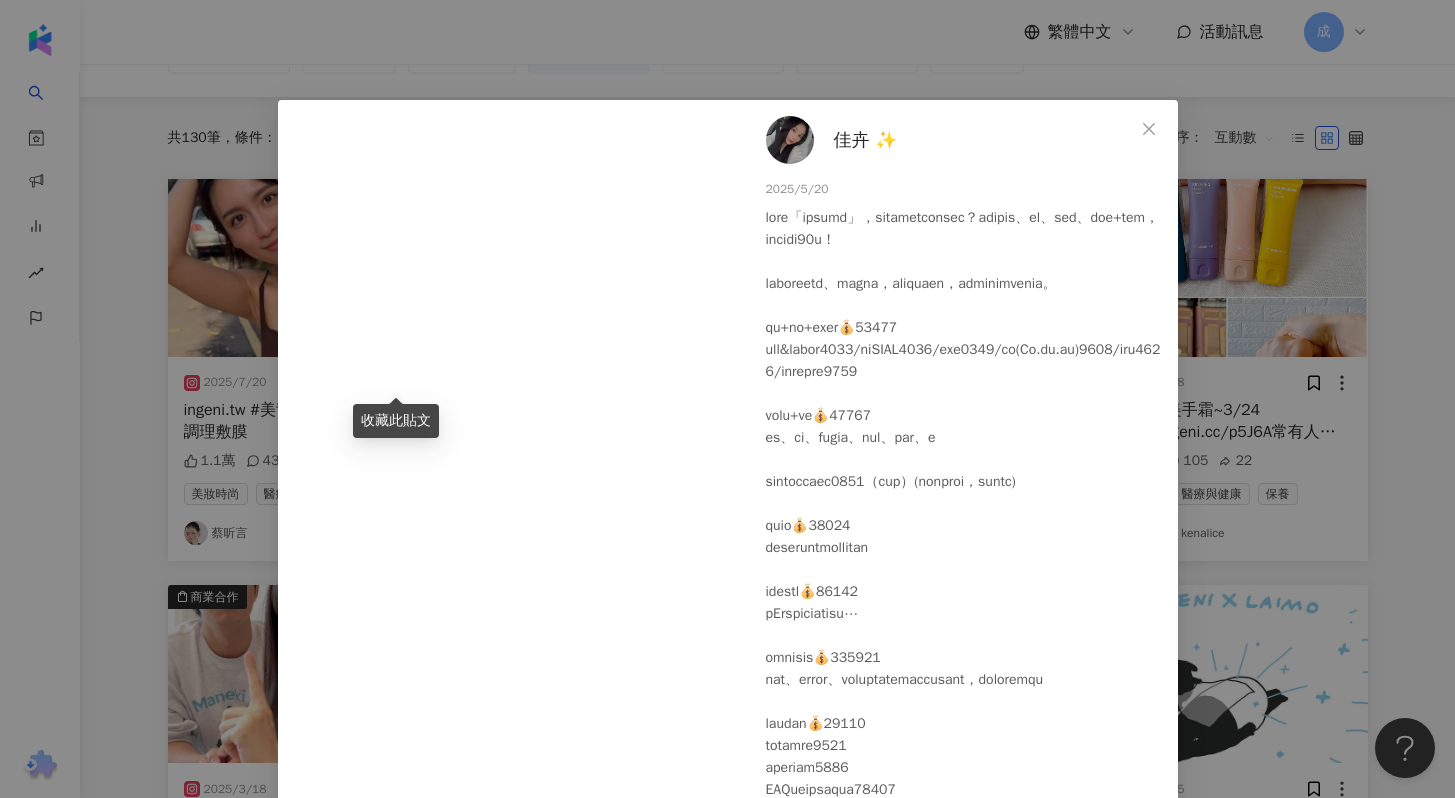 scroll, scrollTop: 164, scrollLeft: 0, axis: vertical 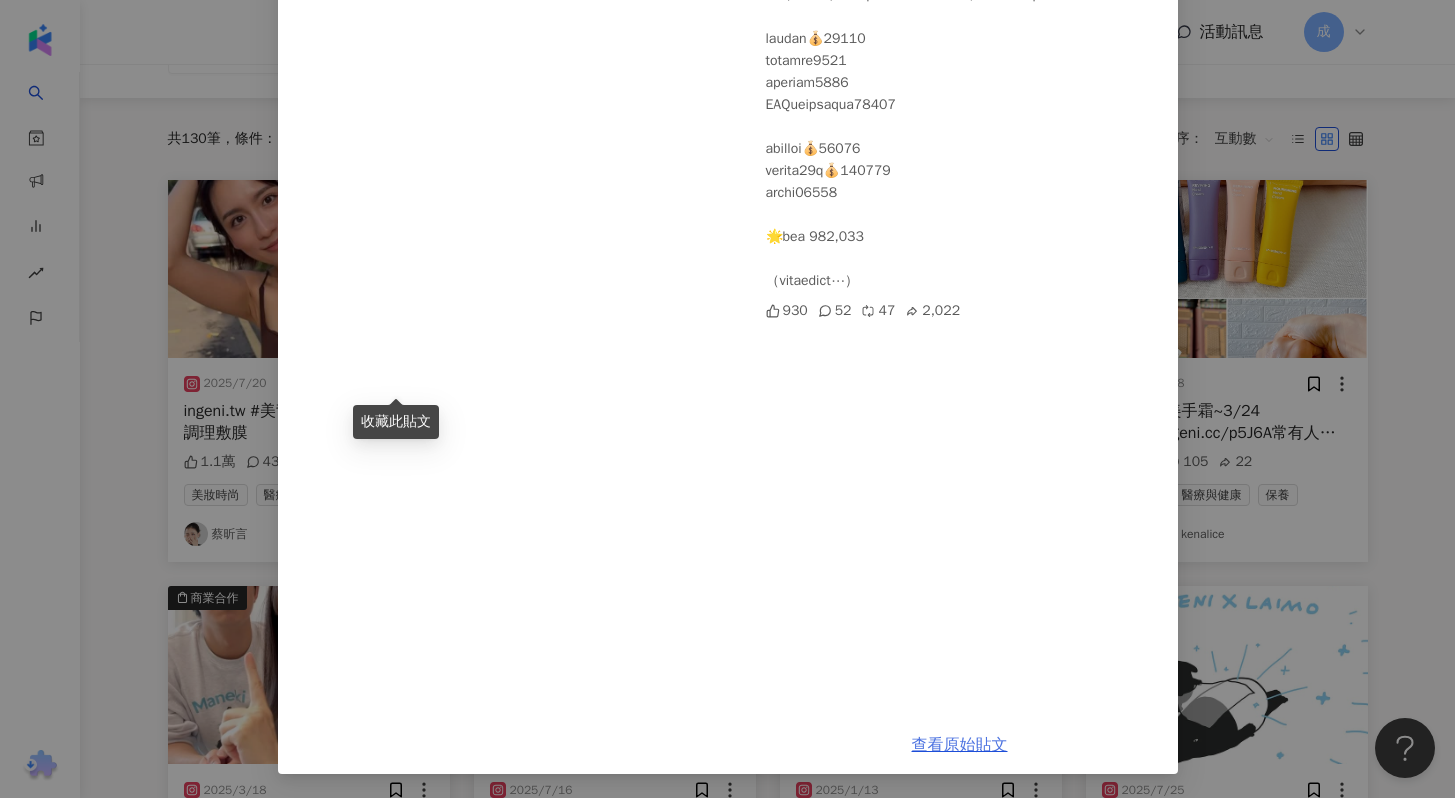 click on "查看原始貼文" at bounding box center (960, 745) 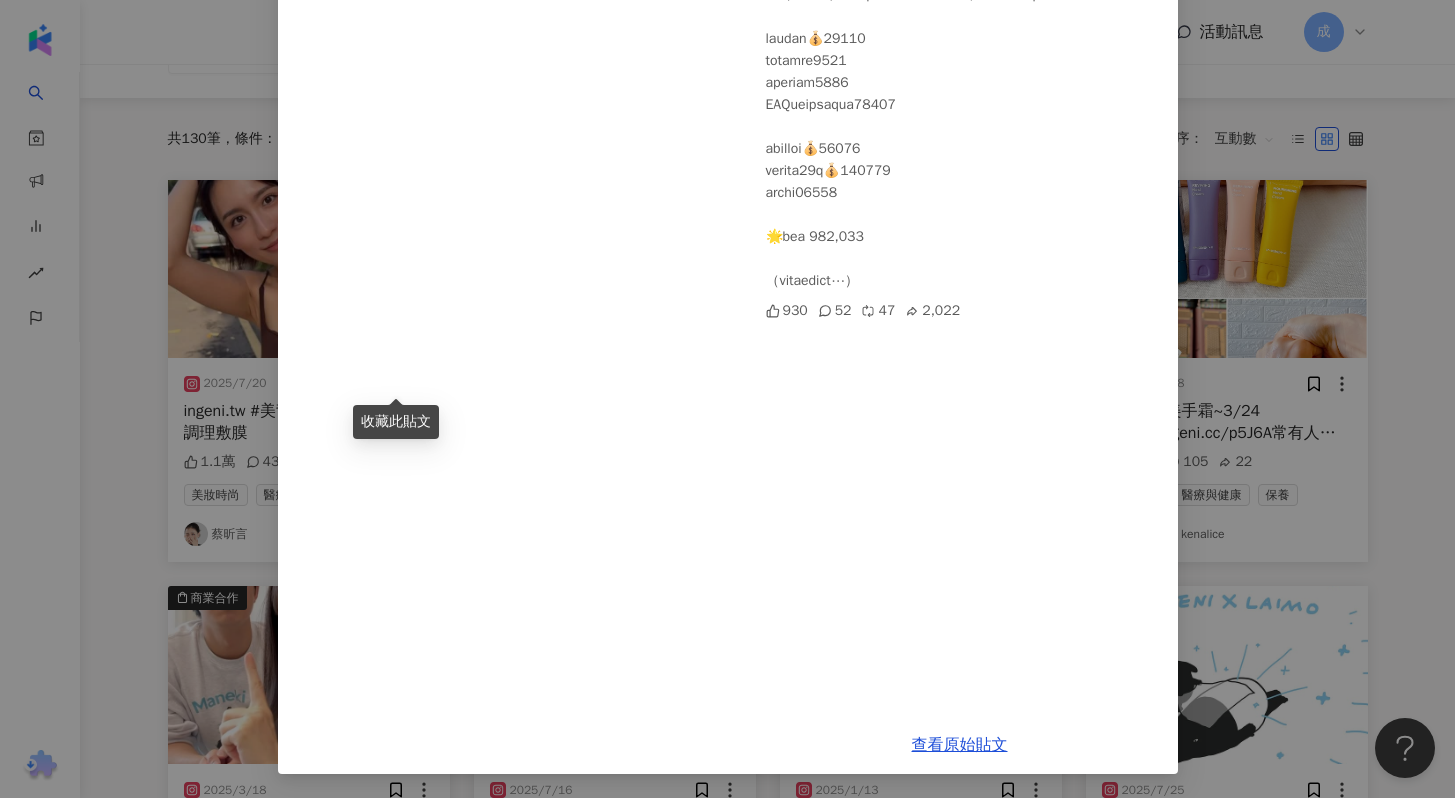 click on "佳卉  ✨ 2025/5/20 930 52 47 2,022 查看原始貼文" at bounding box center (727, 399) 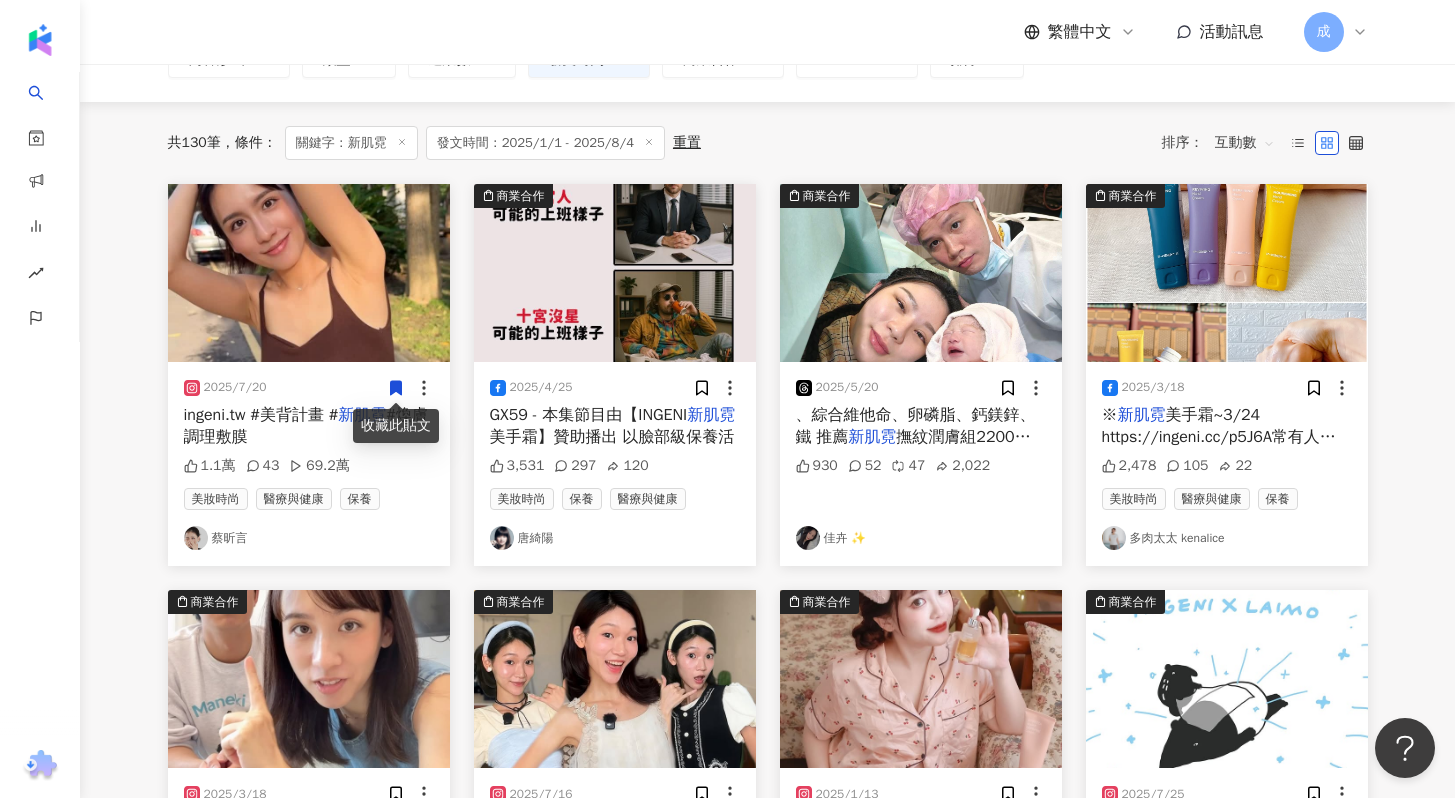 scroll, scrollTop: 139, scrollLeft: 0, axis: vertical 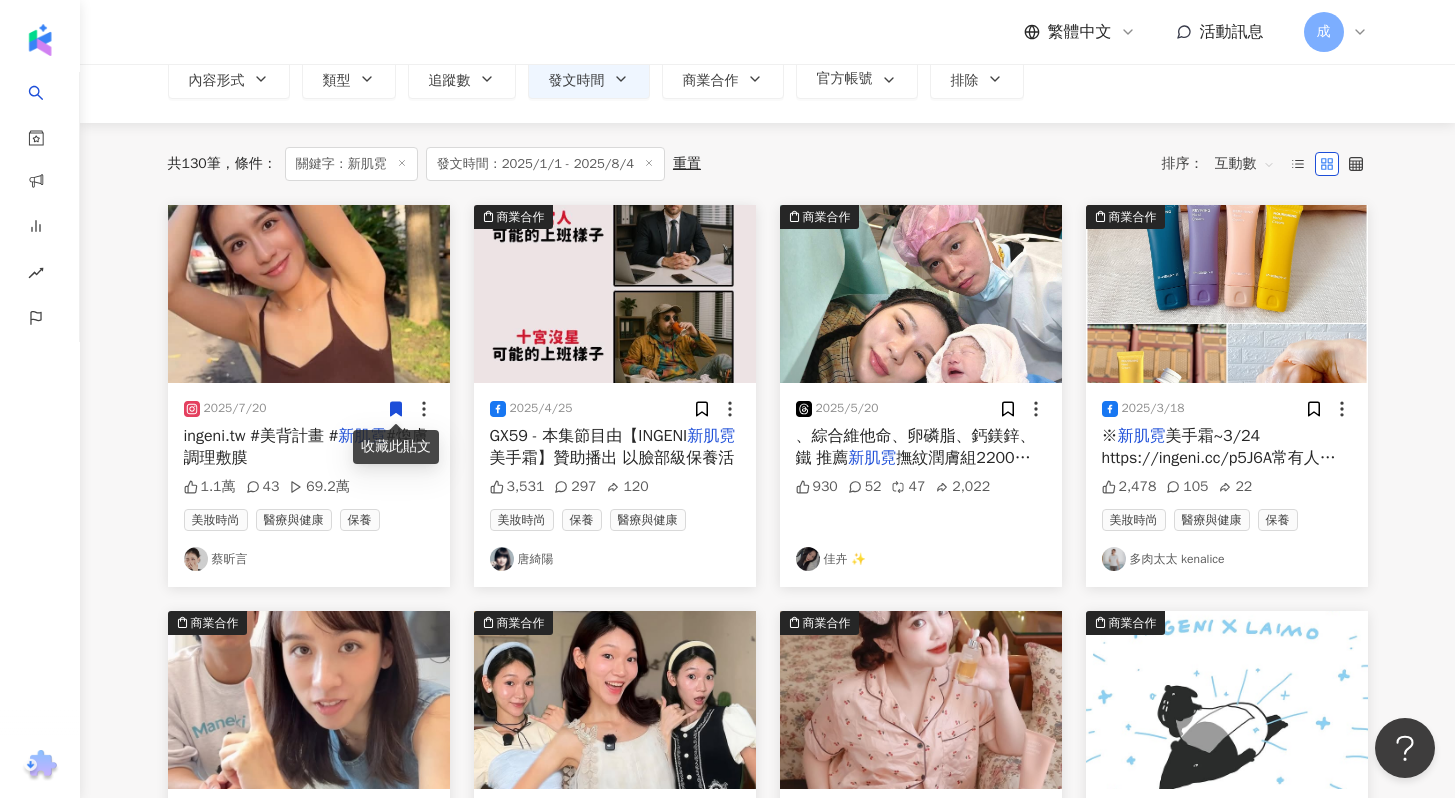 click on "※ 新肌霓 美手霜~3/24
https://ingeni.cc/p5J6A
​
常有人說，手部比臉還容易洩漏年齡痕跡。
除了有沒有醫美的差異之外（要超有錢才能做手的吧？），
手的操勞度也比臉多了N倍，更需要好好保養照護。
​
這幾年因為疫情的關係，大家對防禦的觀念更重視了，
洗手與消毒頻率比以往高了許多，
也因此，一不注意手部的保養，乾燥老化立刻找上門。
​
但生活中那麼多事情要忙碌，
就算臉的保養可能都不一定能好好進行，更何況其他。
身為追求效率的懶婦，我的手部保養也超簡單：
選擇好用的護手霜，並且記得擦上。
​
事到如今（？），應該不需特別強調神農性格，
許多跟大家介紹的，都是眾裡尋他千百度的選擇。
有些產品可能會有並列的好，
不過就護手霜來說， 新肌霓 美手霜是我的唯一No.1，
也是許多讀者朋友敲碗指定要回購的產品。
​
新肌霓 新肌霓" at bounding box center (1227, 447) 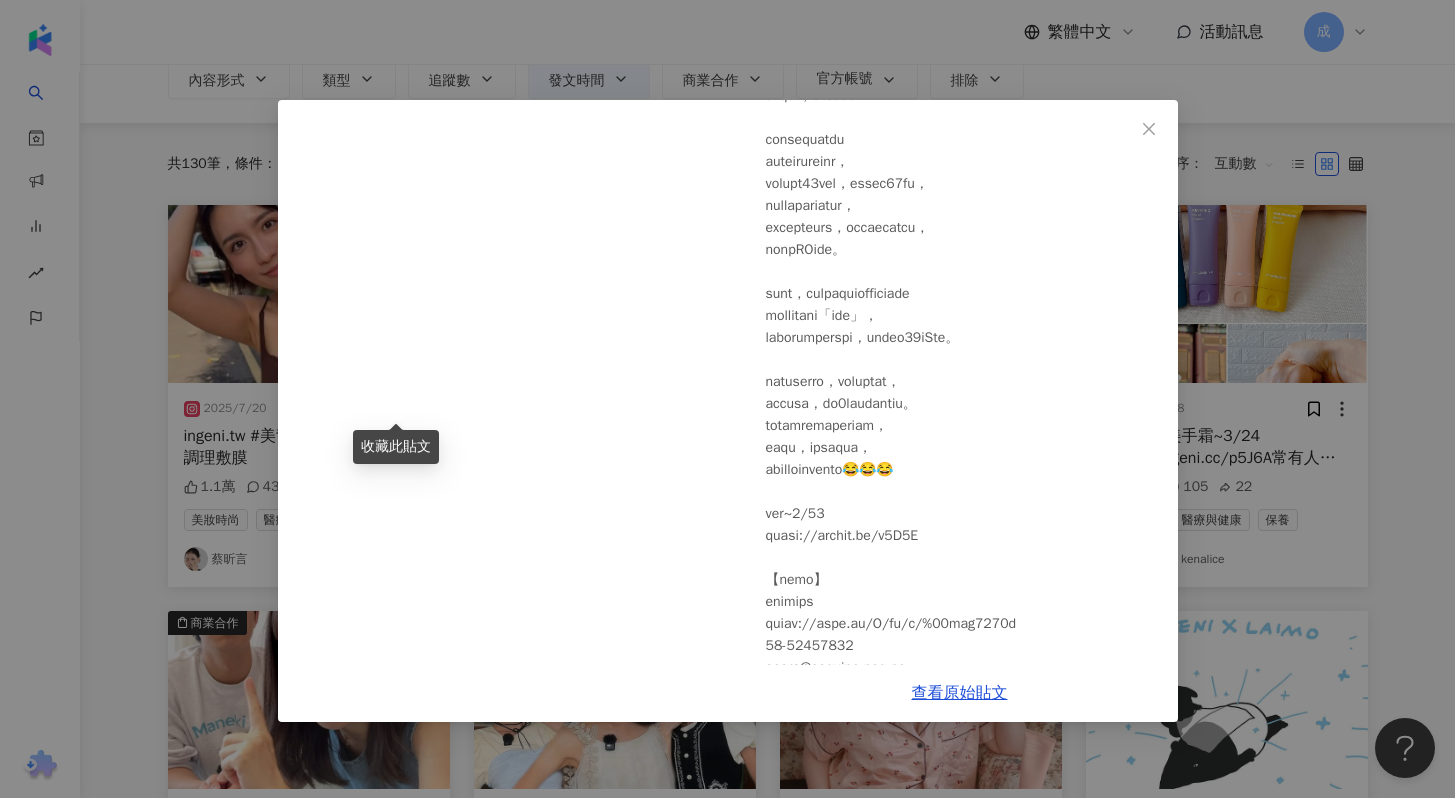 scroll, scrollTop: 2014, scrollLeft: 0, axis: vertical 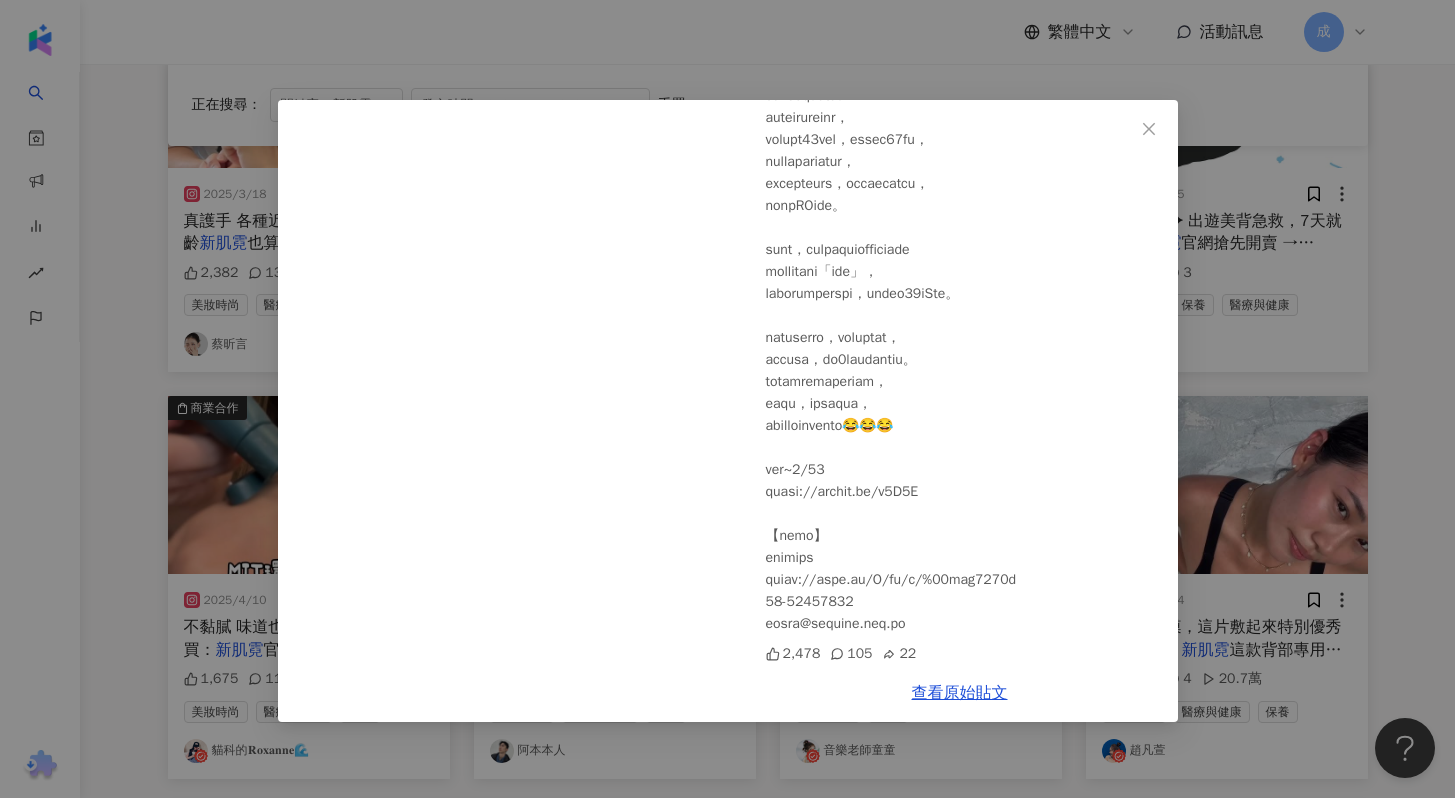 click on "多肉太太 kenalice 2025/3/18 2,478 105 22 查看原始貼文" at bounding box center (727, 399) 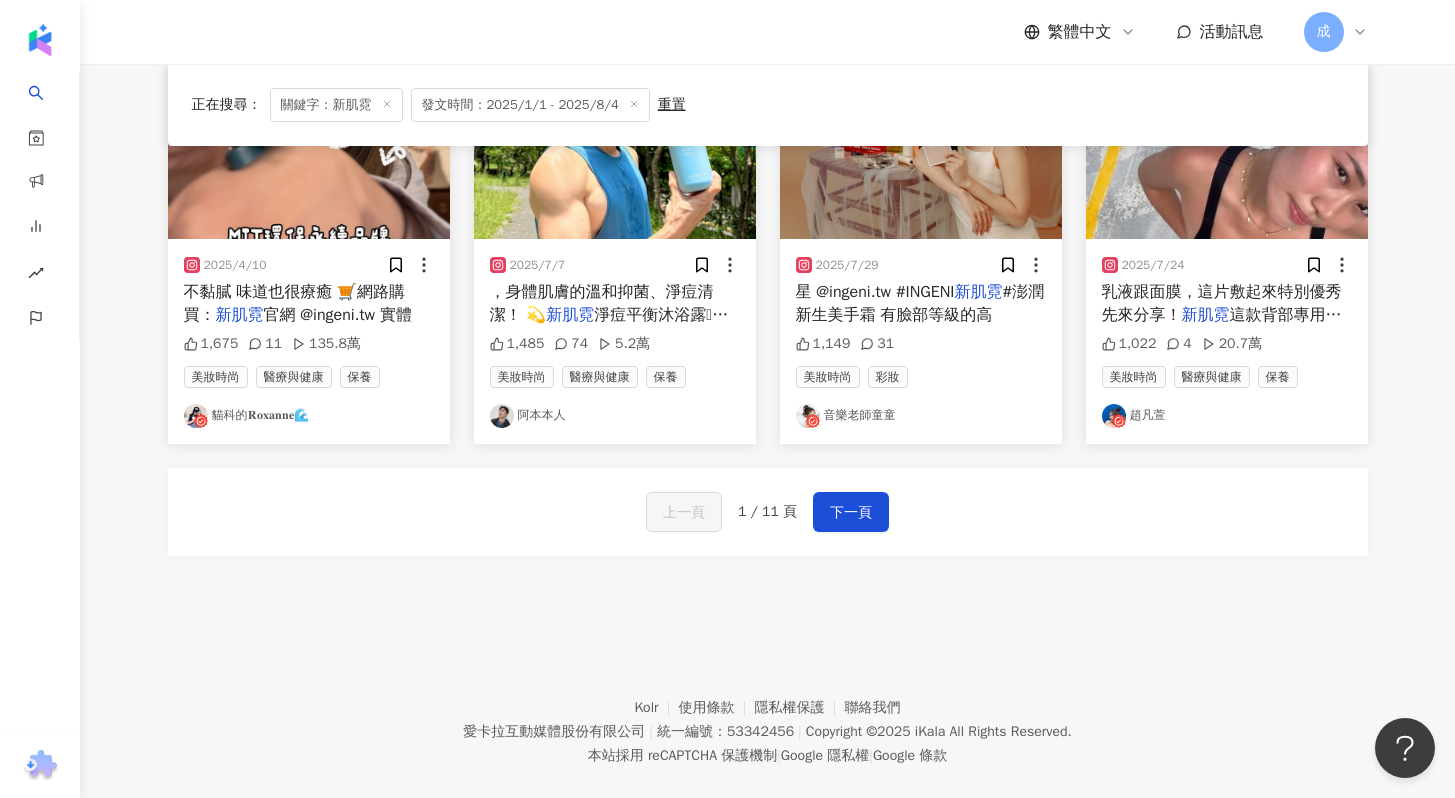 scroll, scrollTop: 1125, scrollLeft: 0, axis: vertical 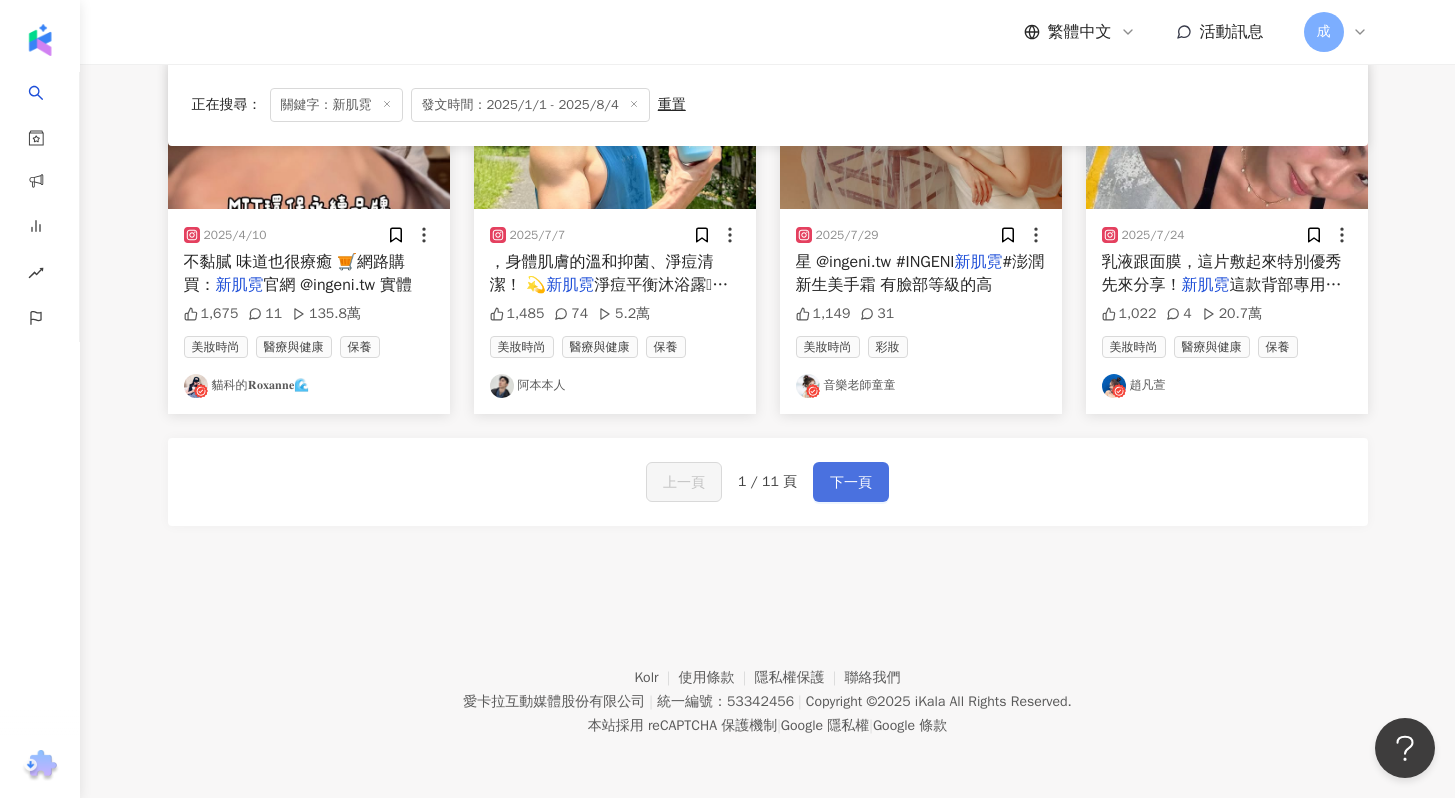 click on "下一頁" at bounding box center [851, 483] 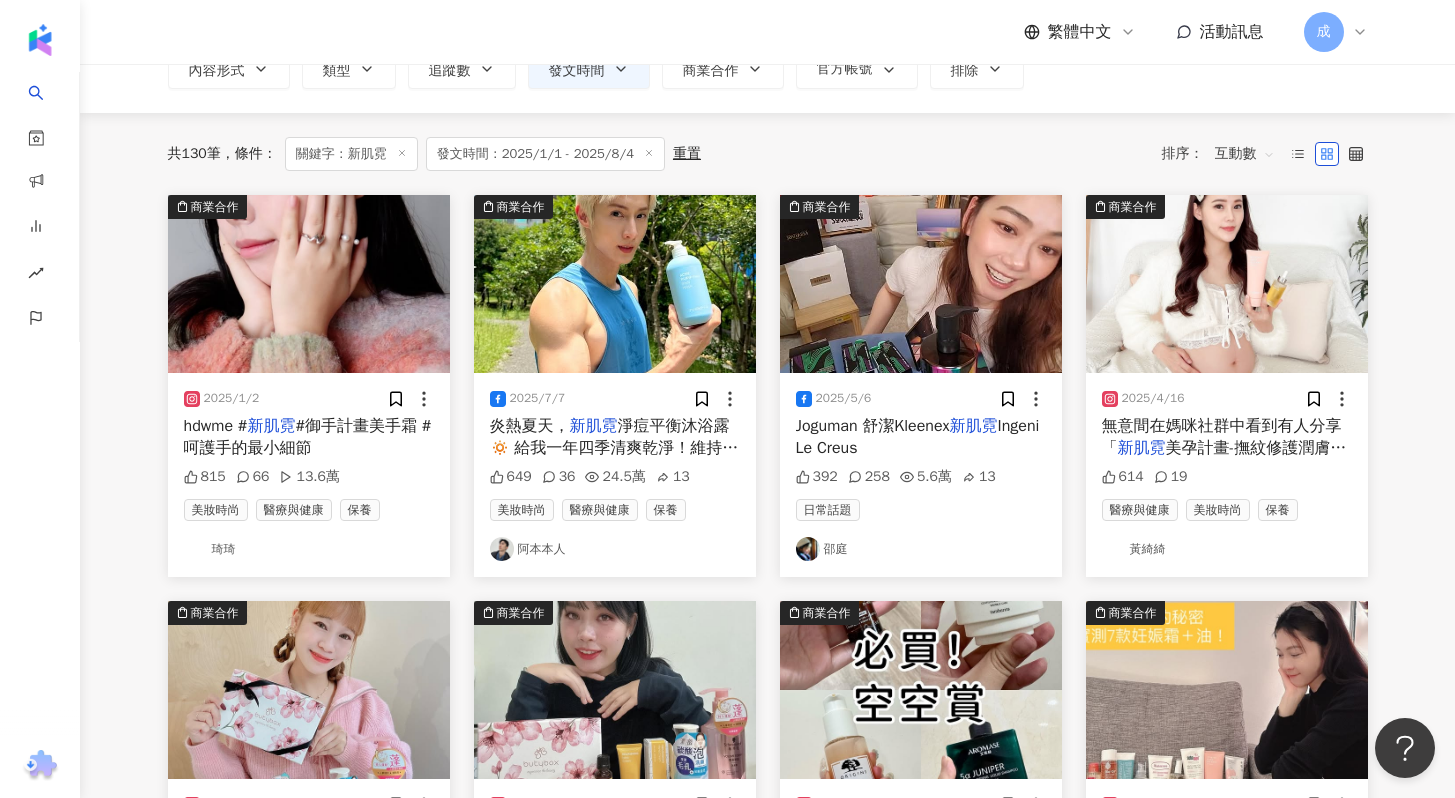 scroll, scrollTop: 0, scrollLeft: 0, axis: both 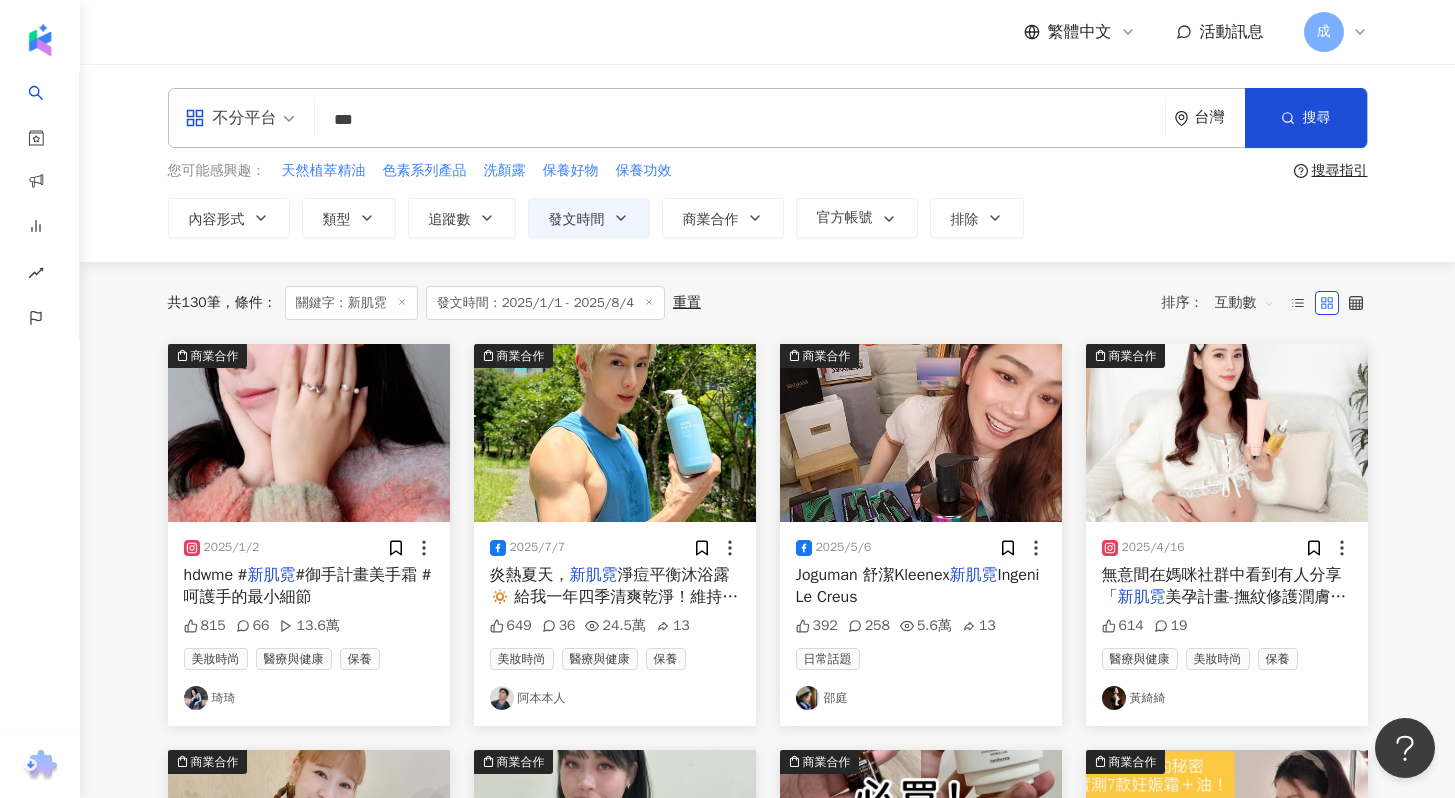 click on "***" at bounding box center (740, 119) 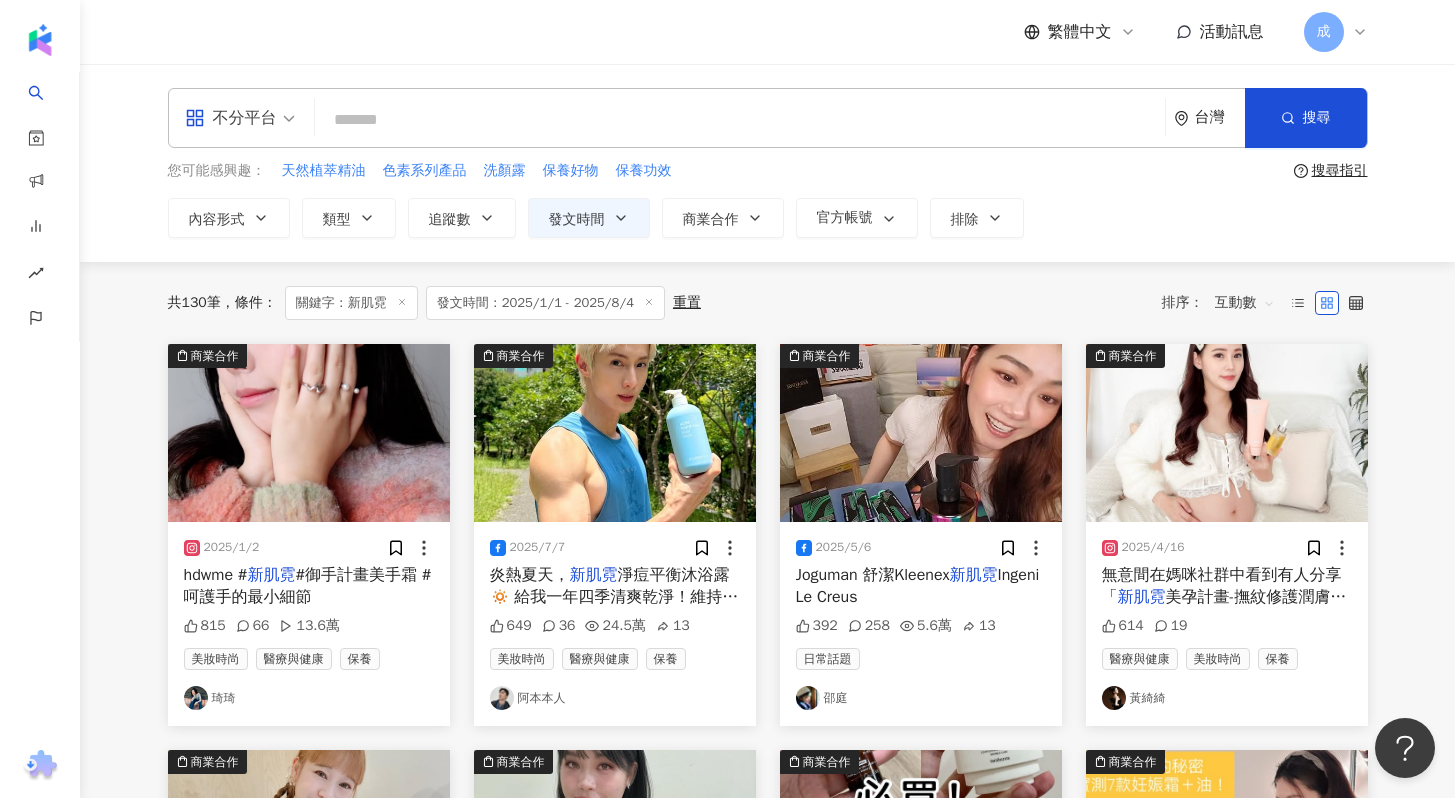 click at bounding box center [740, 119] 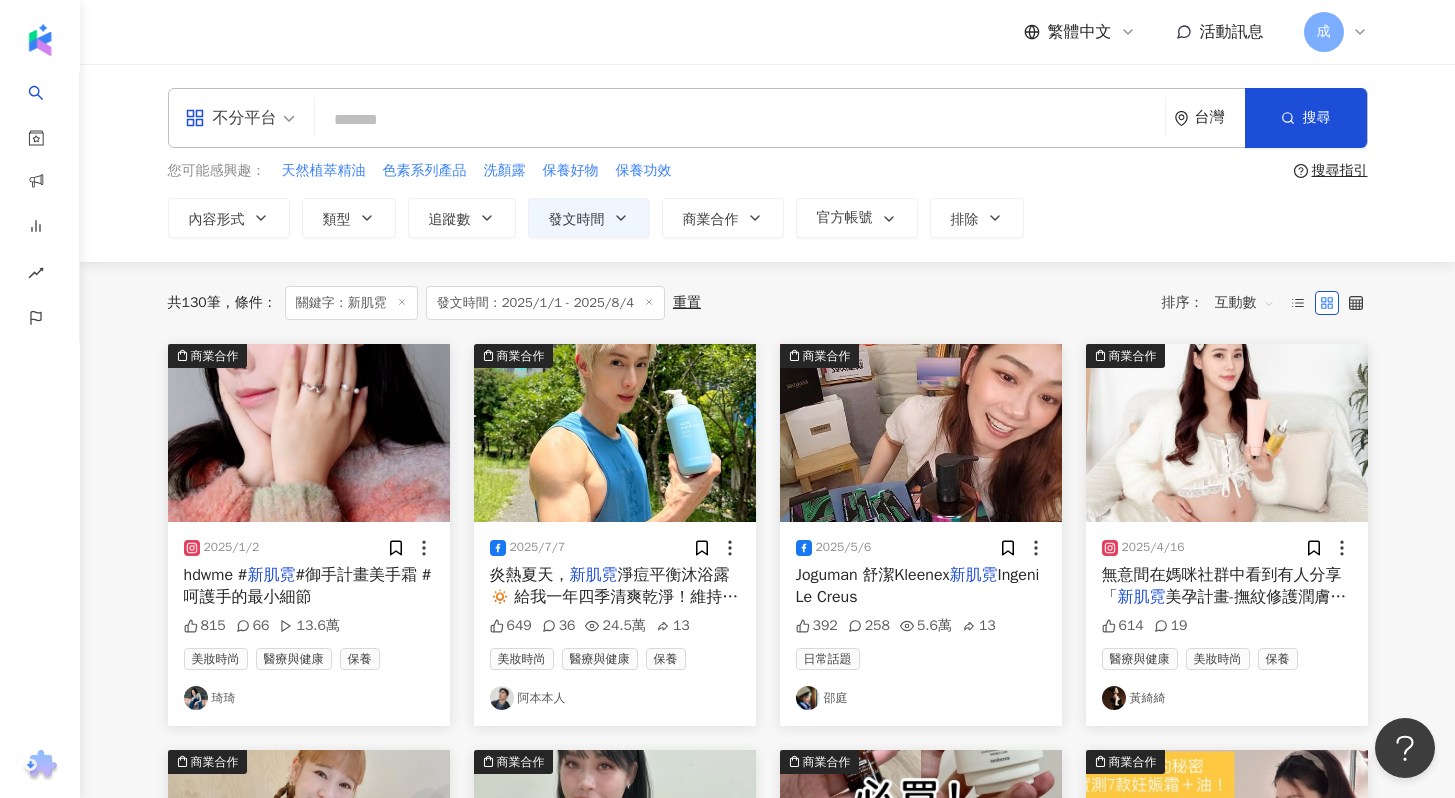paste on "*****" 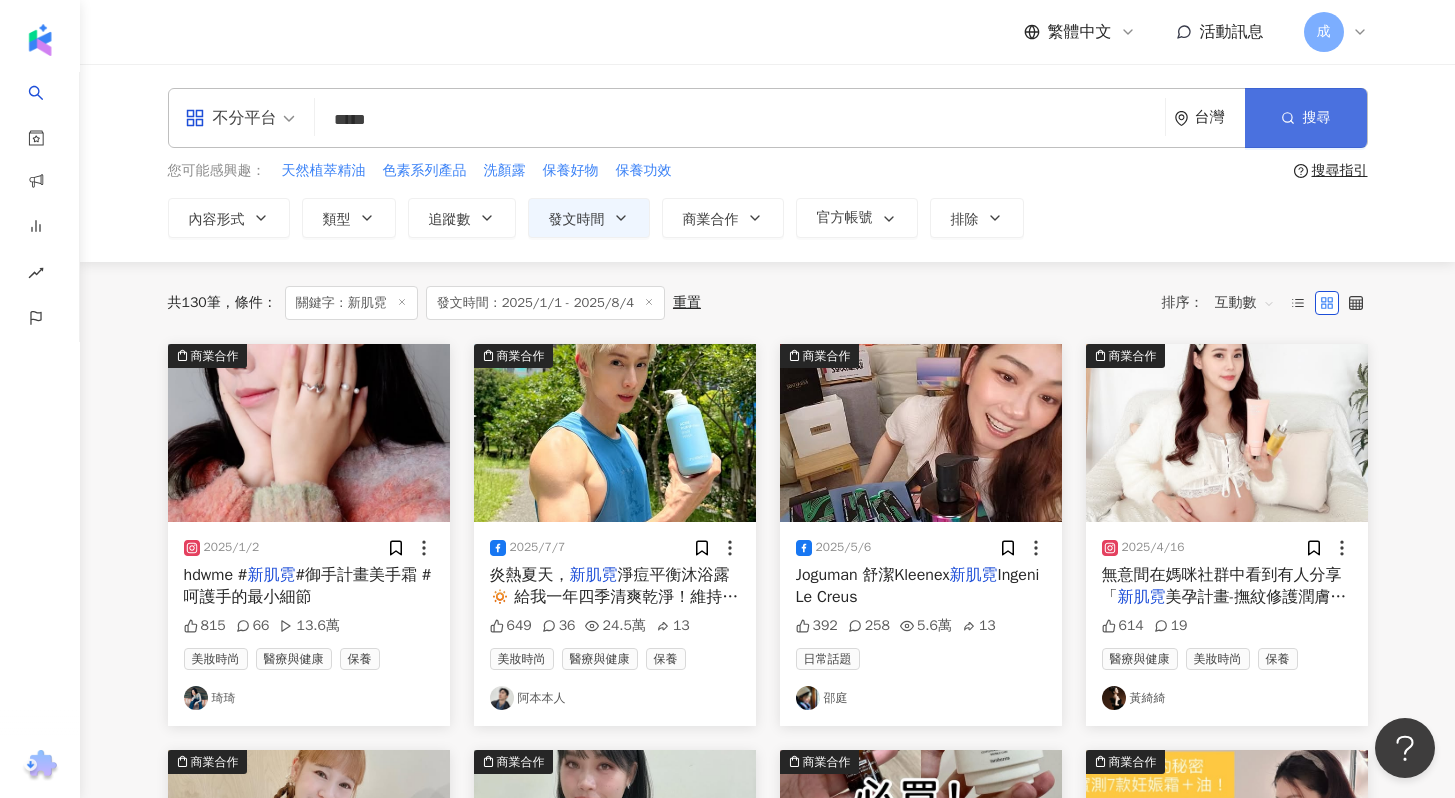 type on "*****" 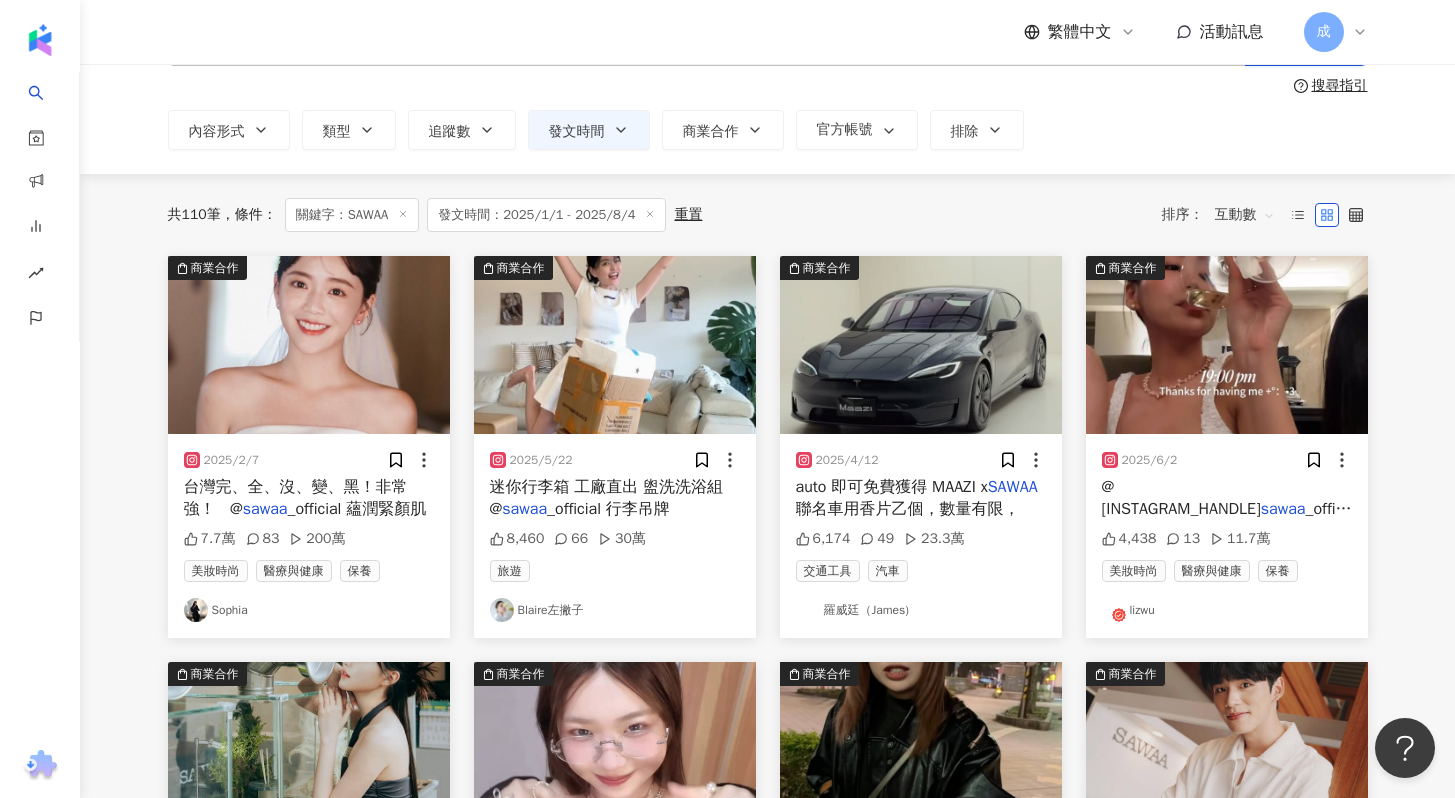 scroll, scrollTop: 113, scrollLeft: 0, axis: vertical 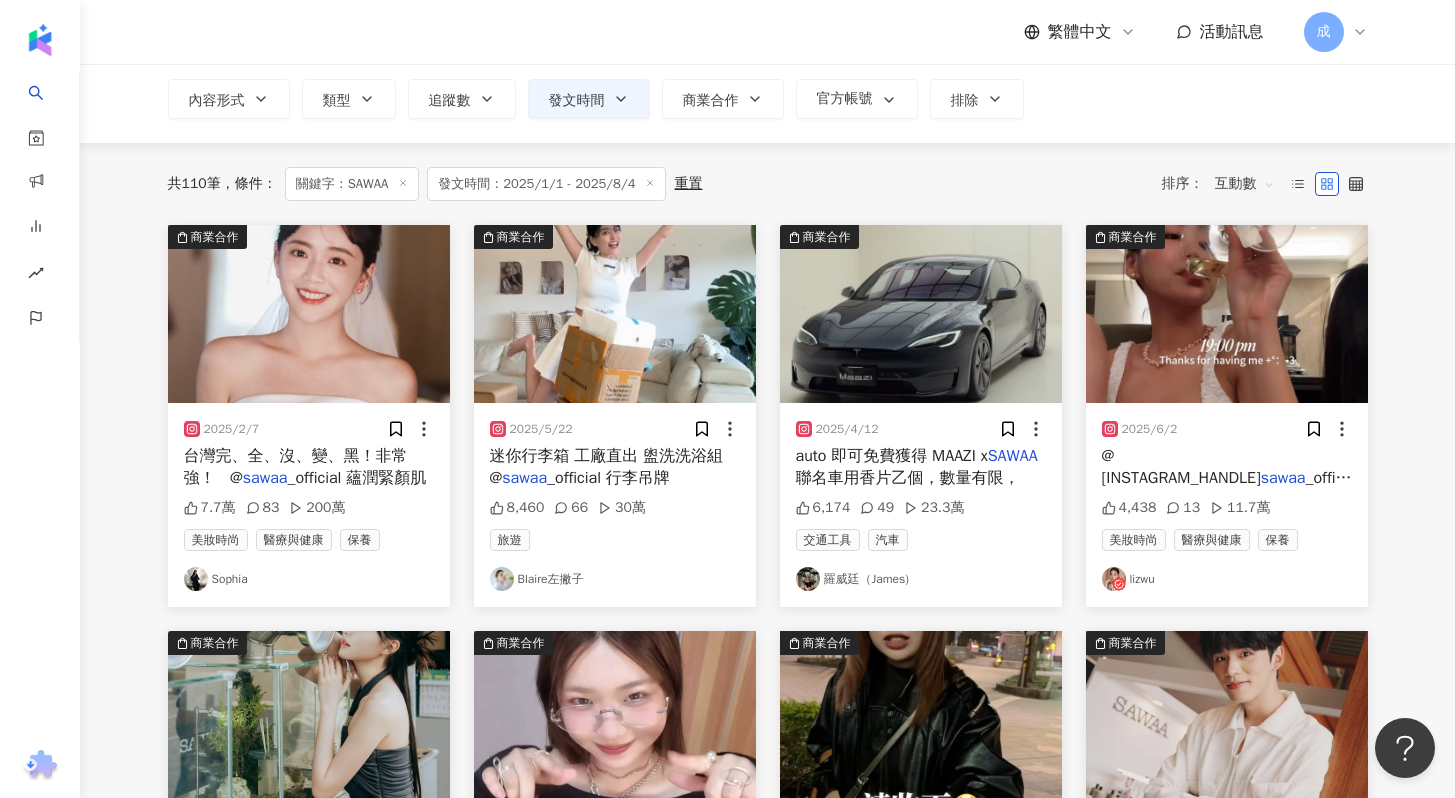 click on "_official 蘊潤緊顏肌" at bounding box center [356, 478] 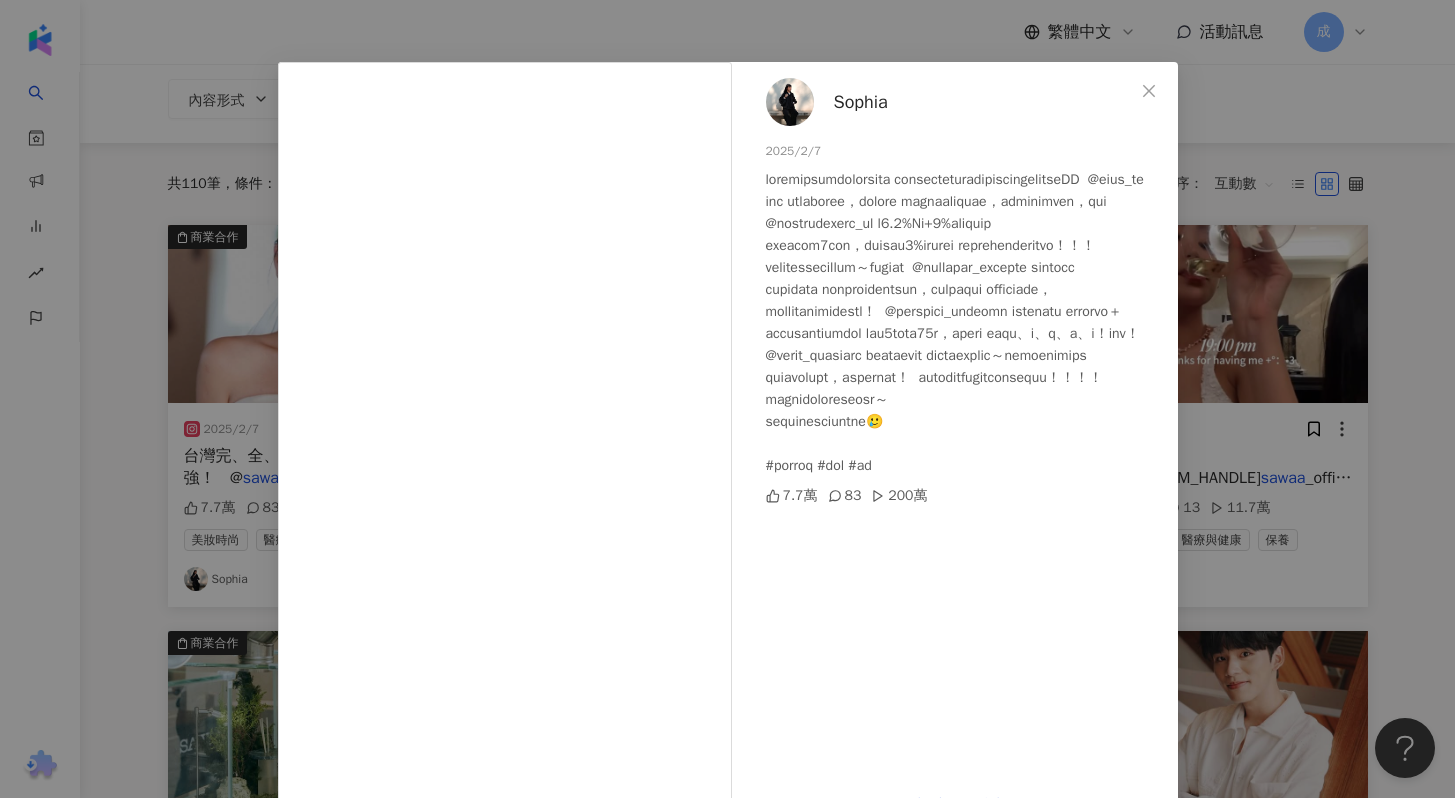 scroll, scrollTop: 99, scrollLeft: 0, axis: vertical 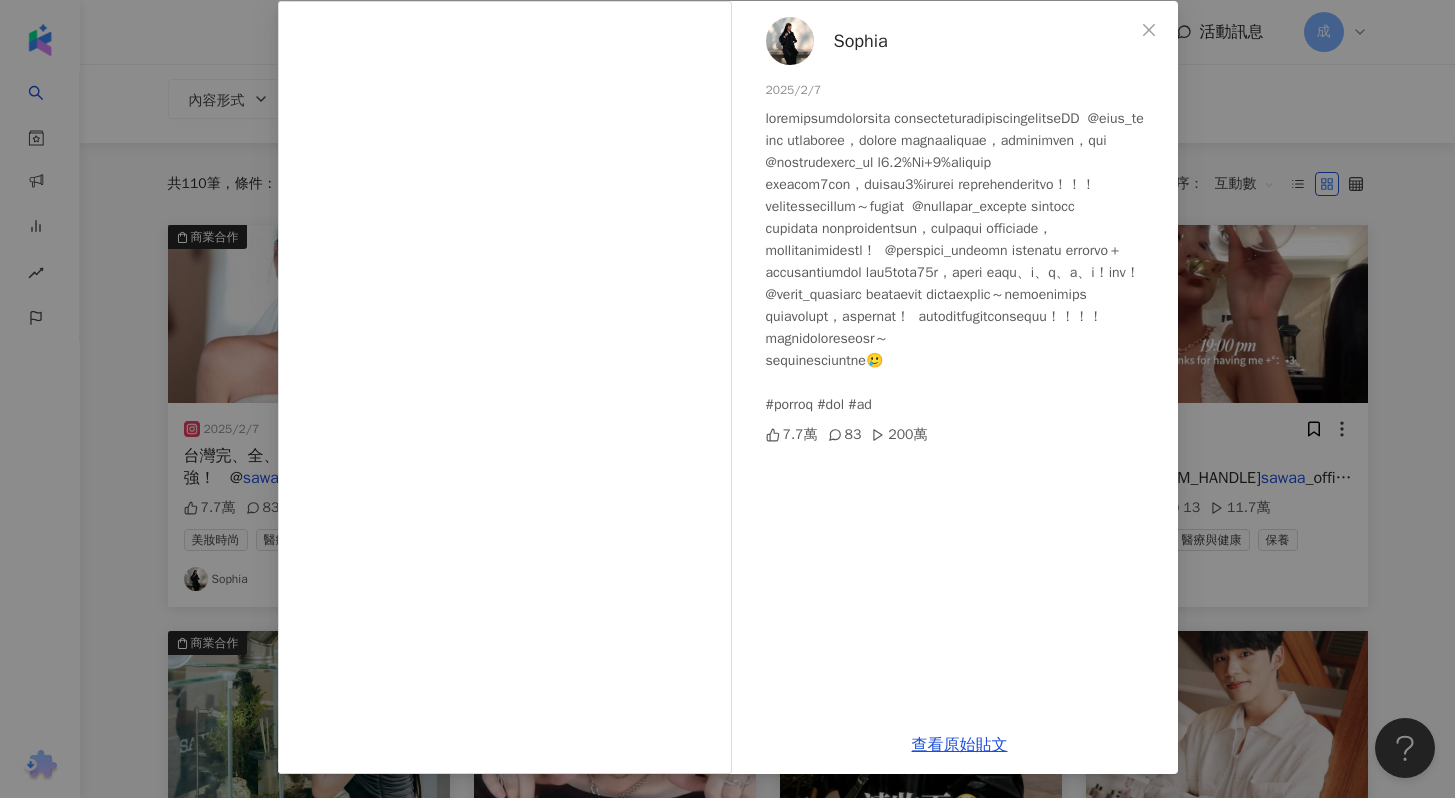 click on "Sophia 2025/2/7 7.7萬 83 200萬 查看原始貼文" at bounding box center (727, 399) 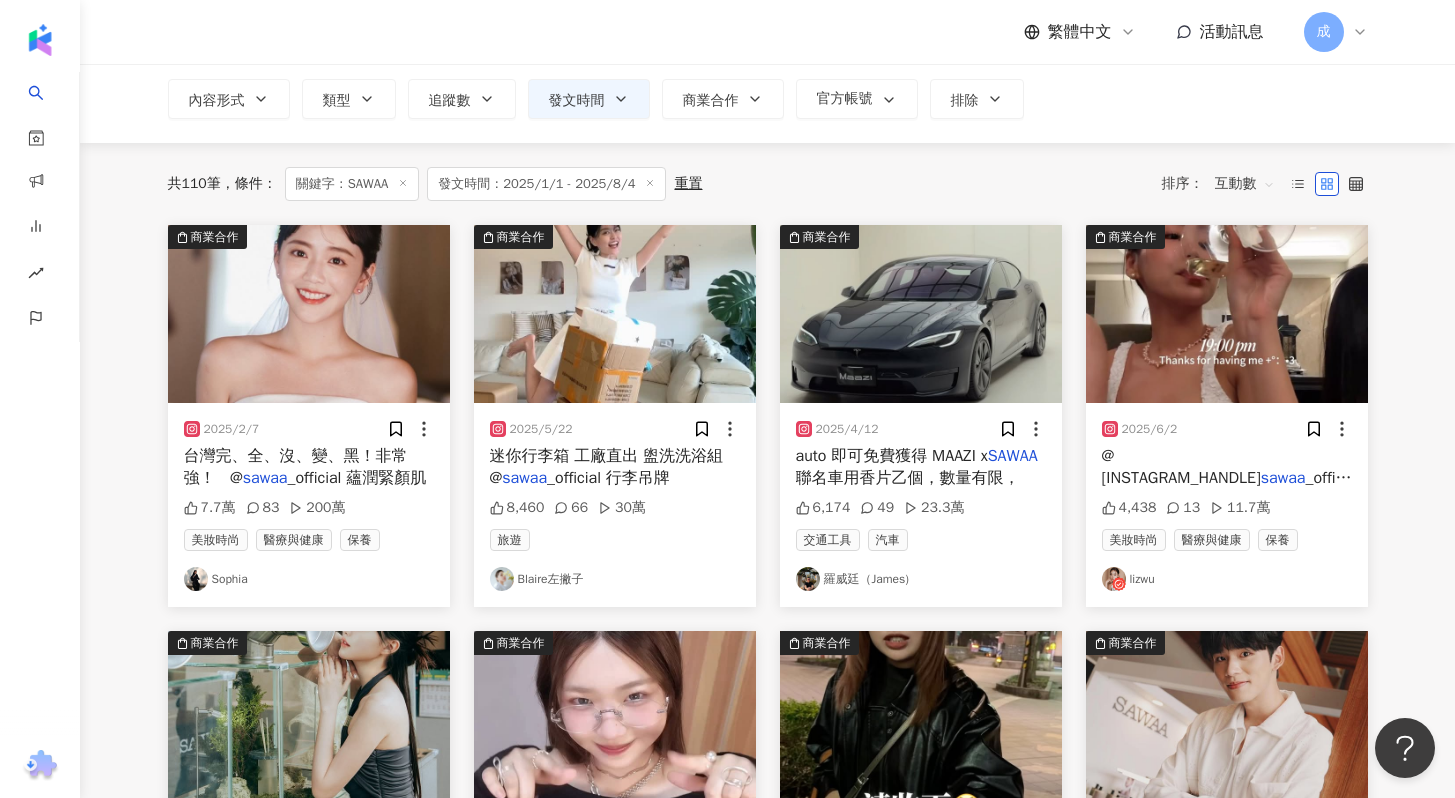 click on "_official 髮油
慢磨機是鳳梨牌🤣" at bounding box center [1231, 489] 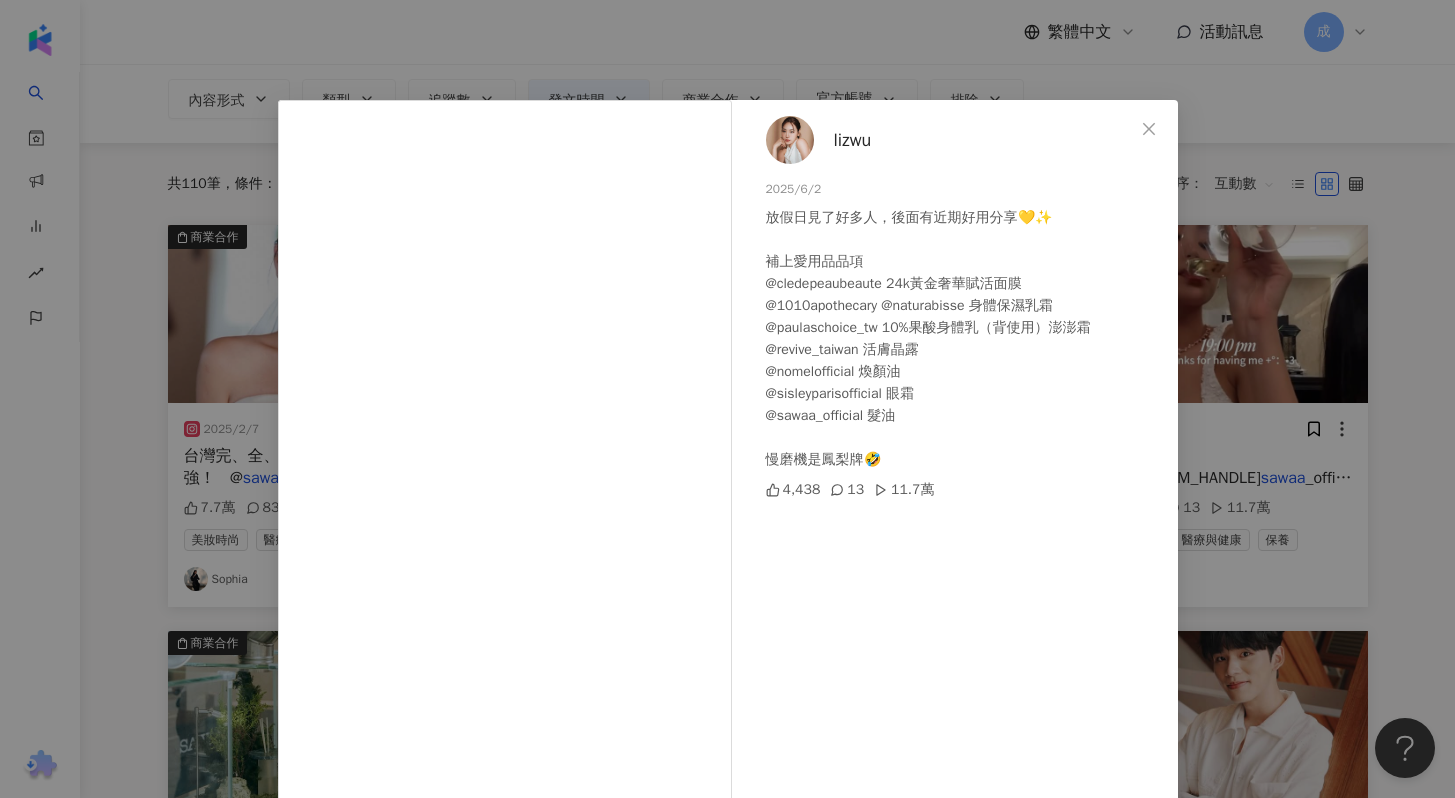 scroll, scrollTop: 109, scrollLeft: 0, axis: vertical 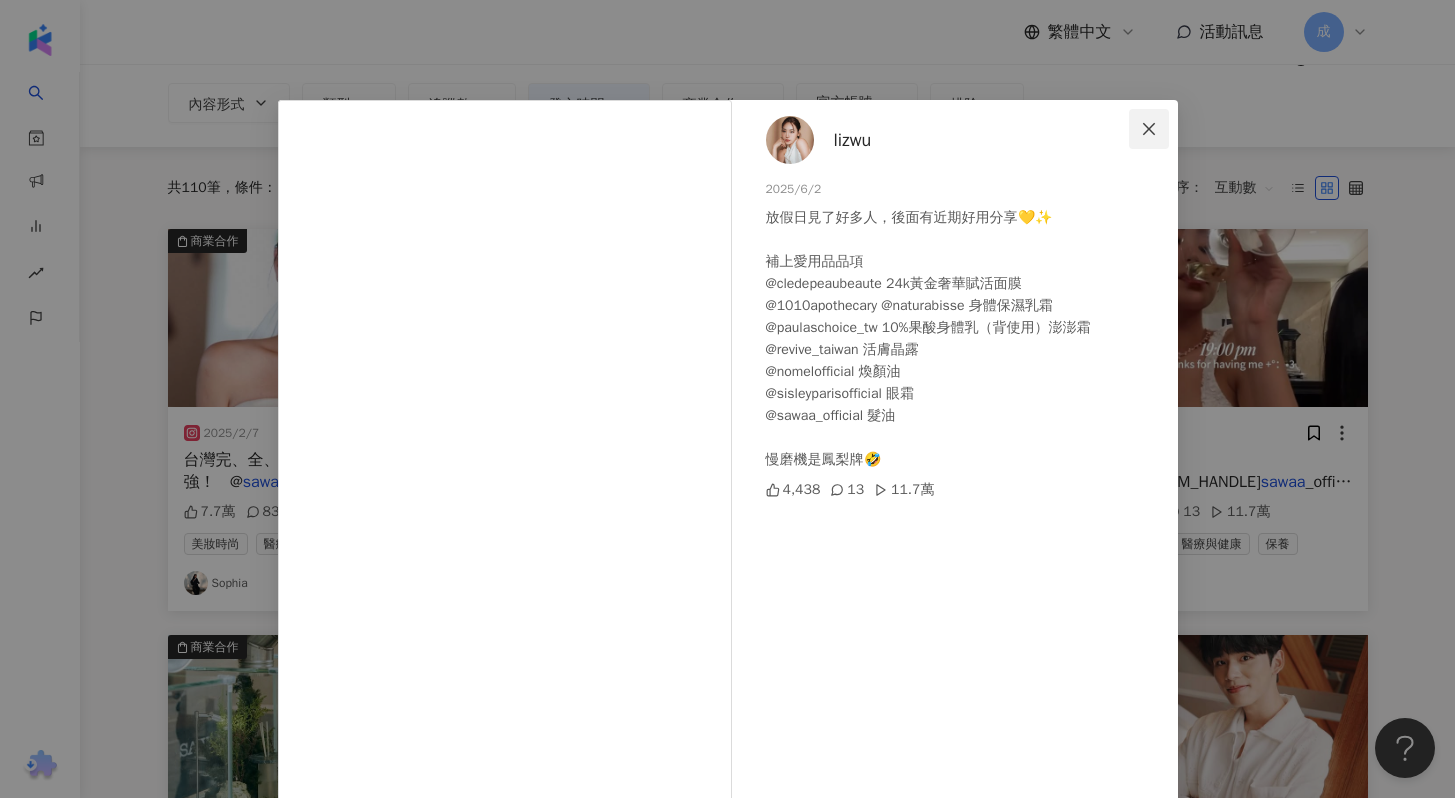 click 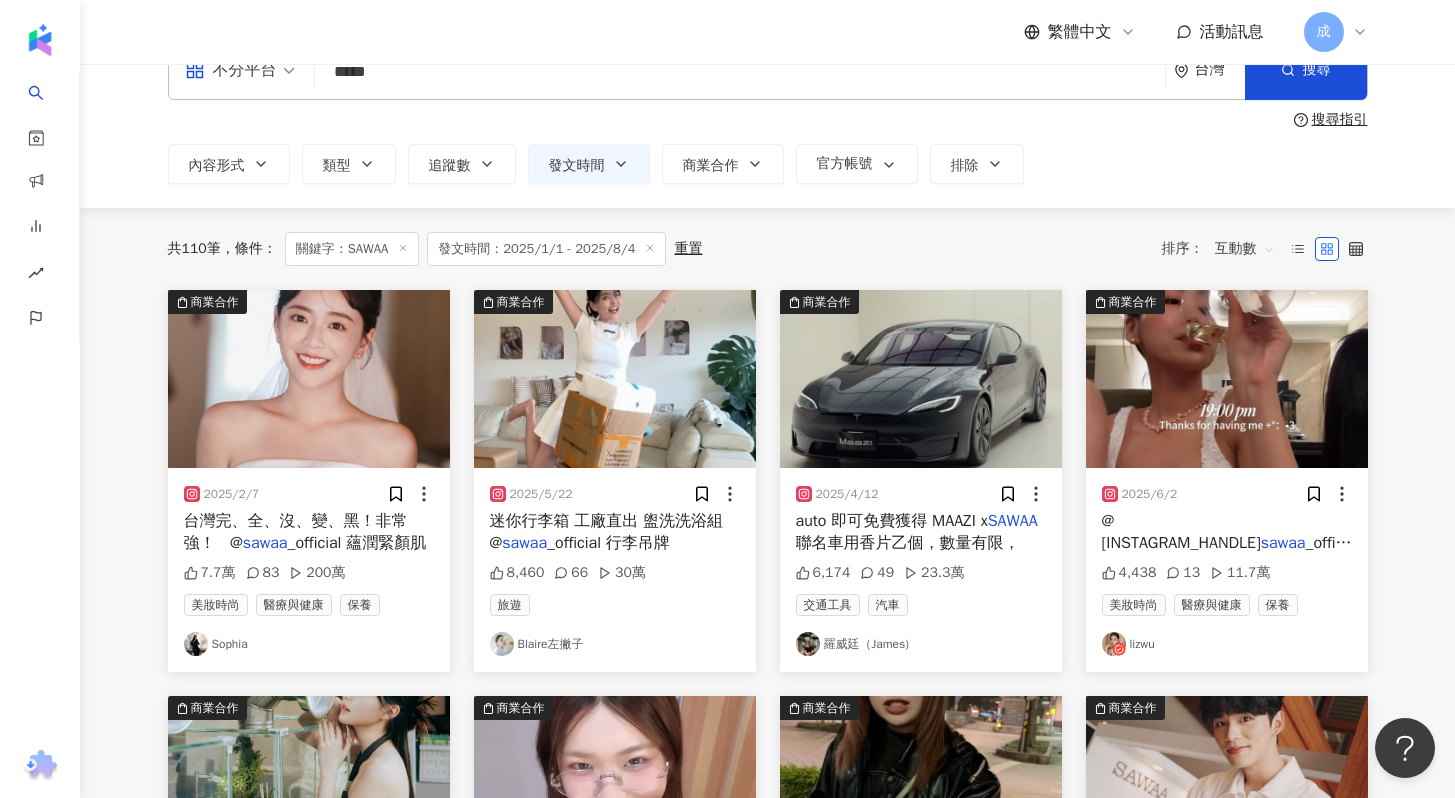 scroll, scrollTop: 0, scrollLeft: 0, axis: both 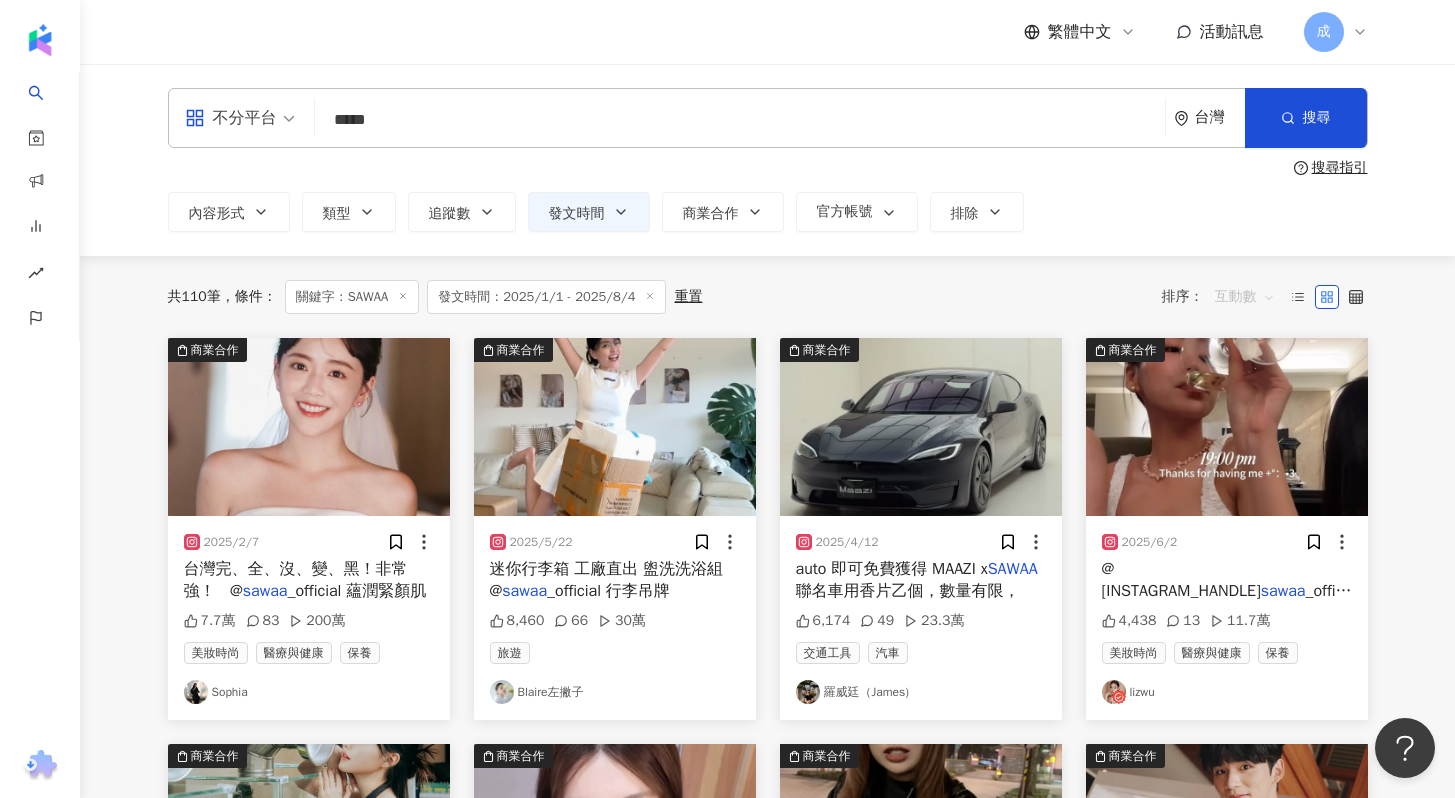 click on "互動數" at bounding box center (1245, 297) 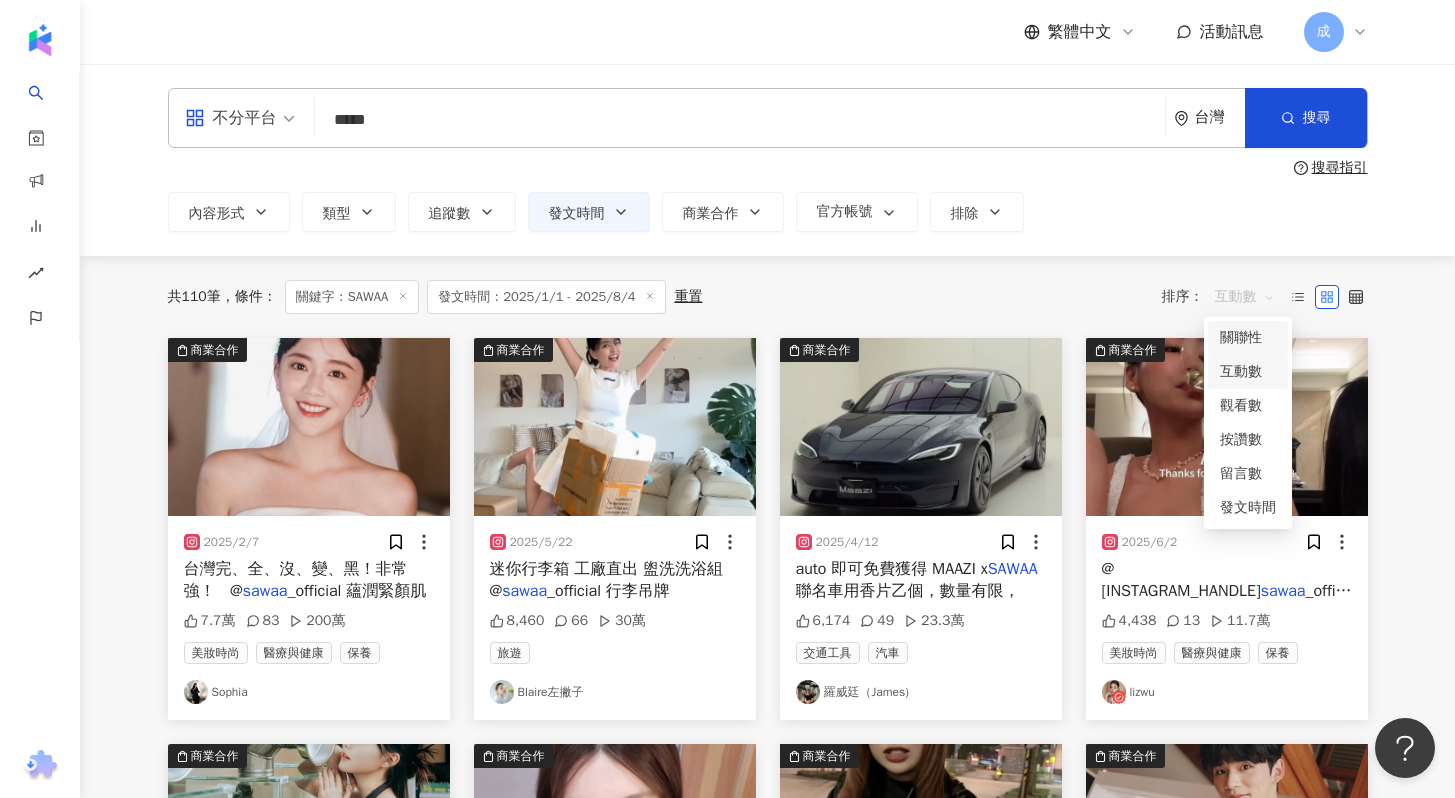 click on "關聯性" at bounding box center (1248, 338) 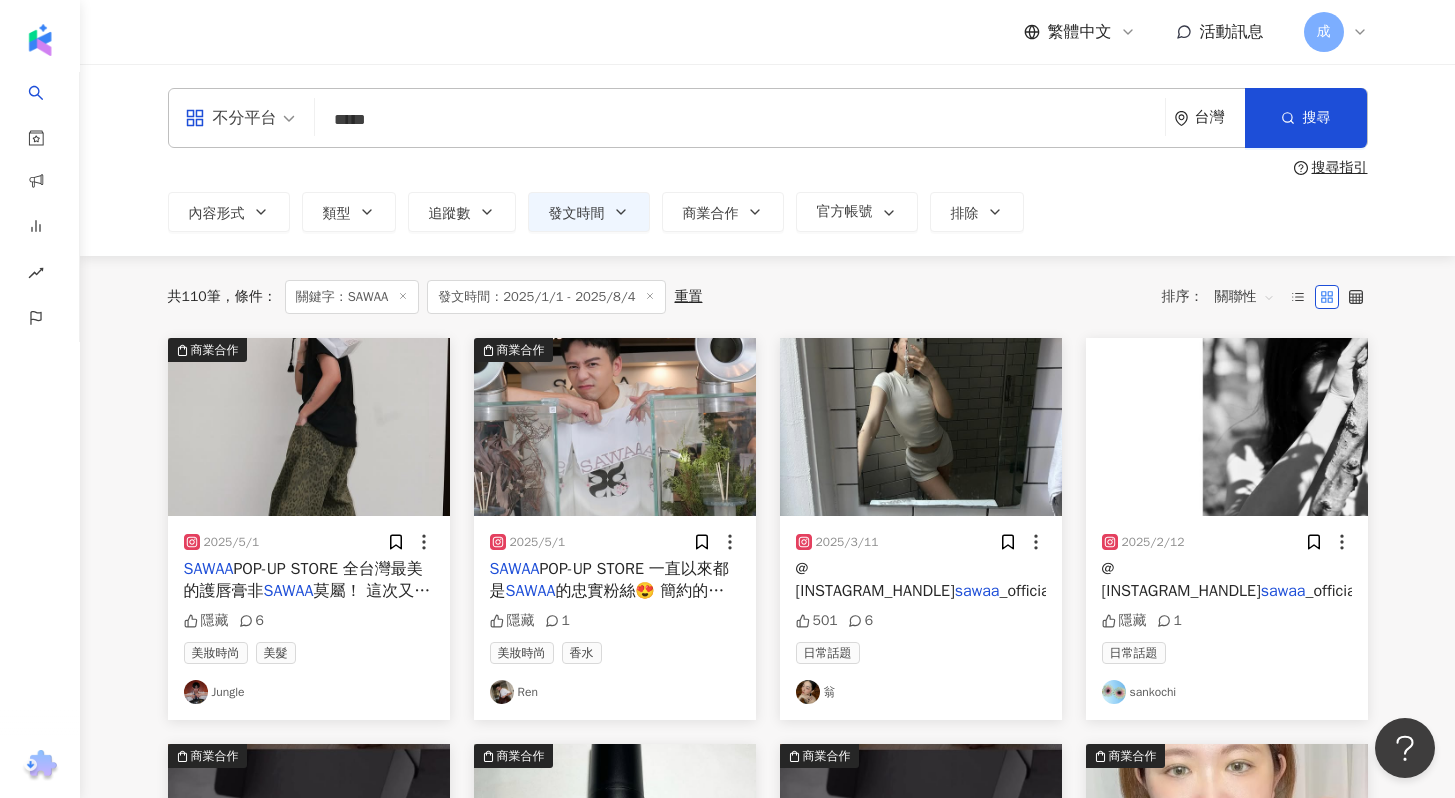 click on "關聯性" at bounding box center [1245, 297] 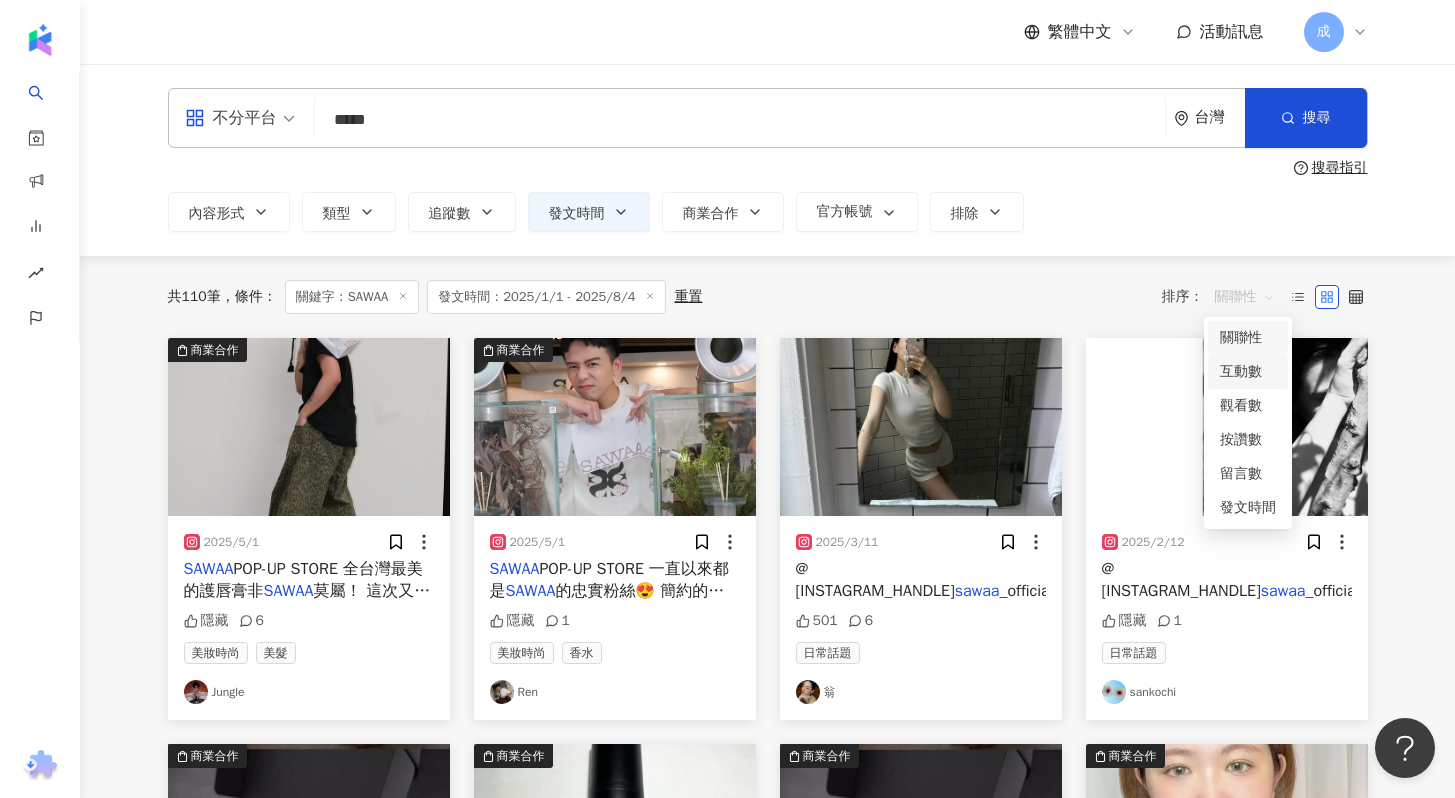 click on "互動數" at bounding box center (1248, 372) 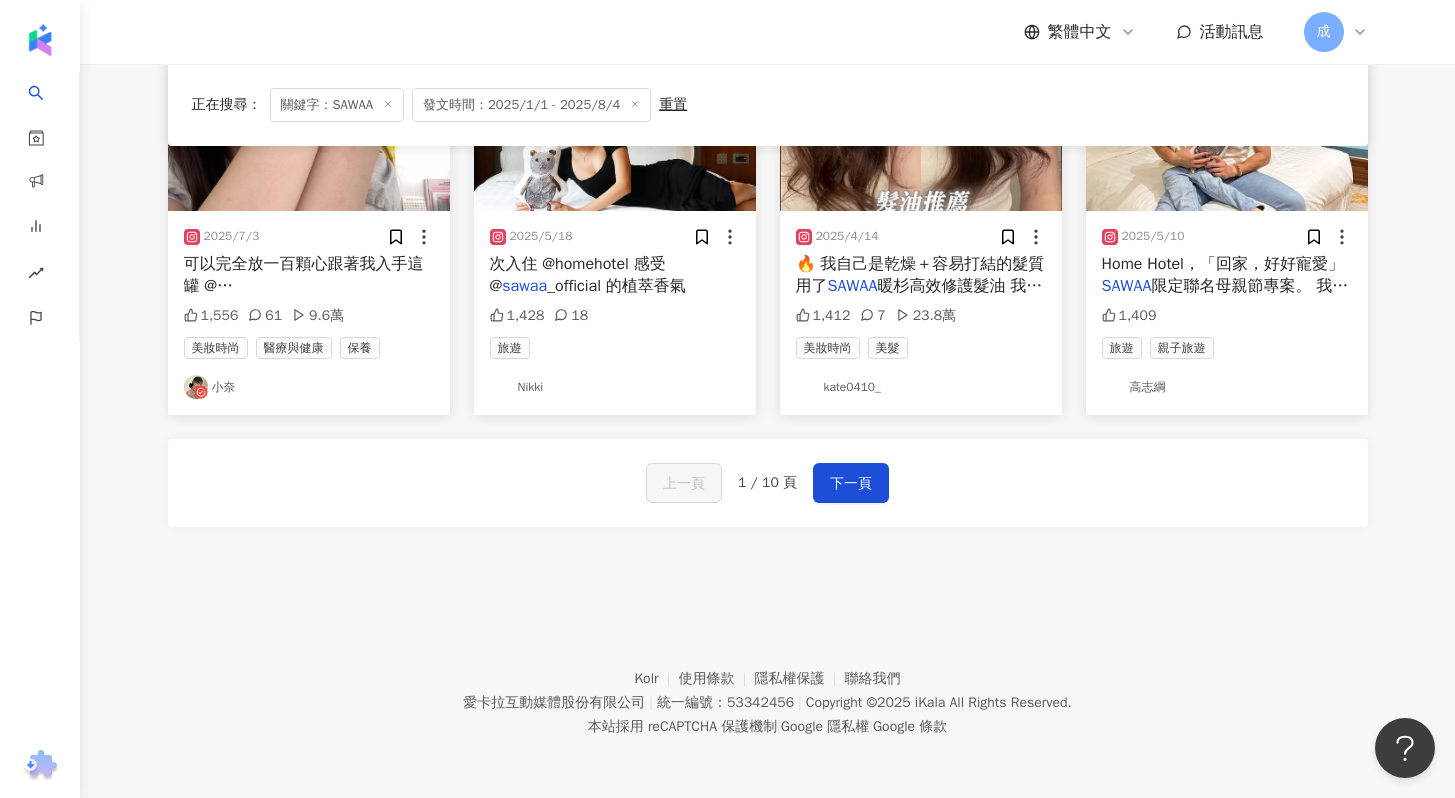 scroll, scrollTop: 1119, scrollLeft: 0, axis: vertical 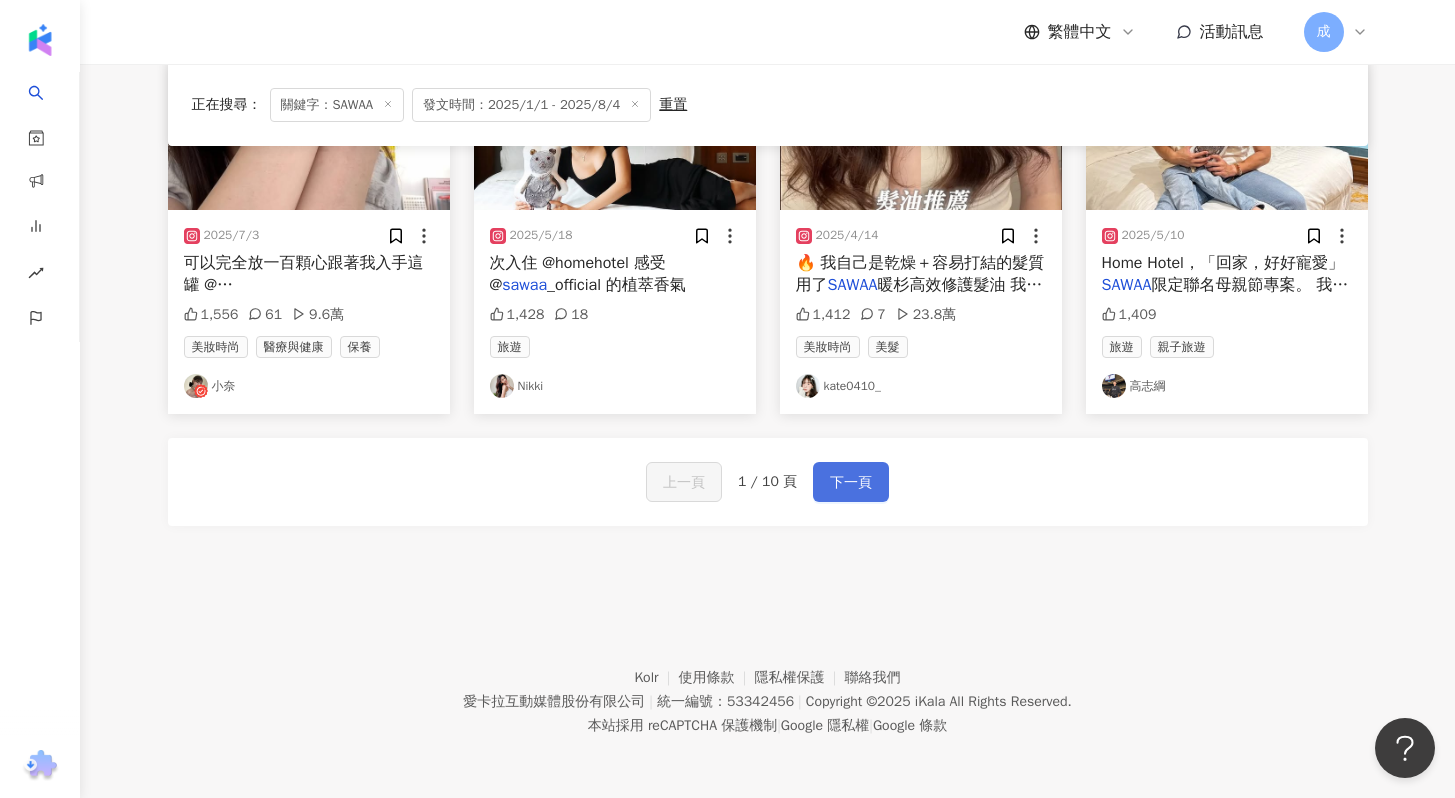 click on "下一頁" at bounding box center (851, 483) 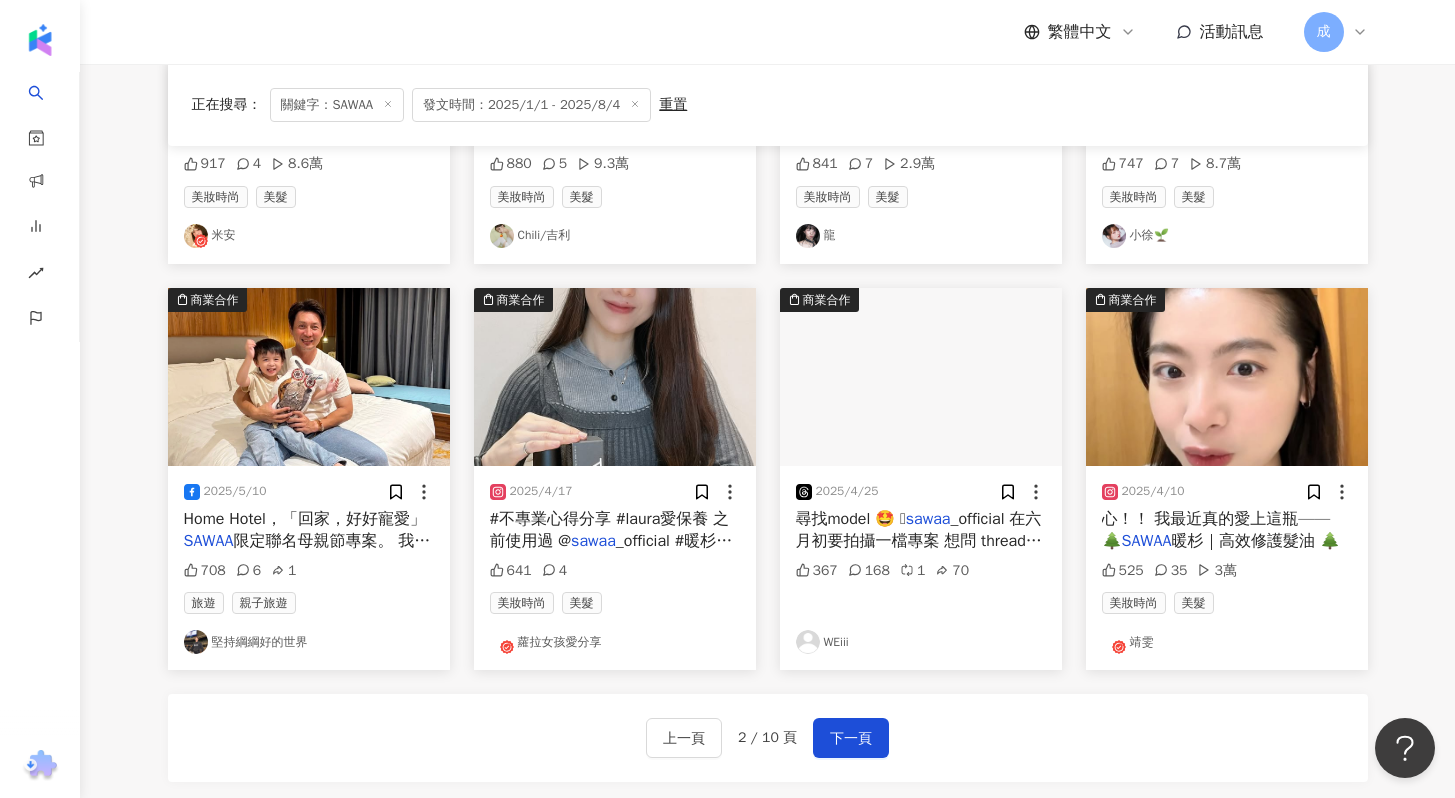scroll, scrollTop: 861, scrollLeft: 0, axis: vertical 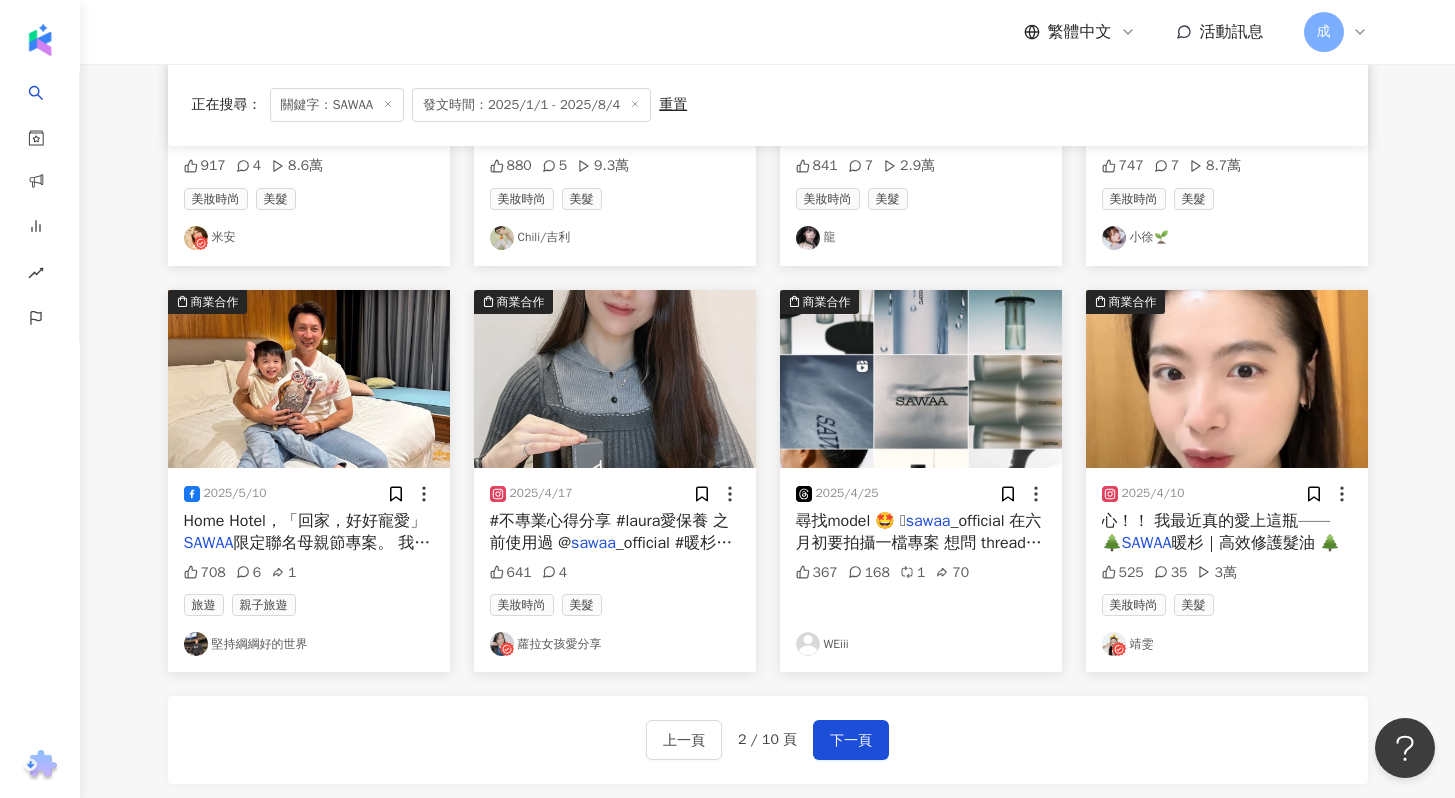 click on "尋找model 🤩
 sawaa _official 在六月初要拍攝一檔專案
想問 threads 上的朋朋
有沒有推薦的model，不一定要高追蹤粉絲數
自薦也可以
長髮 可素顏佳
請附上IG ，我會慢慢點進去看
有進一步了解會主動私訊給予詳細拍攝企劃
謝謝 🙌🏻🙌🏻🙌🏻
#model" at bounding box center [921, 532] 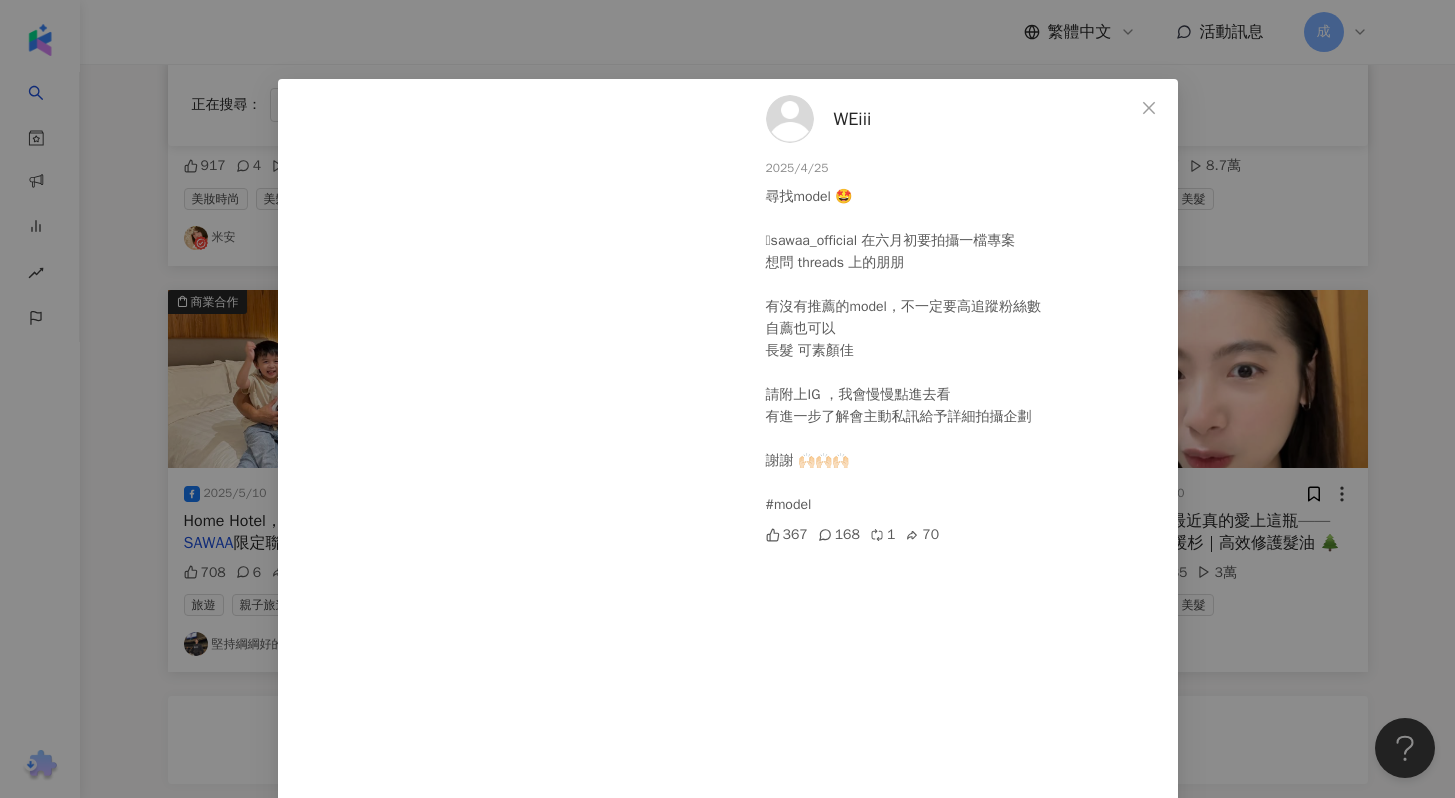 scroll, scrollTop: 0, scrollLeft: 0, axis: both 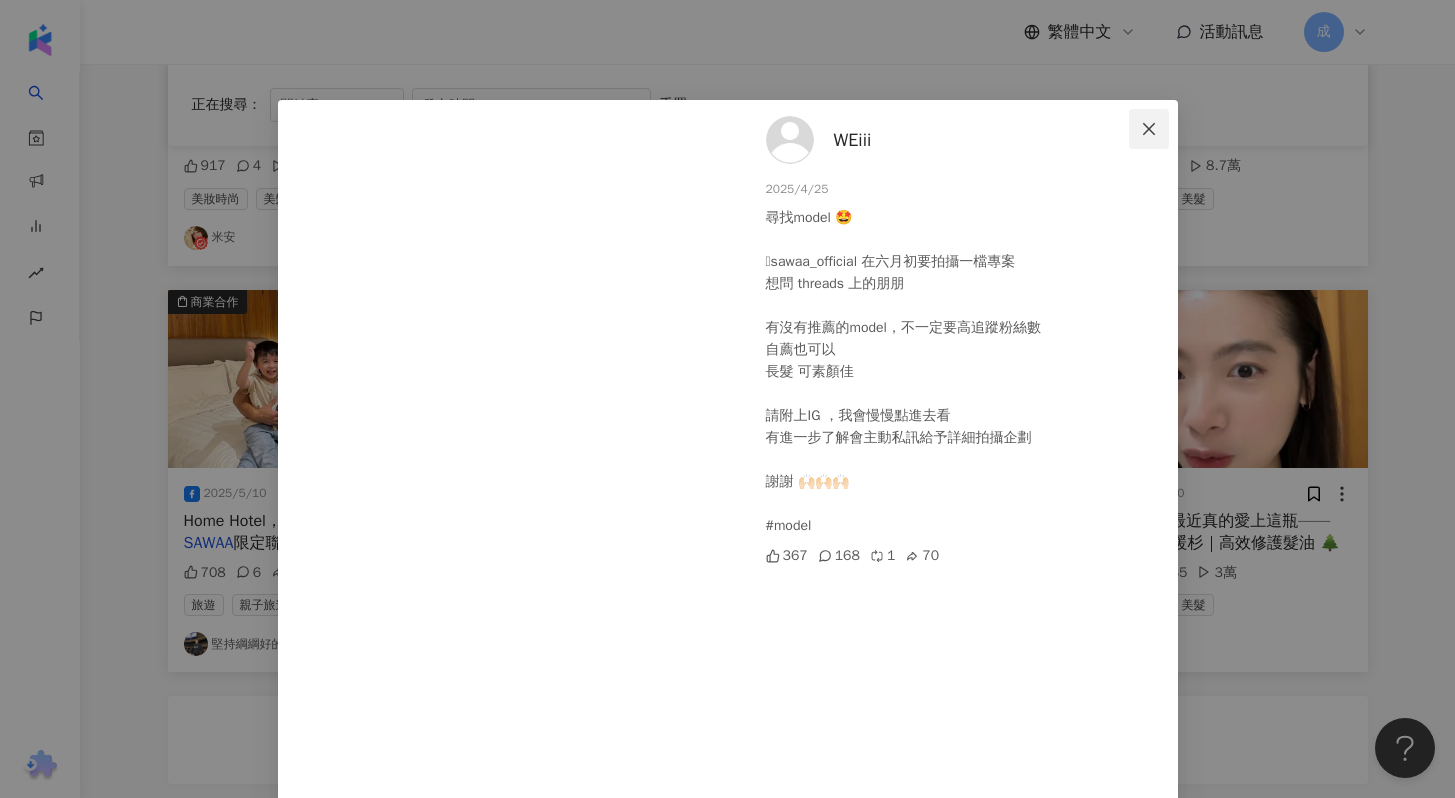 click at bounding box center [1149, 129] 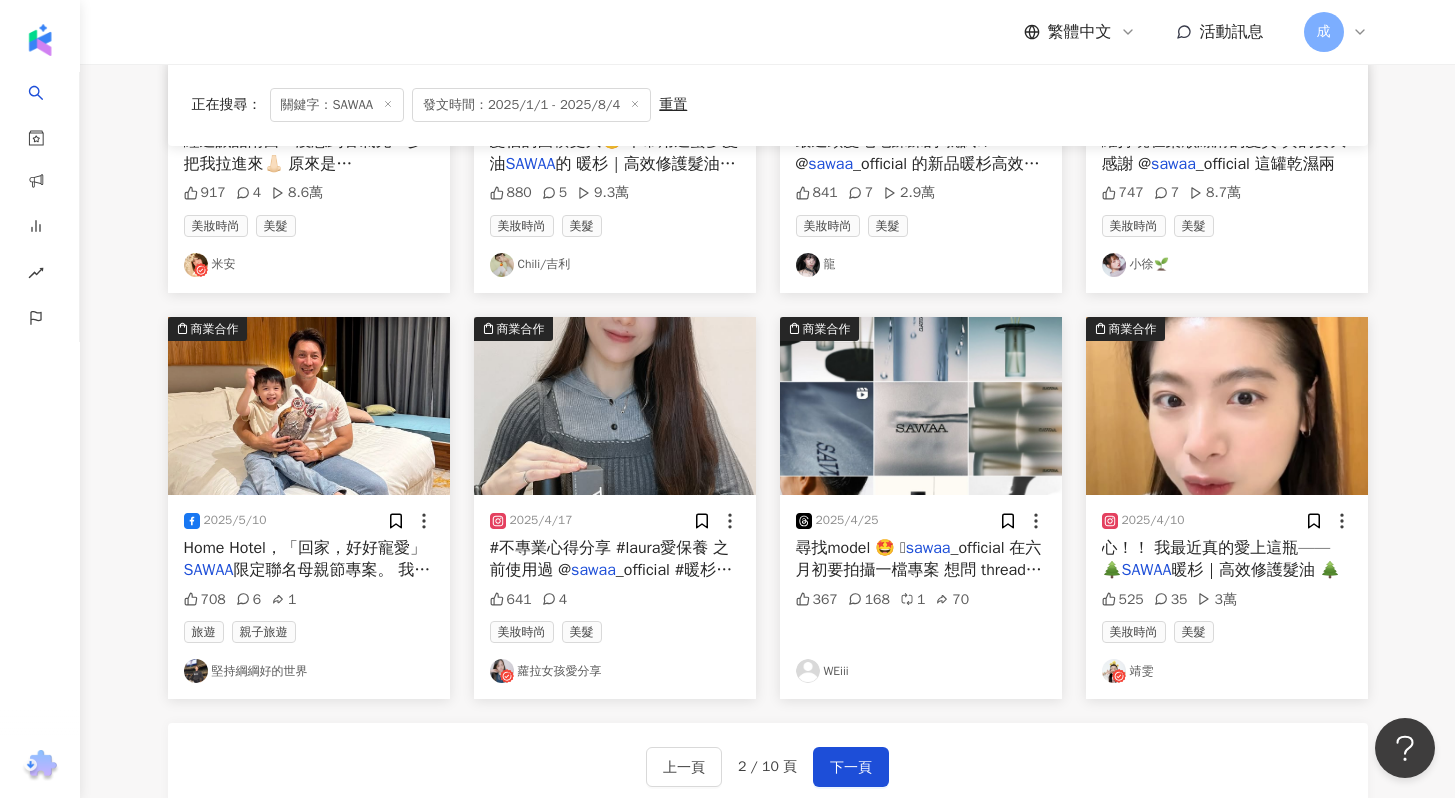 scroll, scrollTop: 833, scrollLeft: 0, axis: vertical 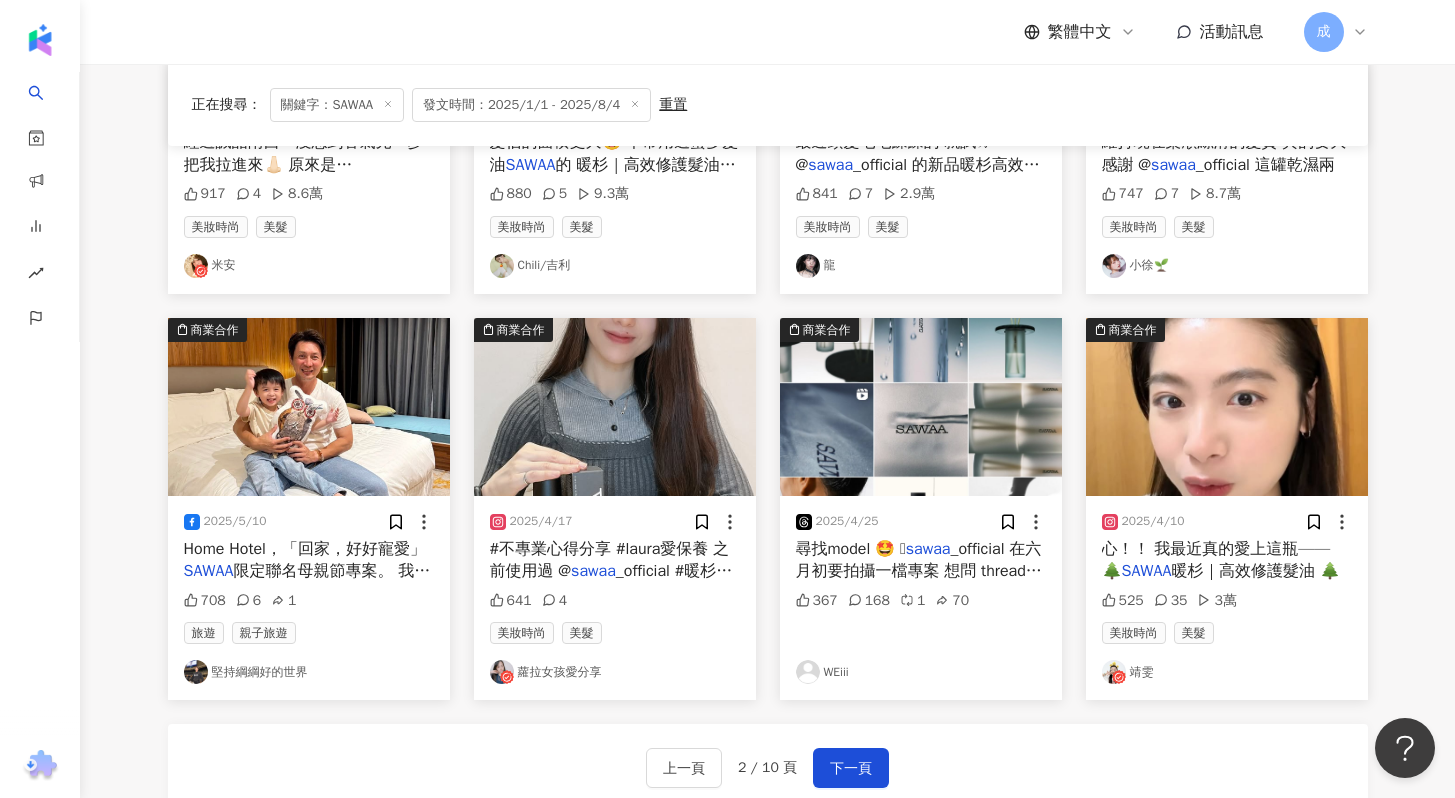 click on "心！！
我最近真的愛上這瓶——
🌲  SAWAA  暖杉｜高效修護髮油 🌲" at bounding box center [1227, 560] 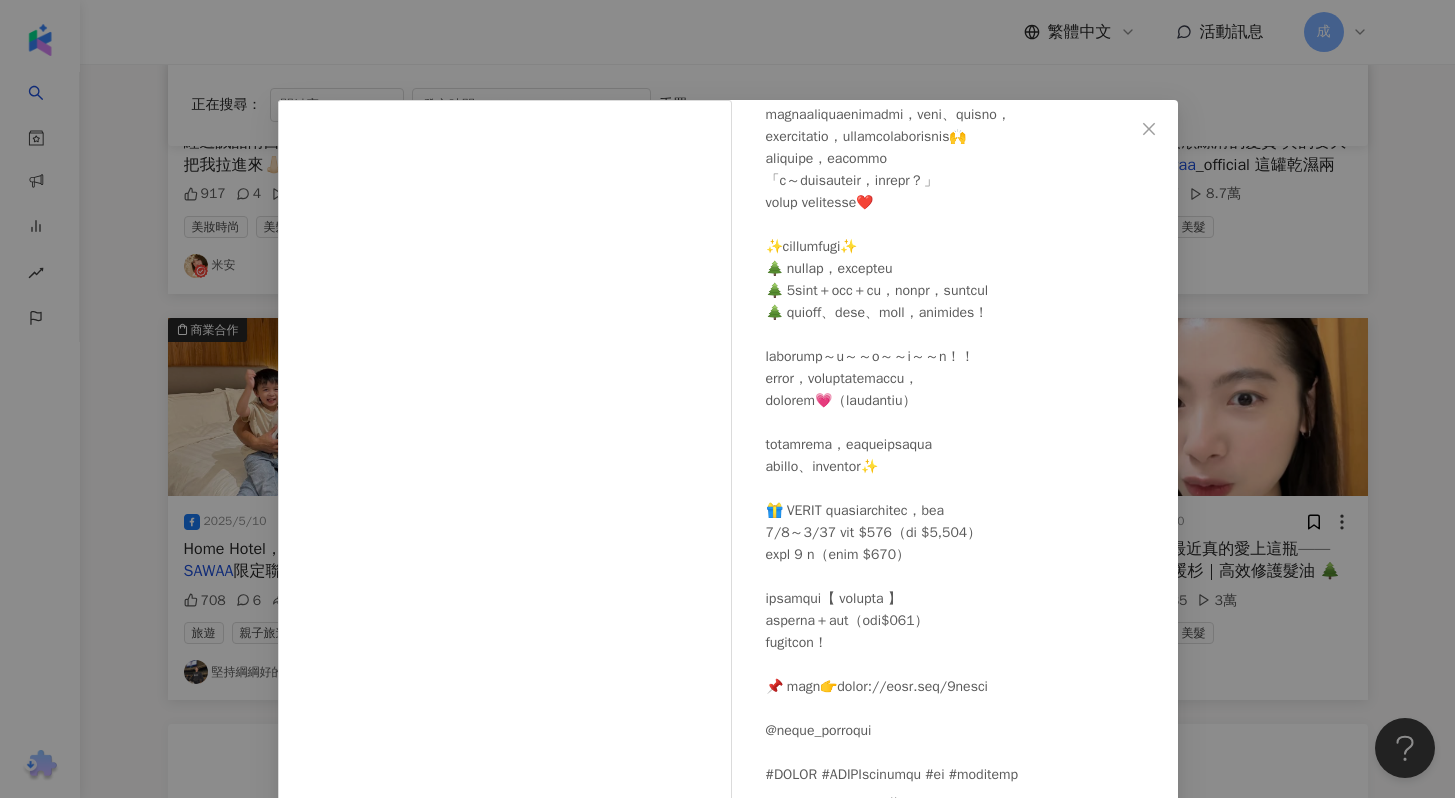 scroll, scrollTop: 323, scrollLeft: 0, axis: vertical 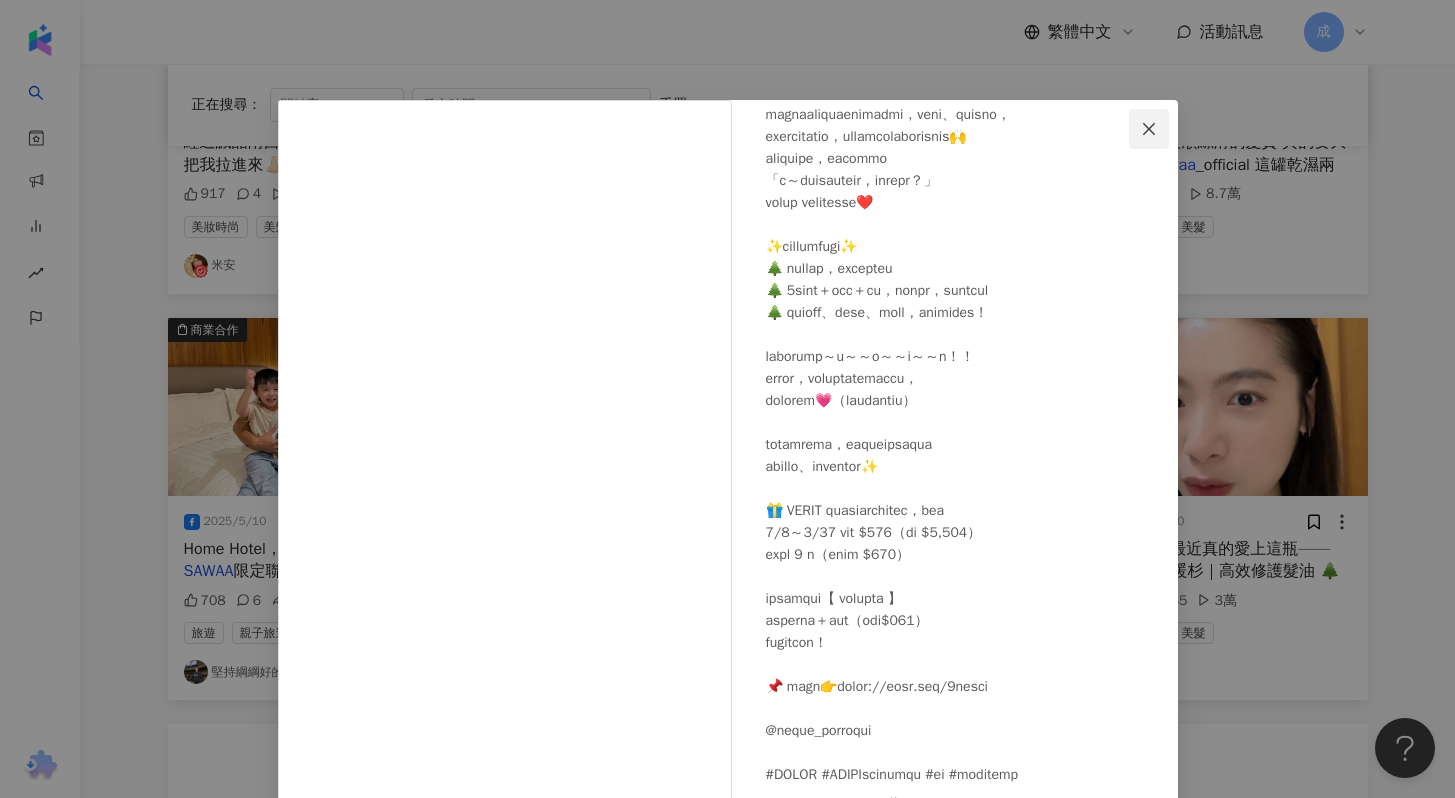 click 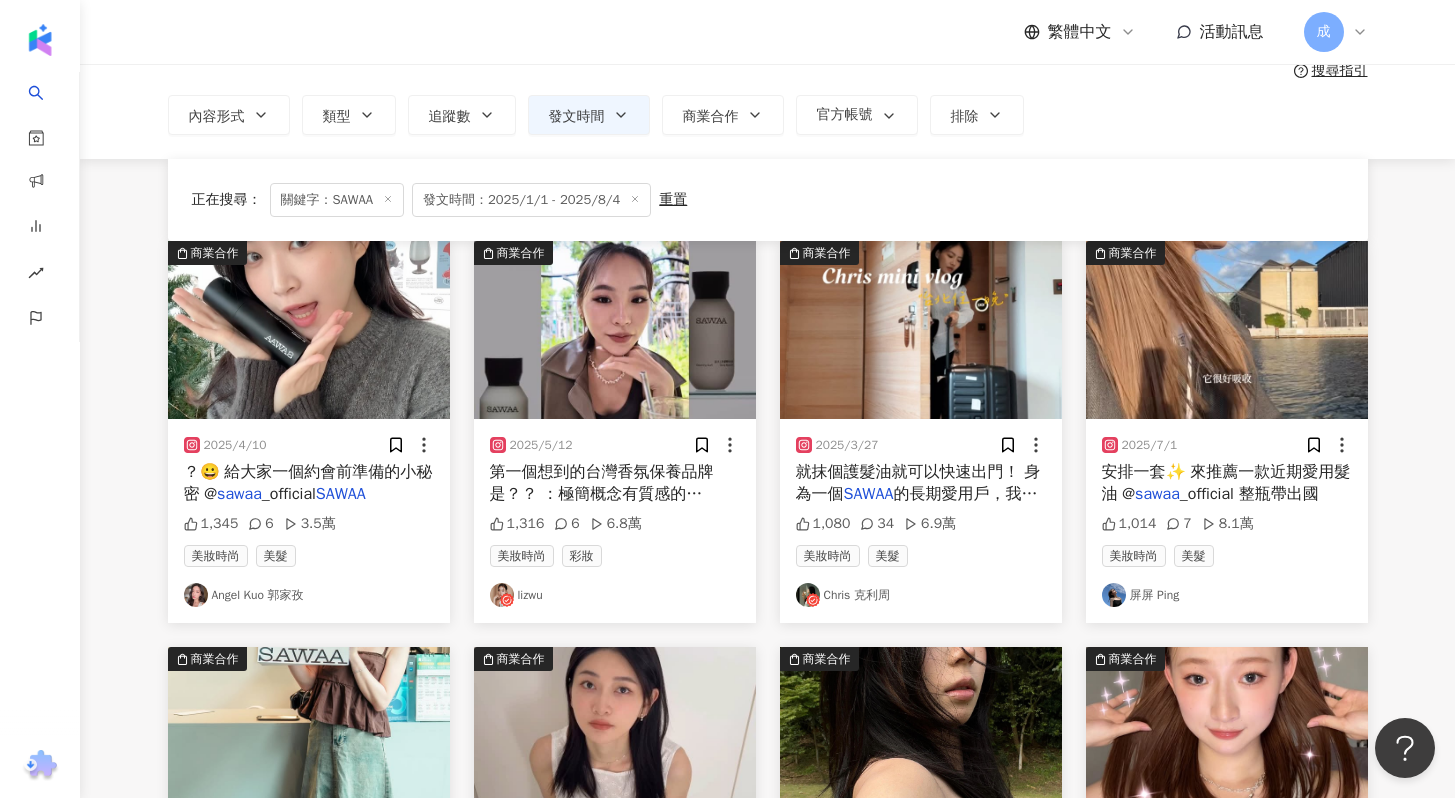 scroll, scrollTop: 0, scrollLeft: 0, axis: both 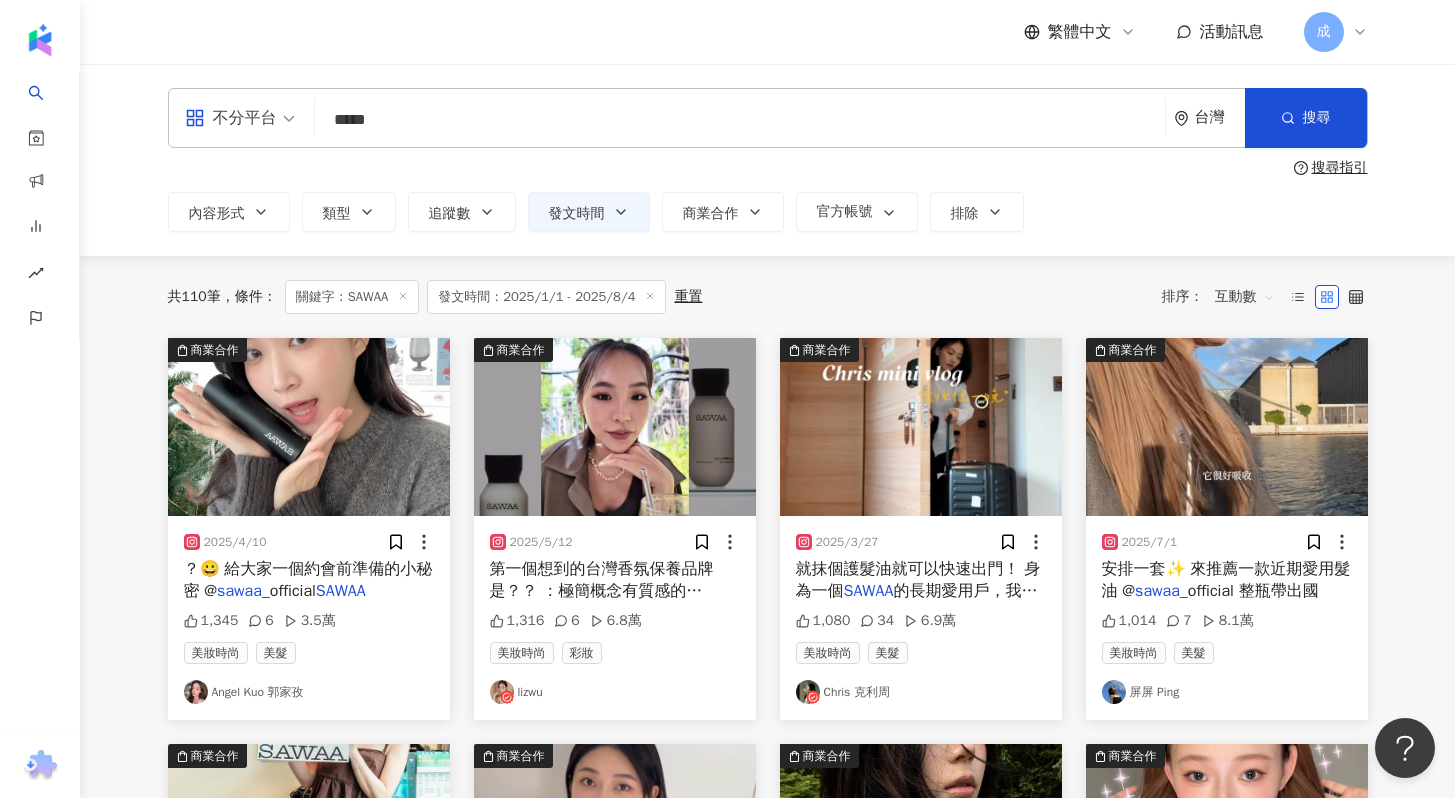 click on "第一個想到的台灣香氛保養品牌是？？
：極簡概念有質感的 @ Sawaa _official
本來就很喜歡它們的洗護產品、潤唇膏！
現在中山有快閃店
趕快來試聞一下他們的產品
才知道什麼叫有質感的木質味😌
新產品 #暖杉高效修護髮油
使用下來很驚艷
全植物油配方，吸收快、不黏膩
髮絲的光澤感提升，還有木質暖香調
就喜歡這麼剛好的木質調！非常療癒🪽
快閃活動優惠📢
新品暖杉髮油2件9折，再贈潤髮乳25ml 兩瓶
全館指定單品兩件 9 折、三件85折
還有多種優惠組合5折起！
消費滿千還有15秒「袋我走」任你裝遊戲，每日名額有限！
看看我裝的多少哈哈哈
（竟然還有正貨面膜！😍)
活動地點： SAWAA  POP-UP STORE
日期：2025.05.01 - 05.31
地點：台北誠品生活南西1F（騎樓廣場）
# SAWAA  # SAWAA POPUP #快閃店" at bounding box center (615, 580) 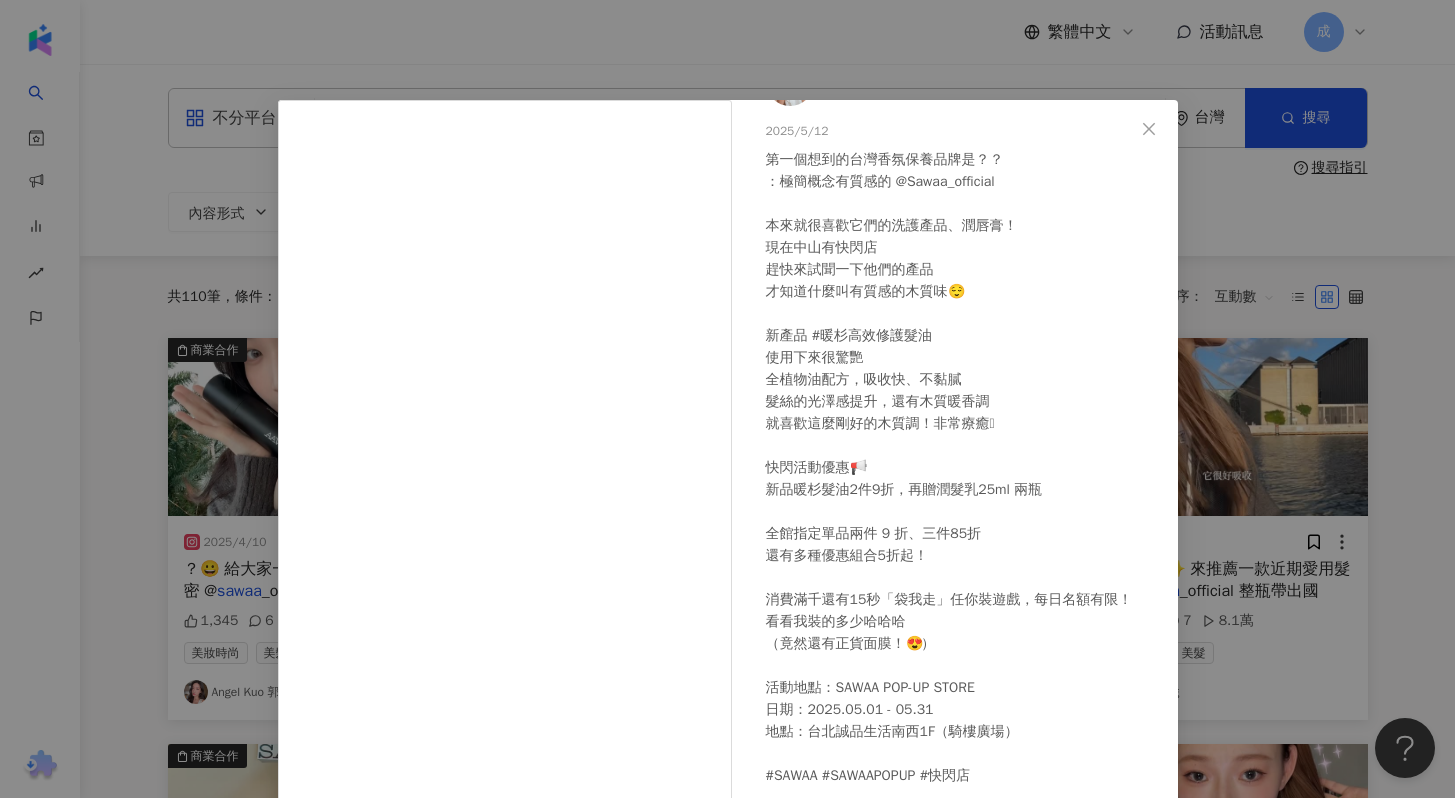 scroll, scrollTop: 59, scrollLeft: 0, axis: vertical 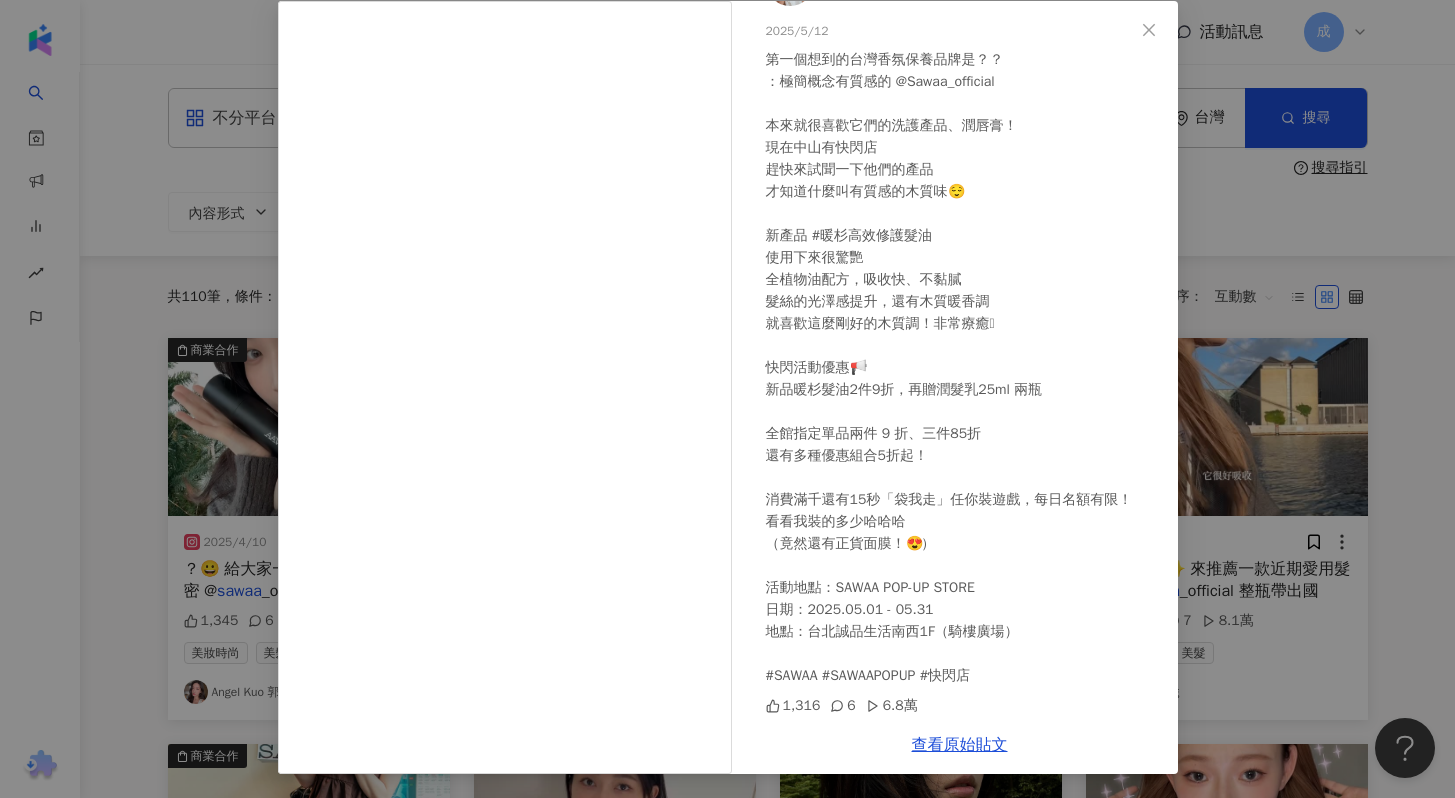 click on "lizwu 2025/5/12 第一個想到的台灣香氛保養品牌是？？
：極簡概念有質感的 @Sawaa_official
本來就很喜歡它們的洗護產品、潤唇膏！
現在中山有快閃店
趕快來試聞一下他們的產品
才知道什麼叫有質感的木質味😌
新產品 #暖杉高效修護髮油
使用下來很驚艷
全植物油配方，吸收快、不黏膩
髮絲的光澤感提升，還有木質暖香調
就喜歡這麼剛好的木質調！非常療癒🪽
快閃活動優惠📢
新品暖杉髮油2件9折，再贈潤髮乳25ml 兩瓶
全館指定單品兩件 9 折、三件85折
還有多種優惠組合5折起！
消費滿千還有15秒「袋我走」任你裝遊戲，每日名額有限！
看看我裝的多少哈哈哈
（竟然還有正貨面膜！😍)
活動地點：SAWAA POP-UP STORE
日期：2025.05.01 - 05.31
地點：台北誠品生活南西1F（騎樓廣場）
#SAWAA #SAWAAPOPUP #快閃店 1,316 6 6.8萬 查看原始貼文" at bounding box center (727, 399) 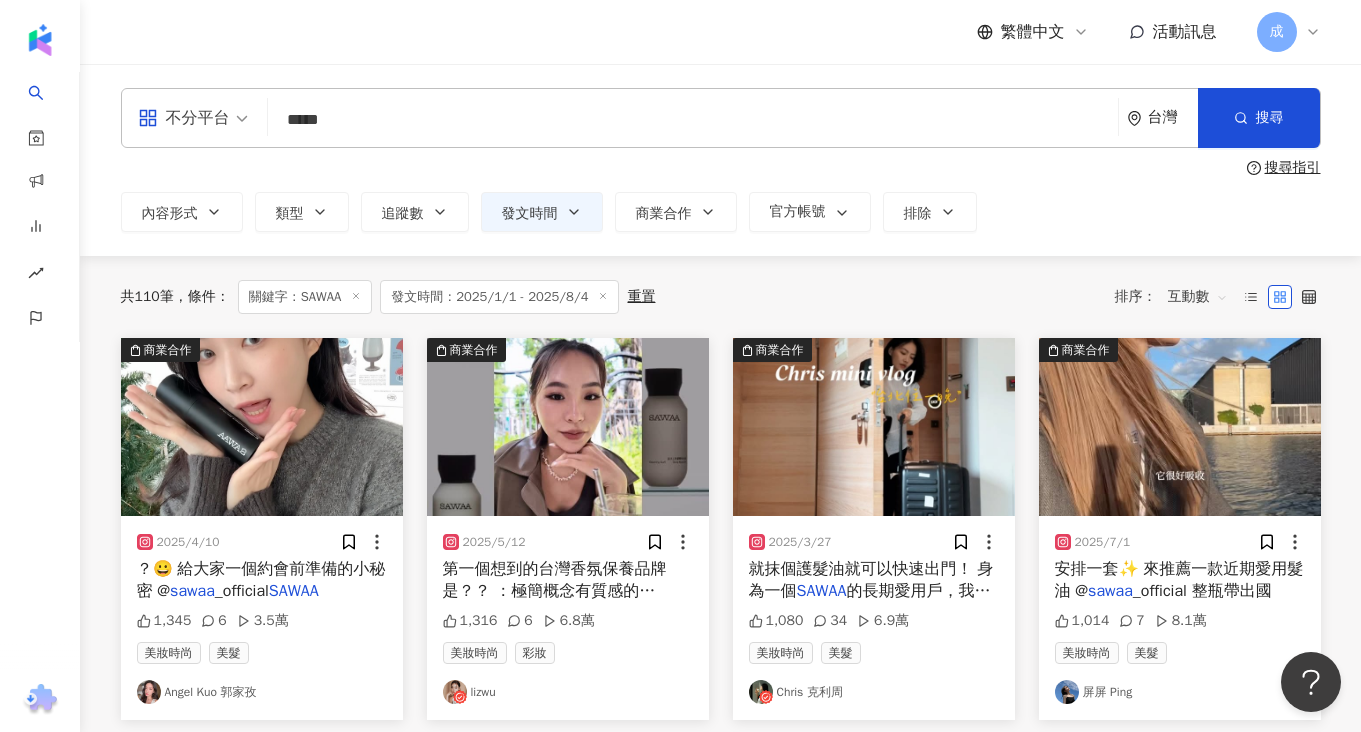 drag, startPoint x: 396, startPoint y: 122, endPoint x: 285, endPoint y: 122, distance: 111 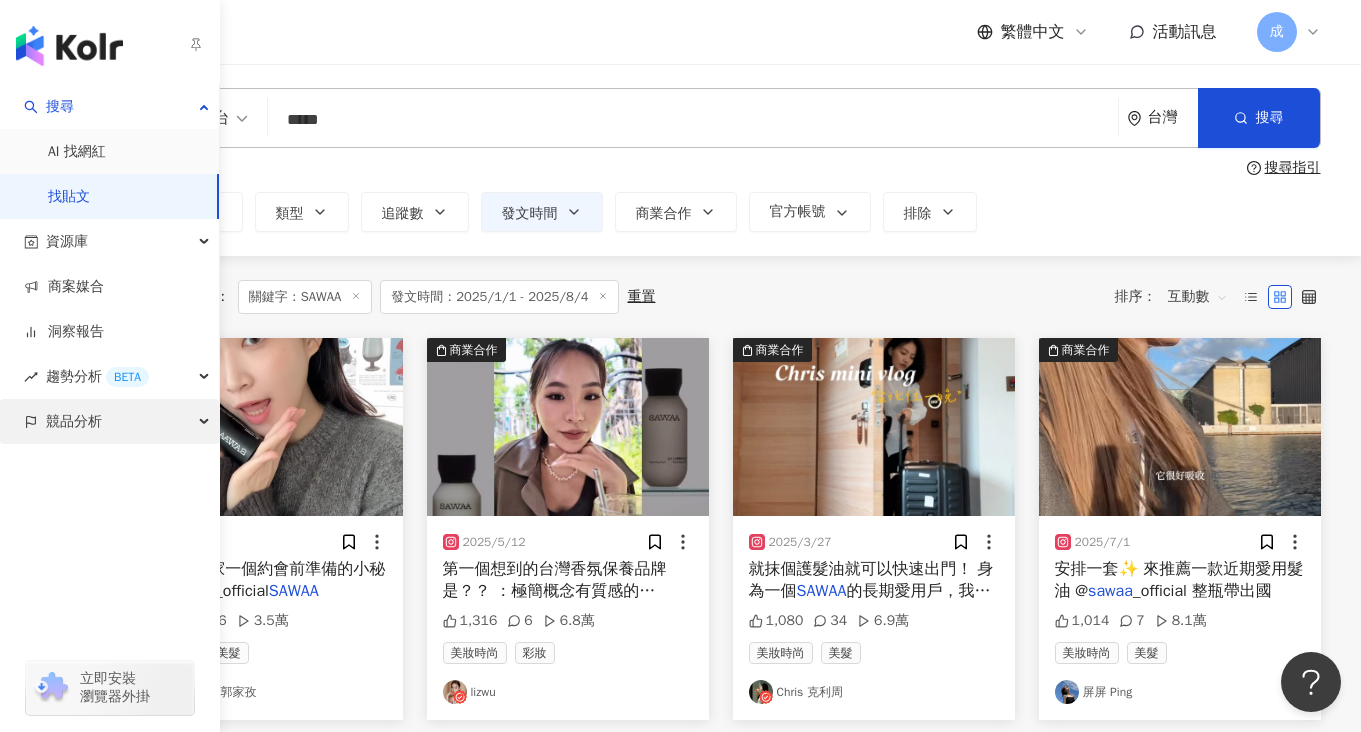 click on "競品分析" at bounding box center (74, 421) 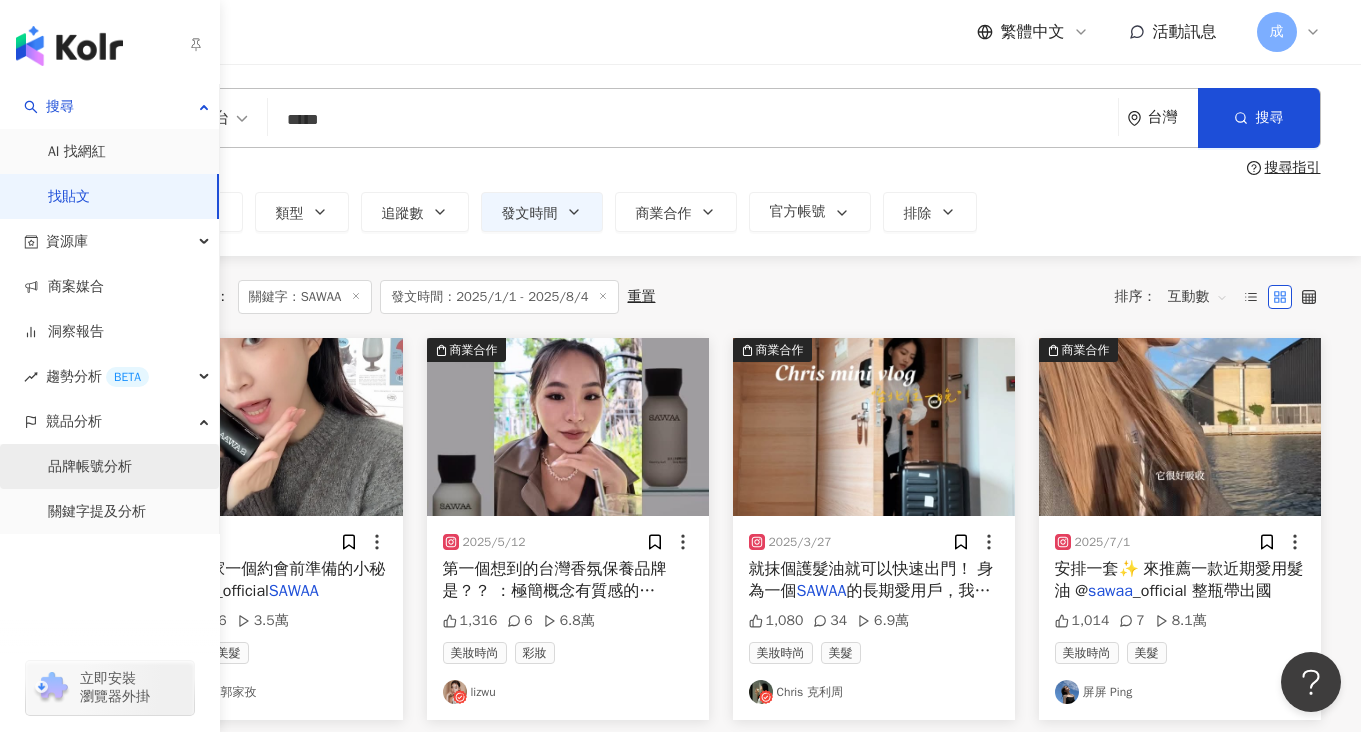 click on "品牌帳號分析" at bounding box center [90, 467] 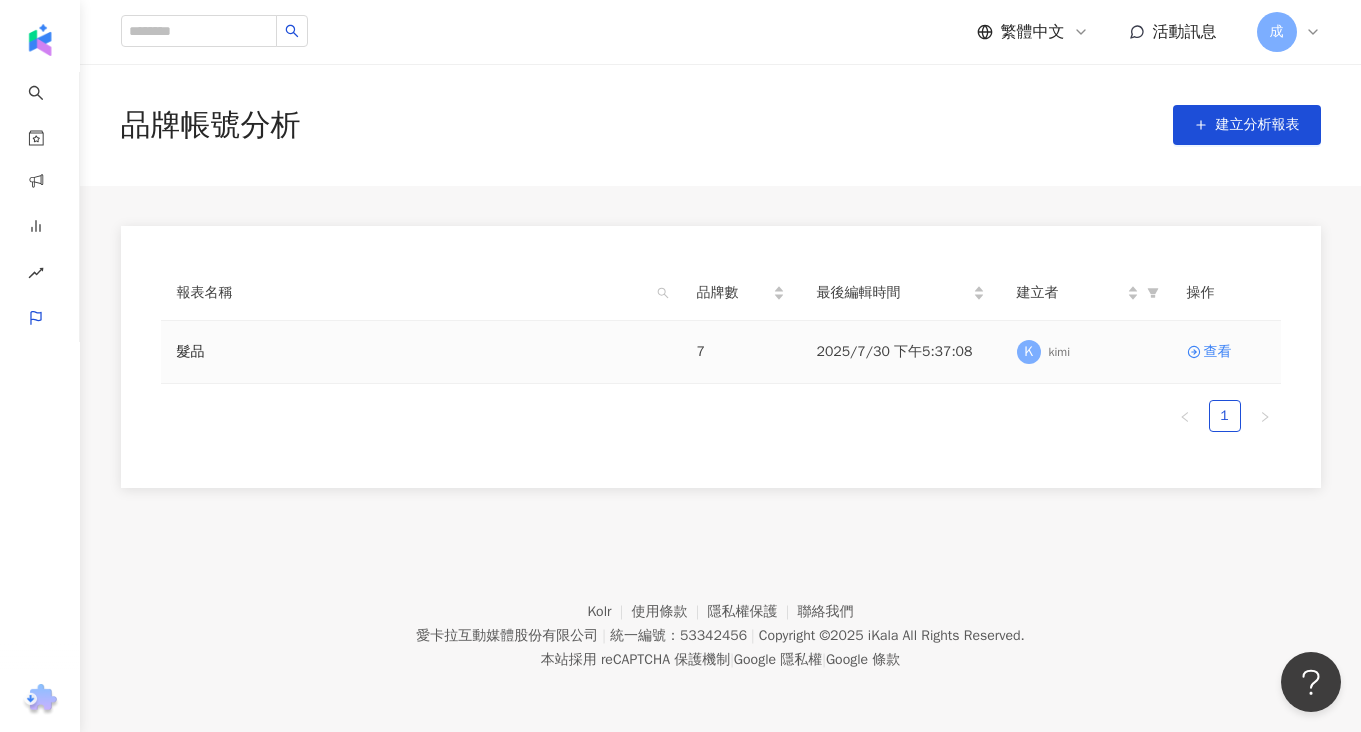 click on "髮品" at bounding box center (421, 352) 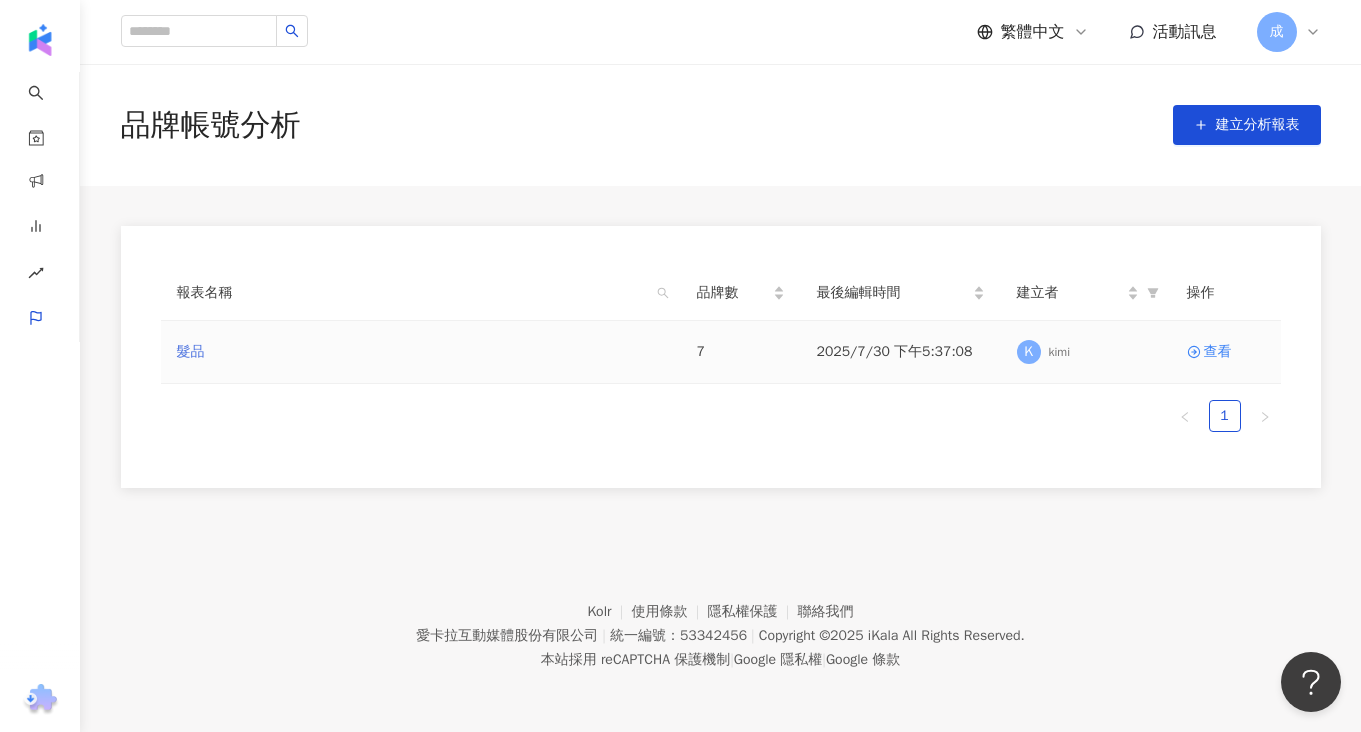 click on "髮品" at bounding box center [191, 352] 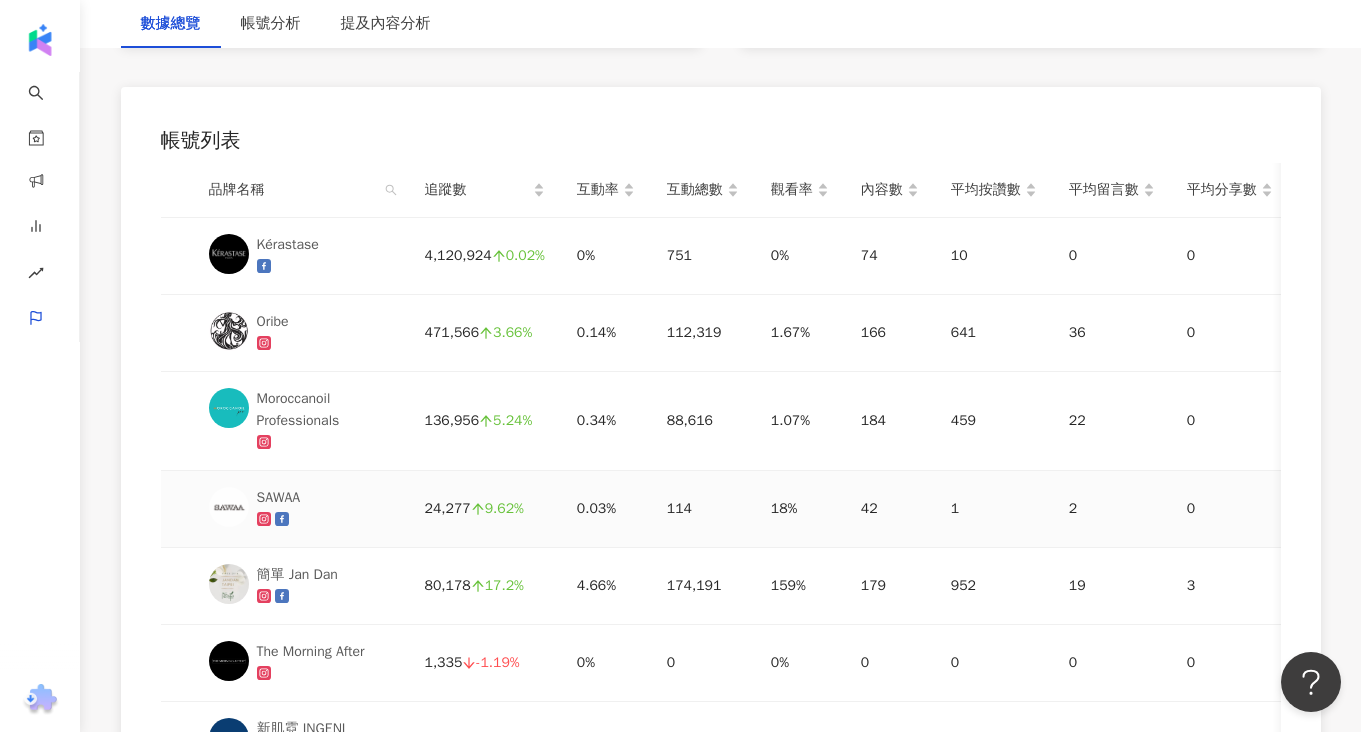 scroll, scrollTop: 973, scrollLeft: 0, axis: vertical 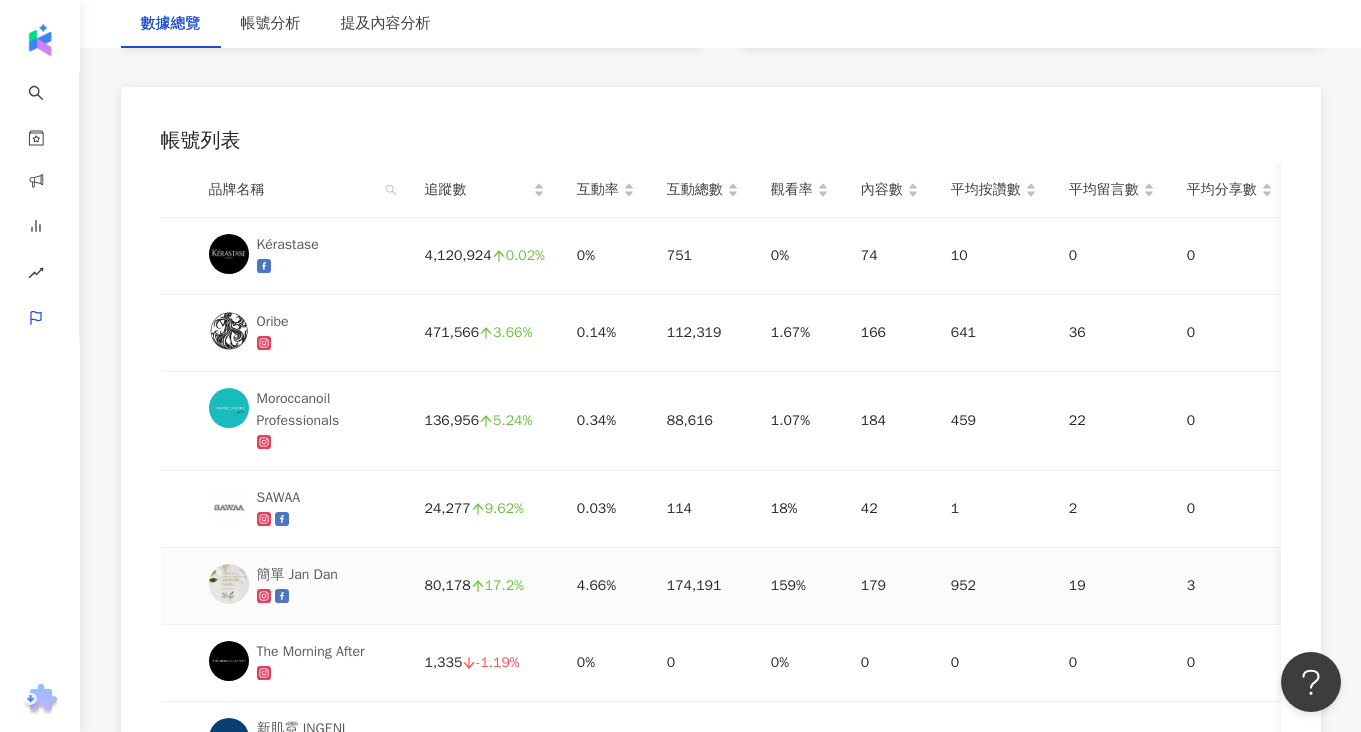 click on "簡單 Jan Dan" at bounding box center [297, 575] 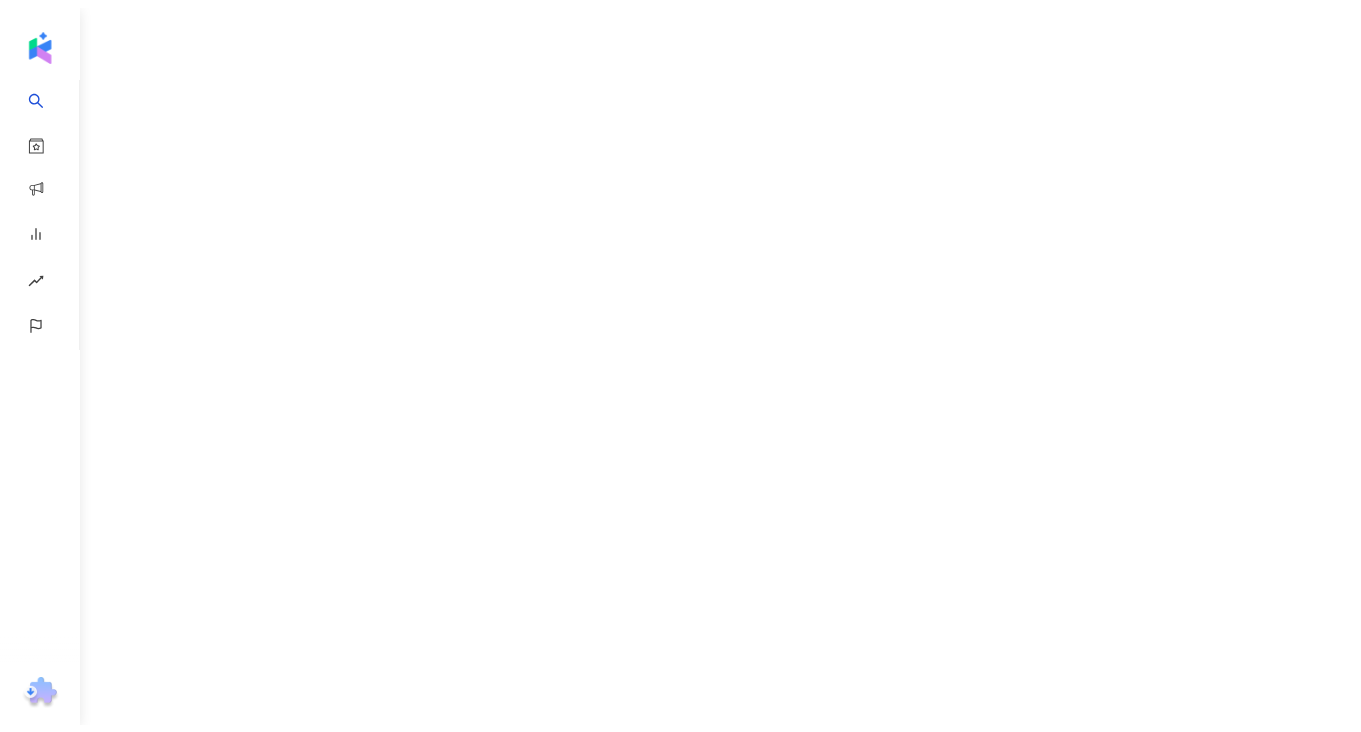 scroll, scrollTop: 0, scrollLeft: 0, axis: both 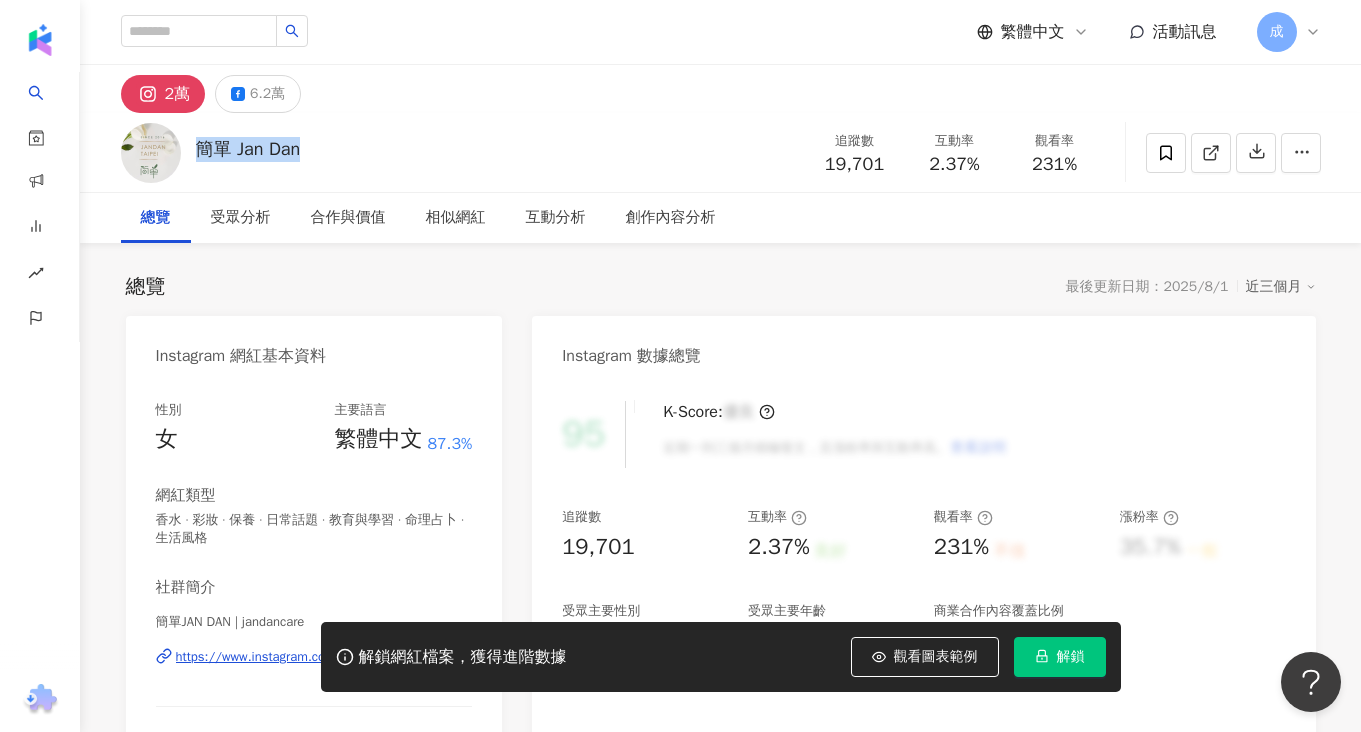 drag, startPoint x: 201, startPoint y: 146, endPoint x: 350, endPoint y: 148, distance: 149.01343 